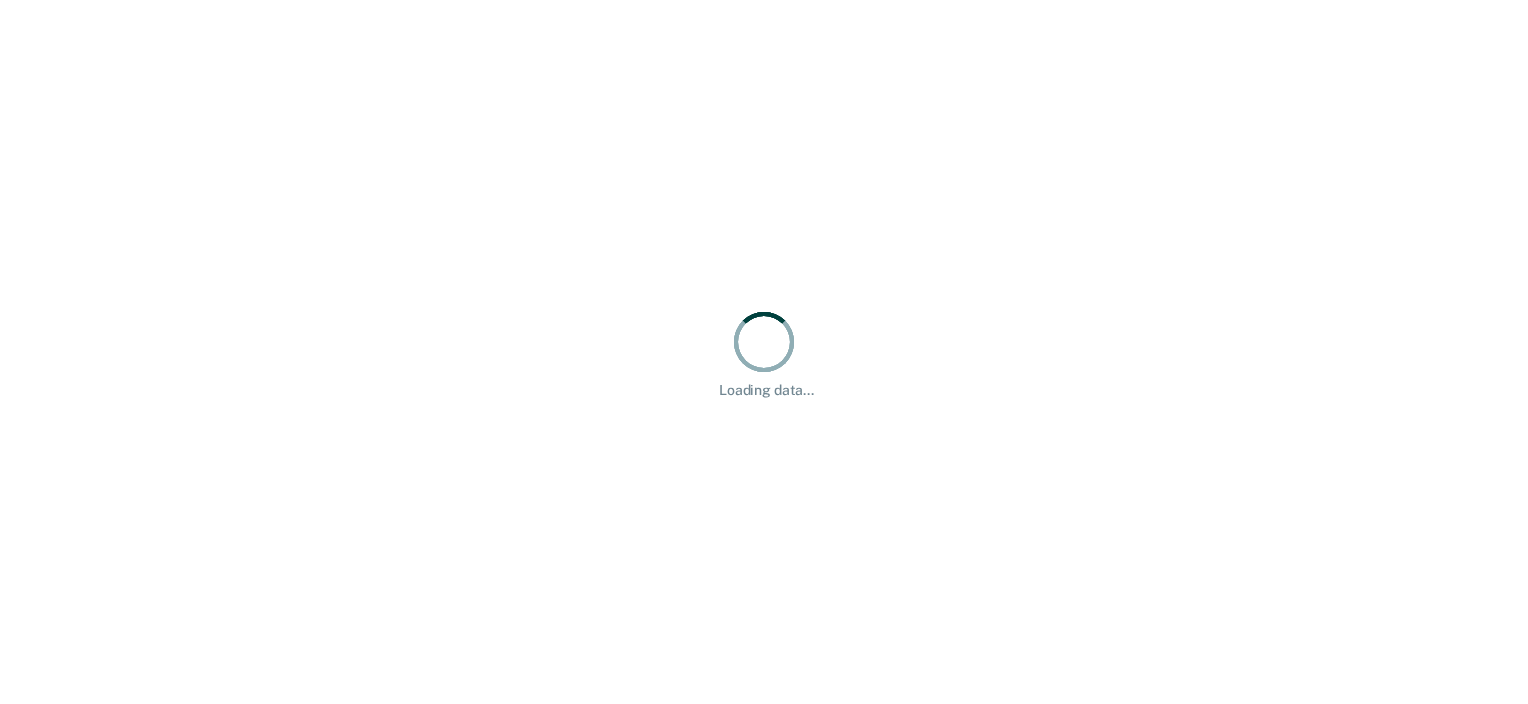 scroll, scrollTop: 0, scrollLeft: 0, axis: both 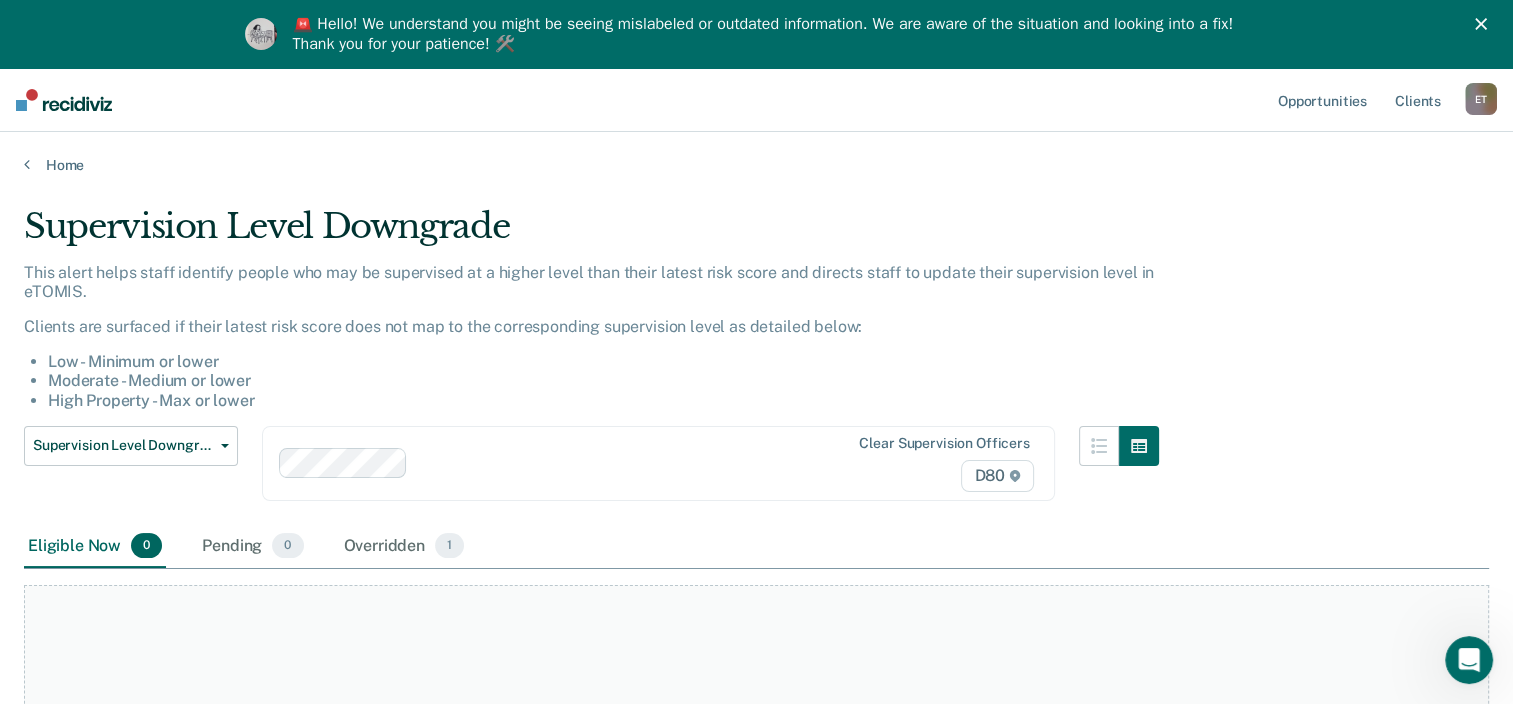 click 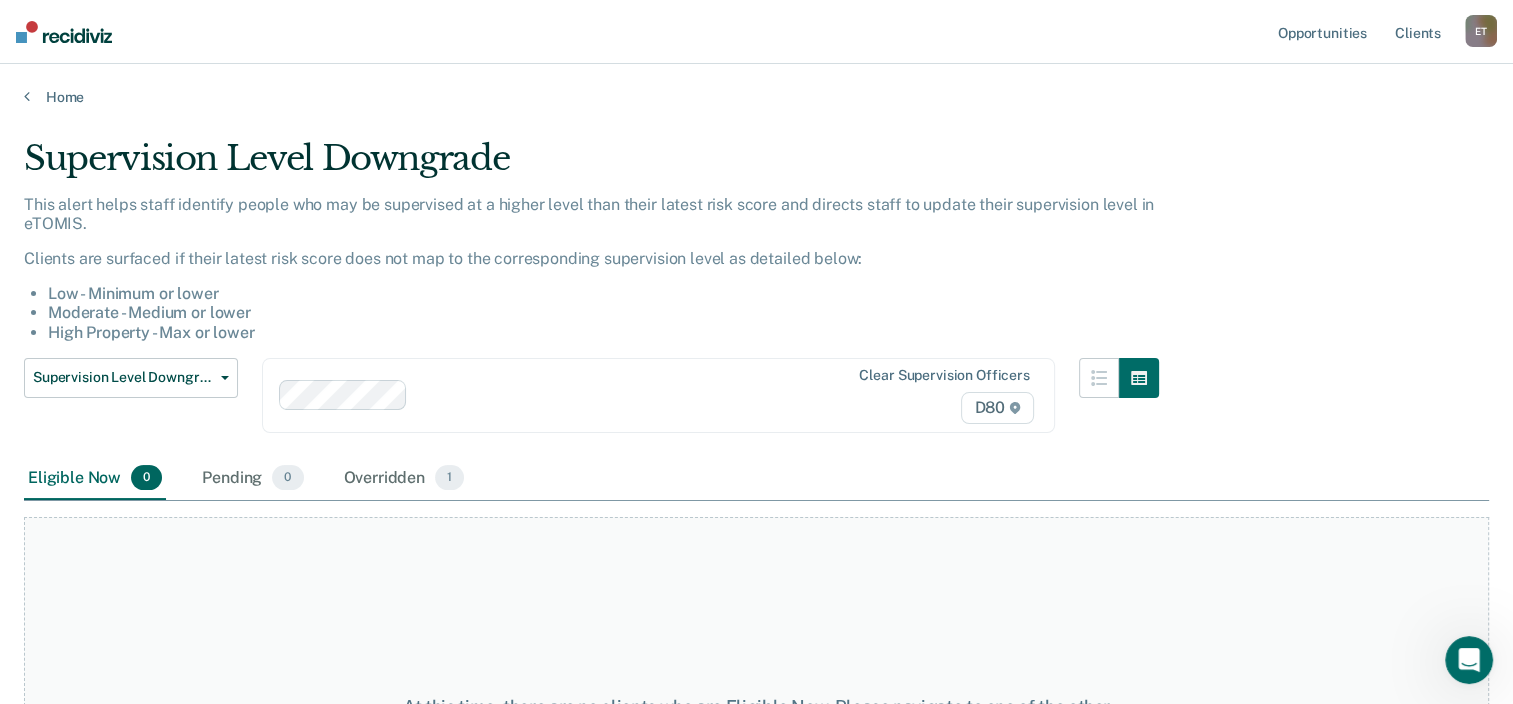 click on "Moderate - Medium or lower" at bounding box center [603, 312] 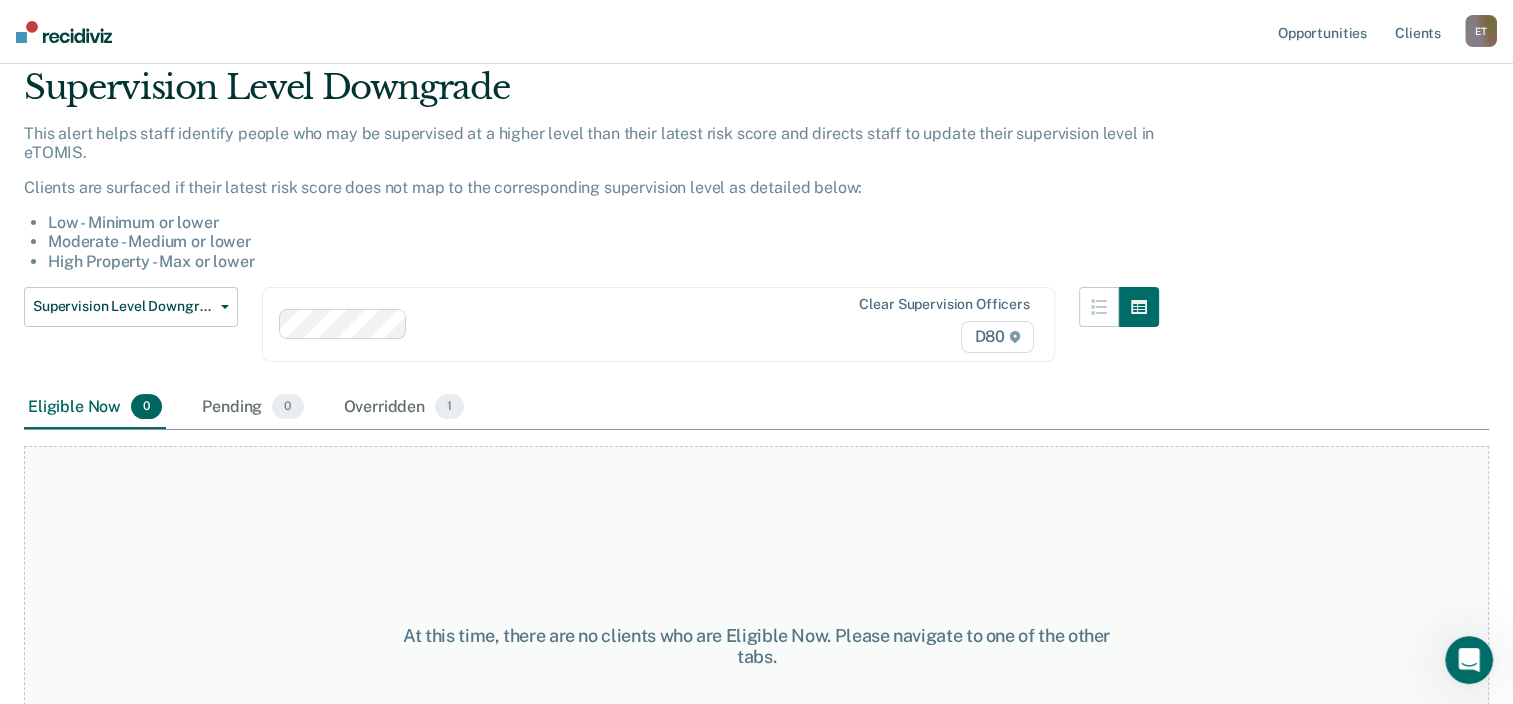 scroll, scrollTop: 100, scrollLeft: 0, axis: vertical 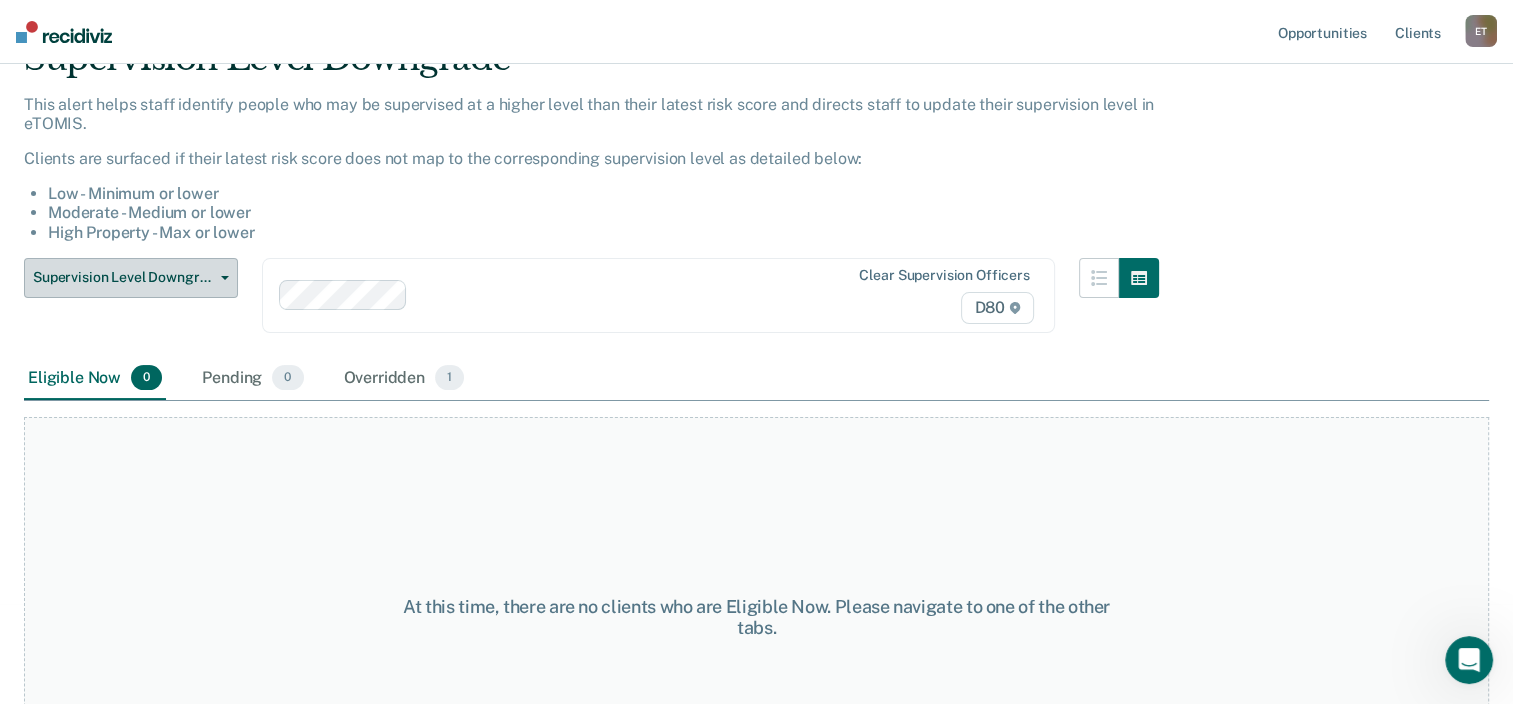 click 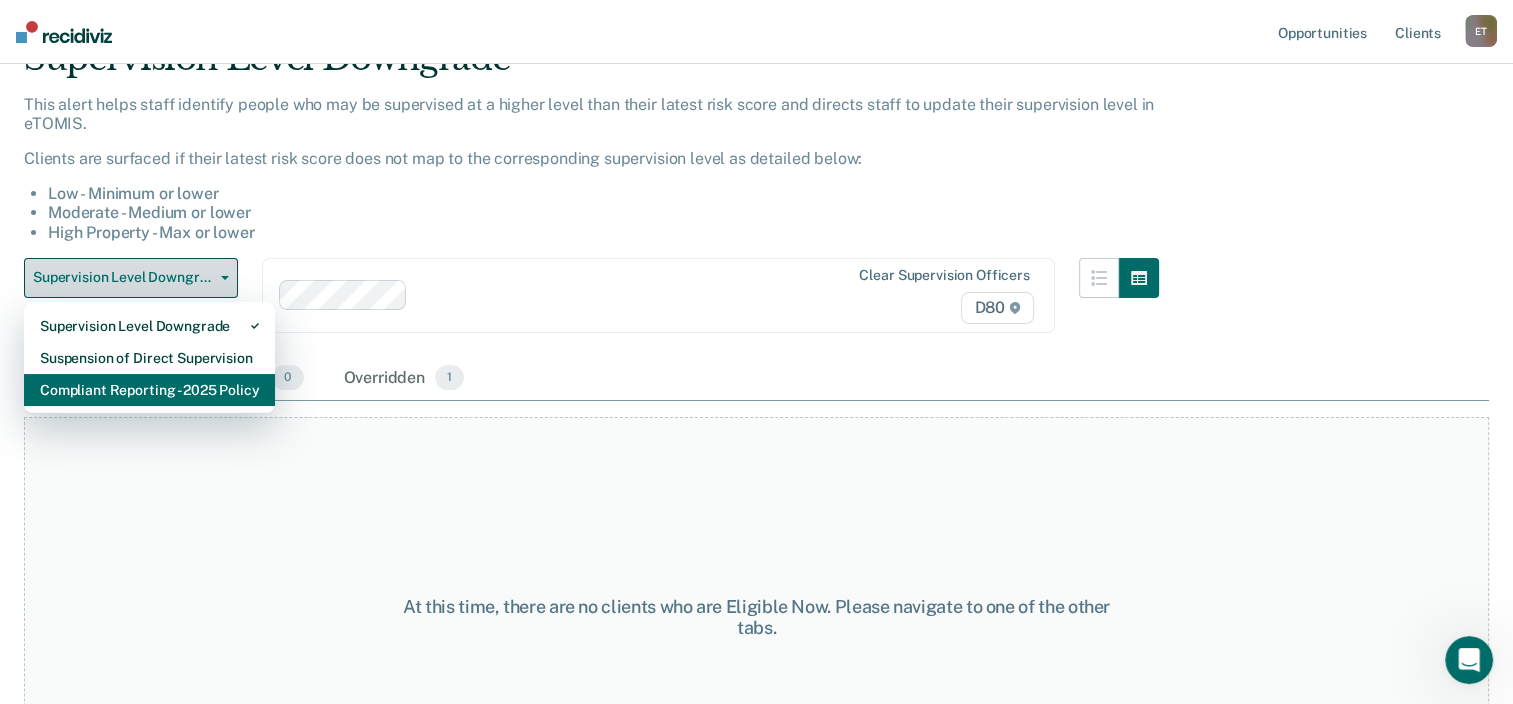 click on "Compliant Reporting - 2025 Policy" at bounding box center (149, 390) 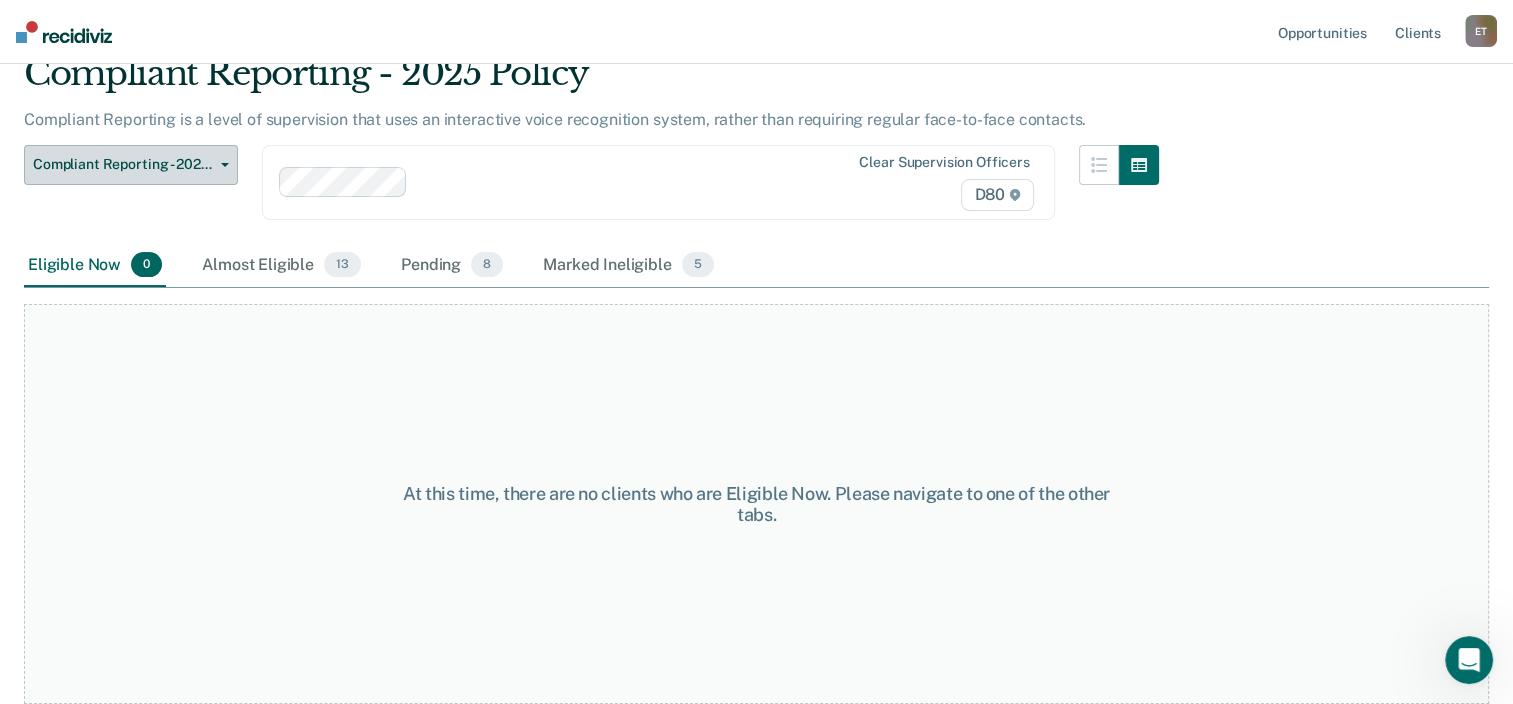 scroll, scrollTop: 0, scrollLeft: 0, axis: both 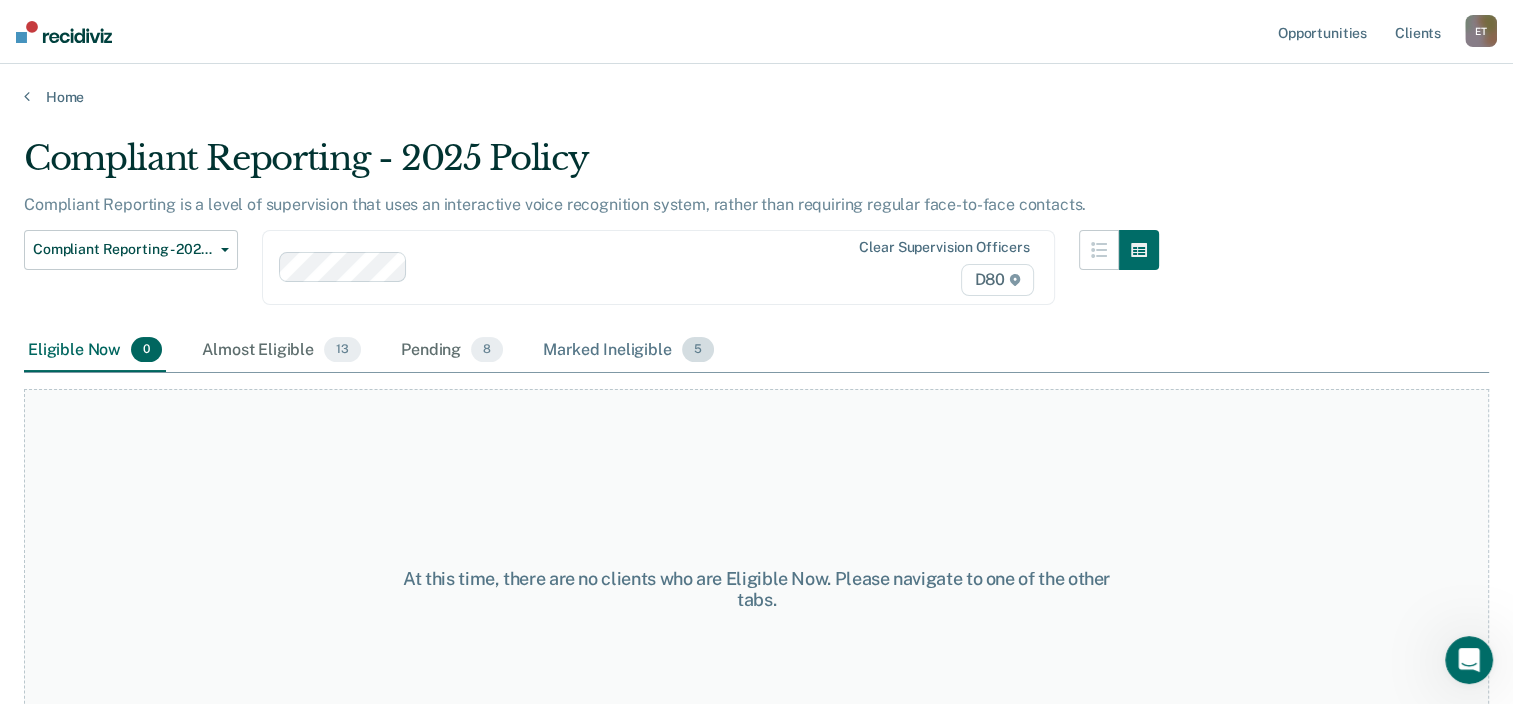 click on "Marked Ineligible 5" at bounding box center [628, 351] 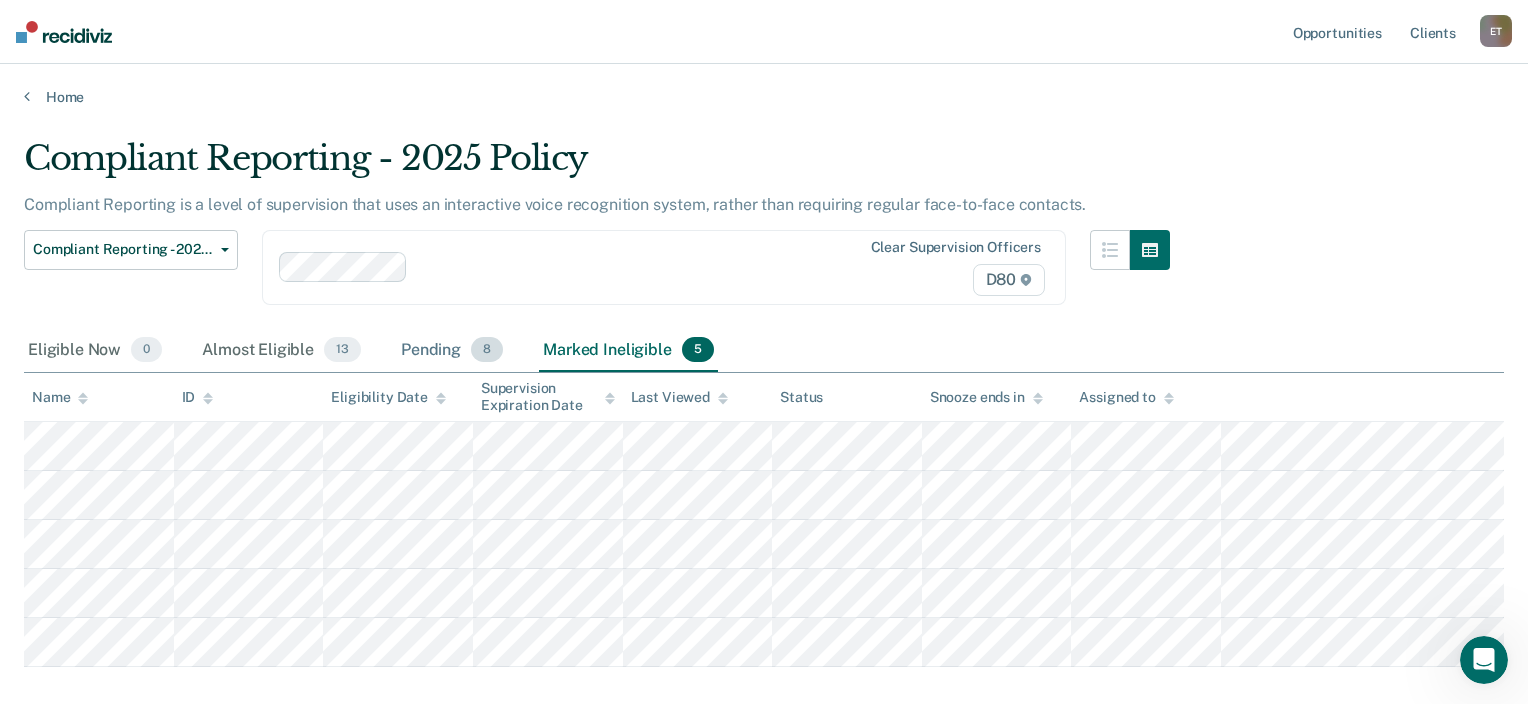 click on "Pending 8" at bounding box center [452, 351] 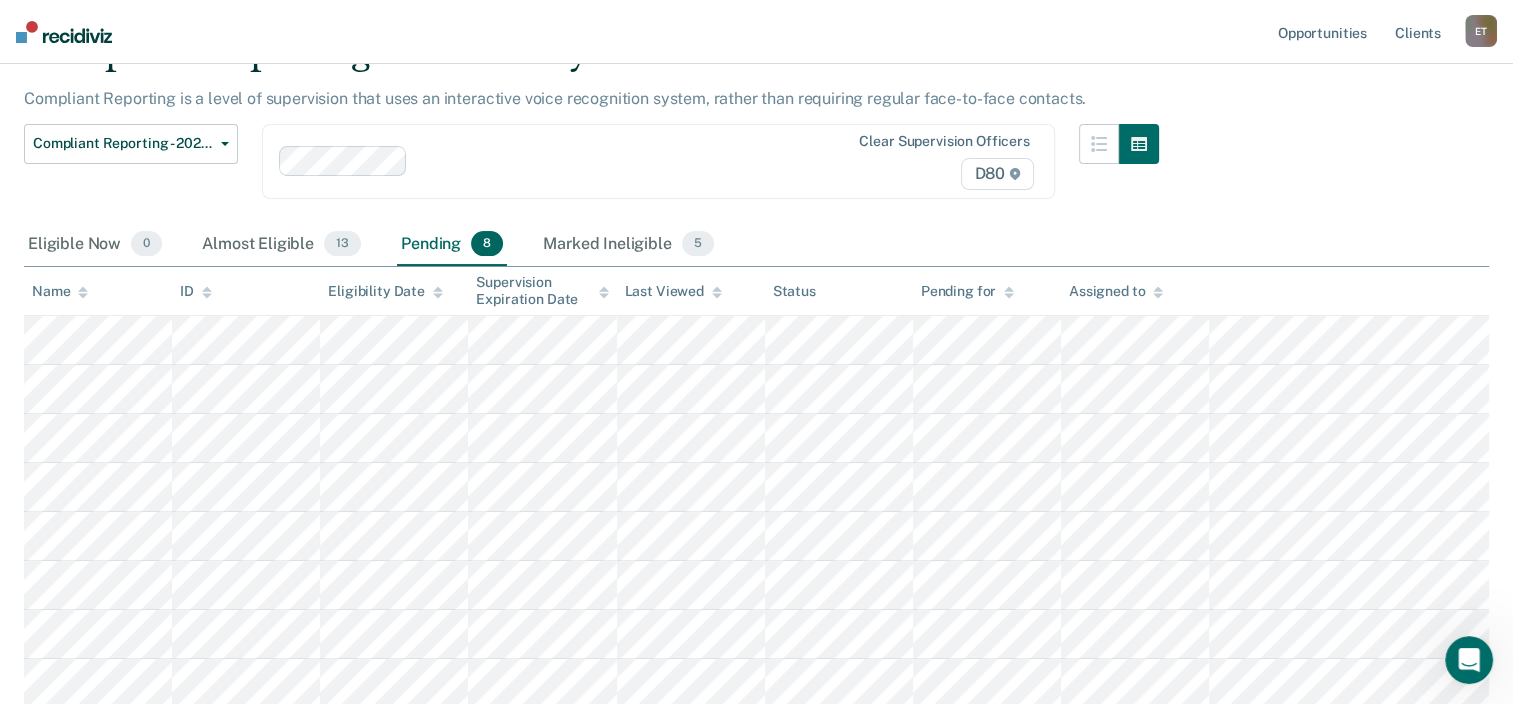 scroll, scrollTop: 108, scrollLeft: 0, axis: vertical 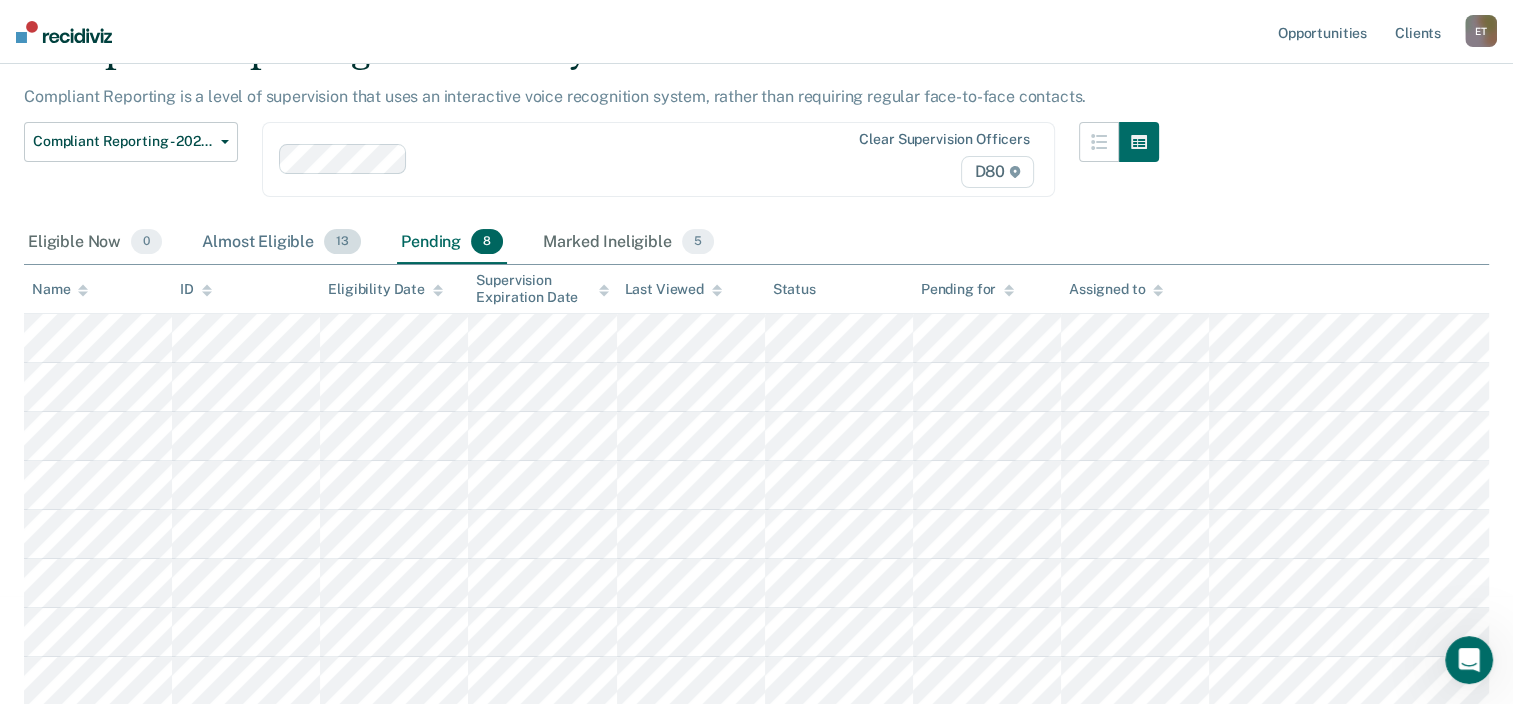 click on "Almost Eligible 13" at bounding box center (281, 243) 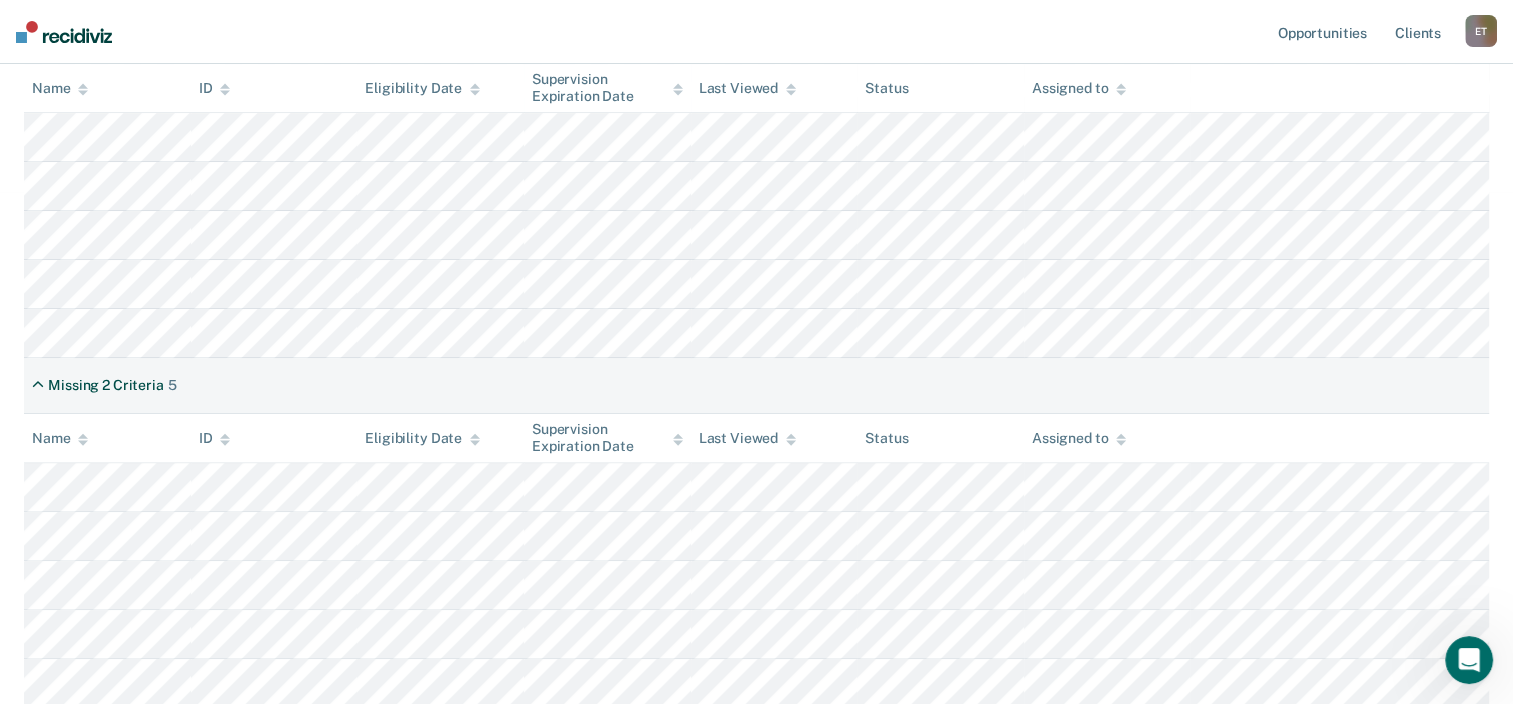 scroll, scrollTop: 514, scrollLeft: 0, axis: vertical 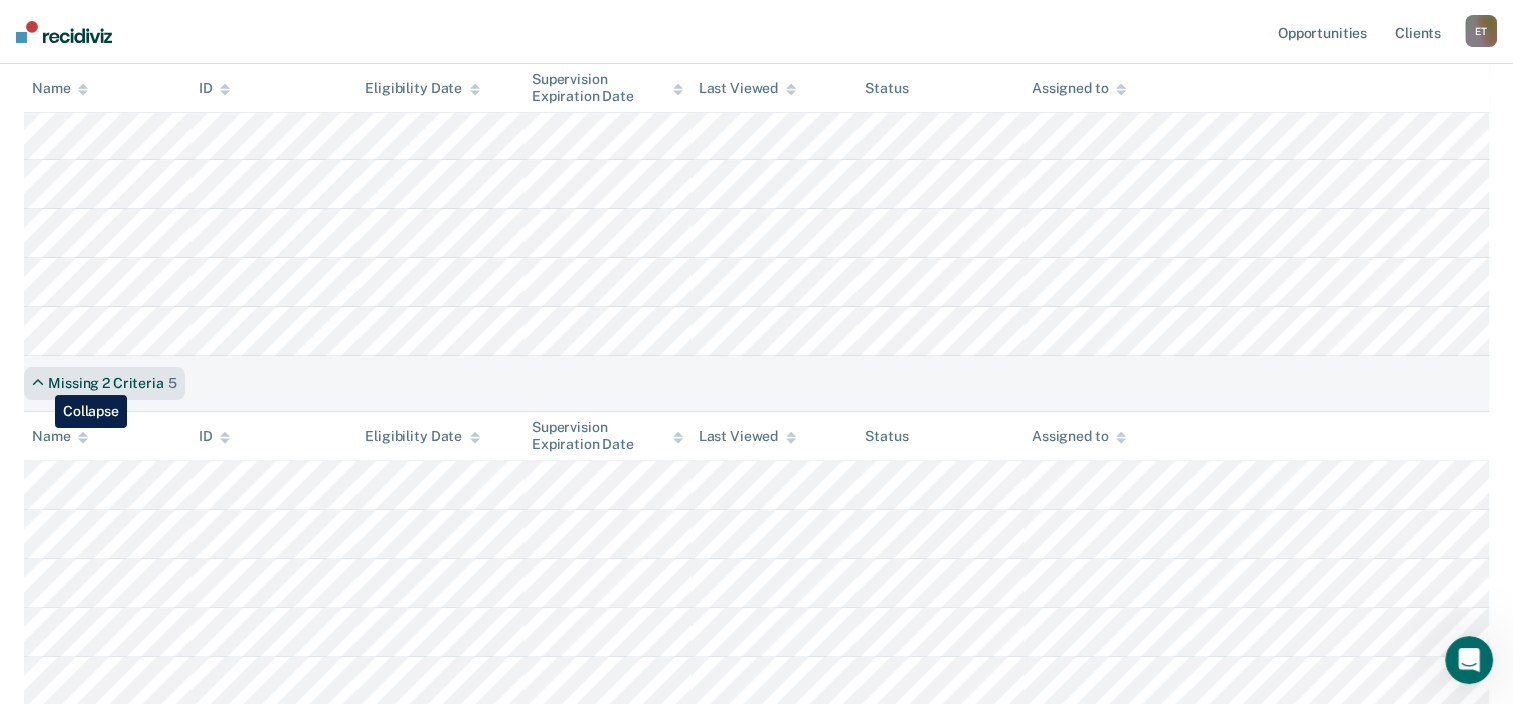 click at bounding box center [38, 383] 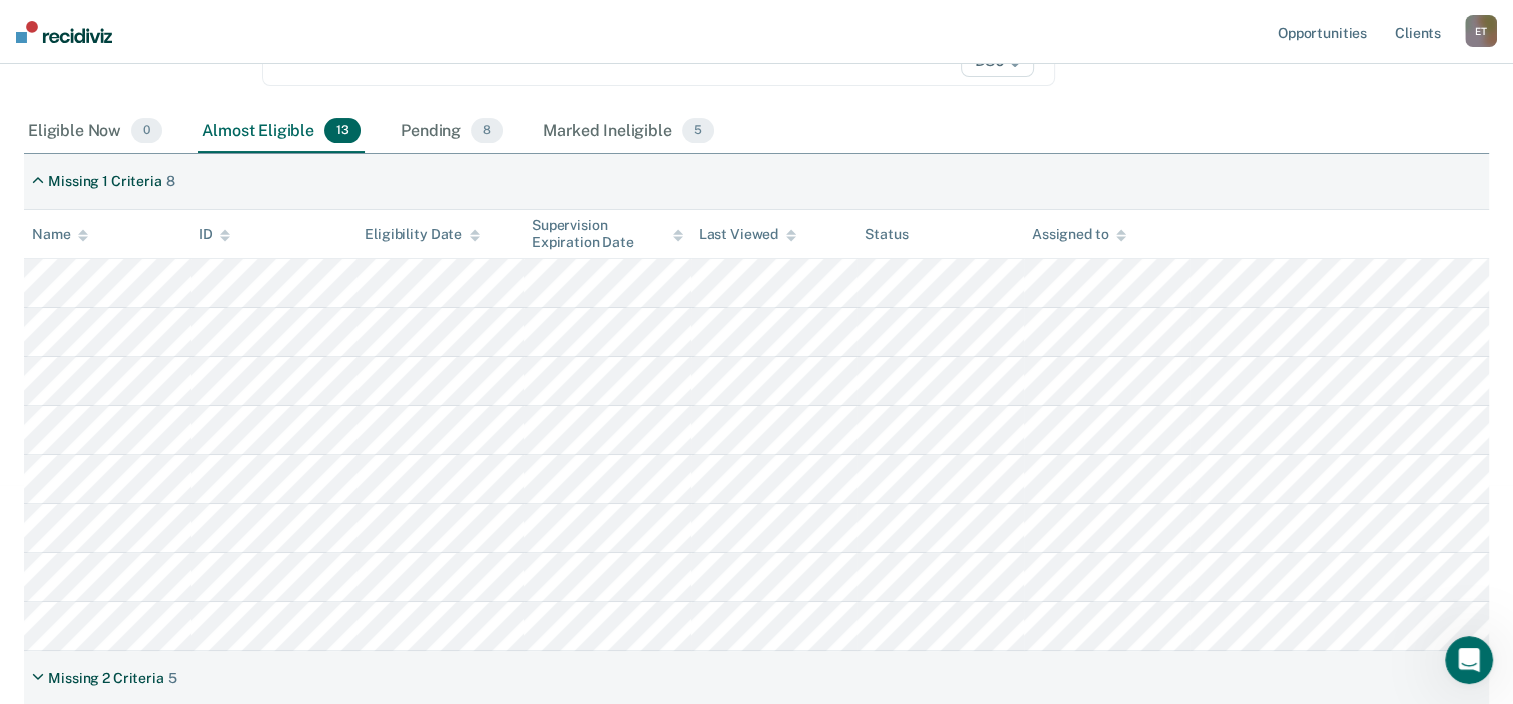 scroll, scrollTop: 220, scrollLeft: 0, axis: vertical 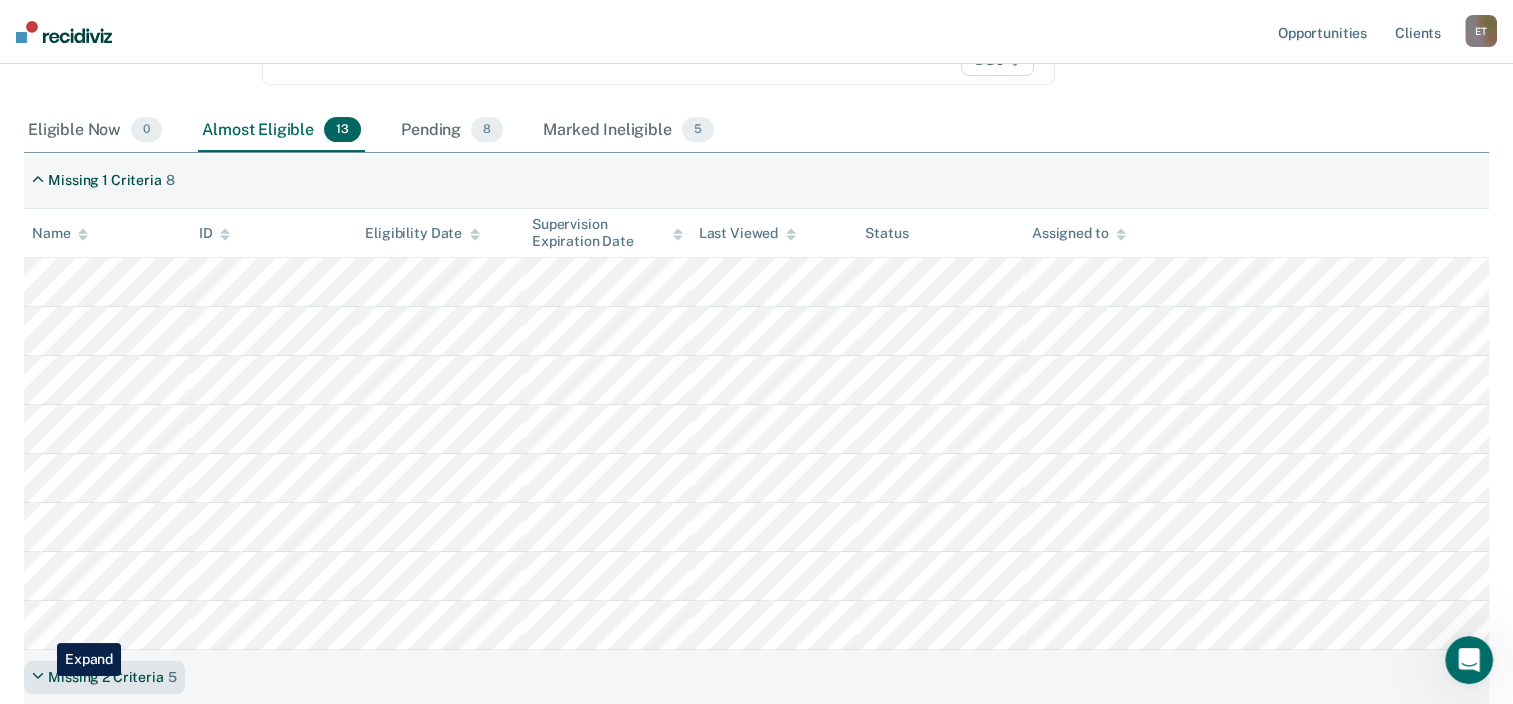 click at bounding box center [38, 677] 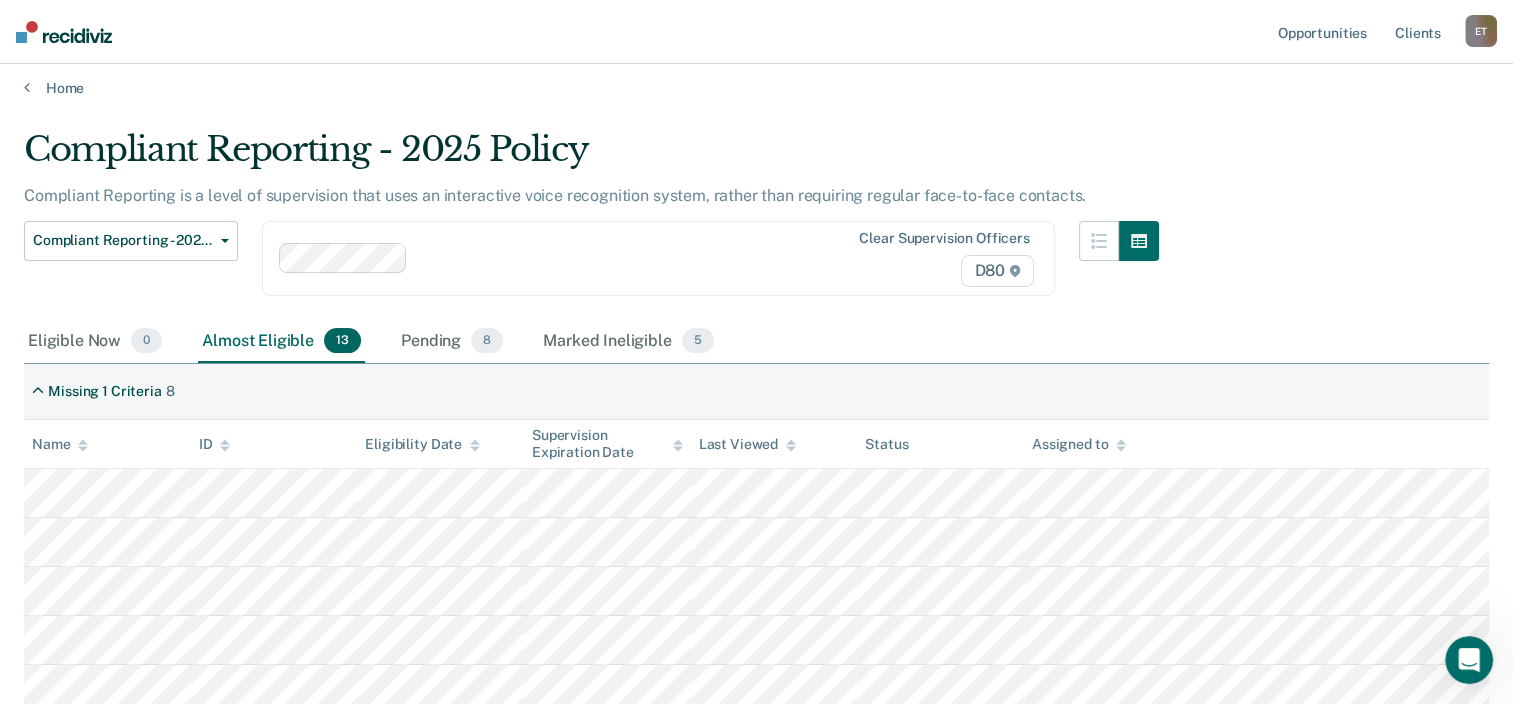 scroll, scrollTop: 0, scrollLeft: 0, axis: both 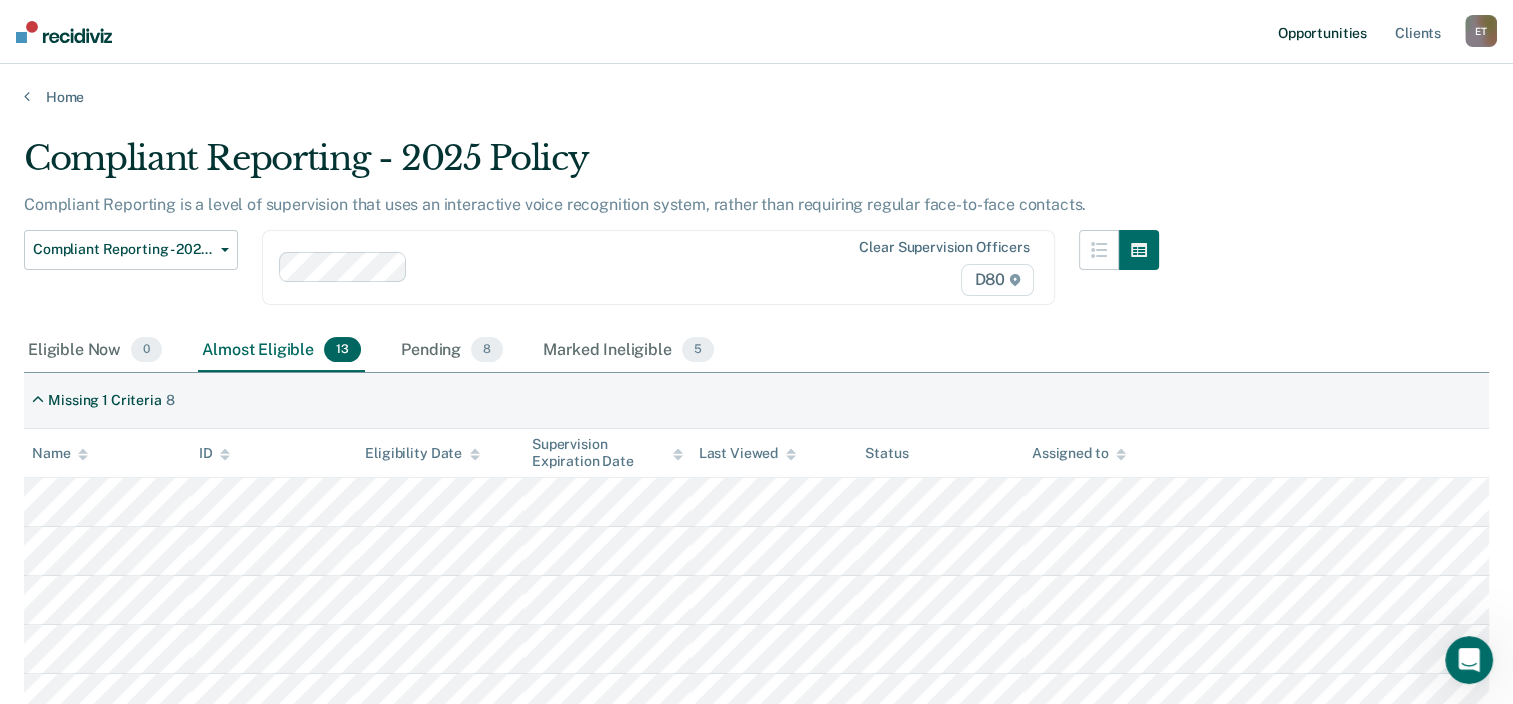 click on "Opportunities" at bounding box center [1322, 32] 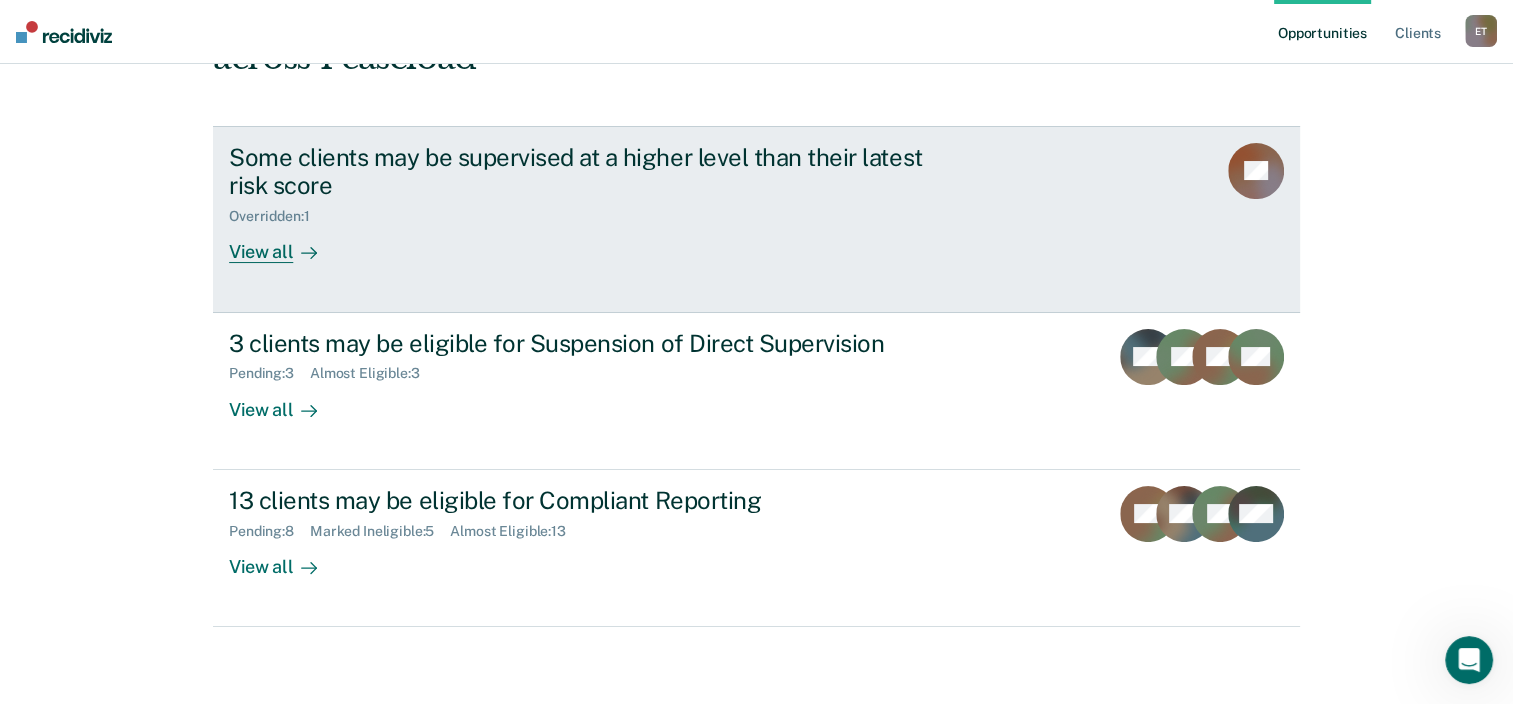 scroll, scrollTop: 176, scrollLeft: 0, axis: vertical 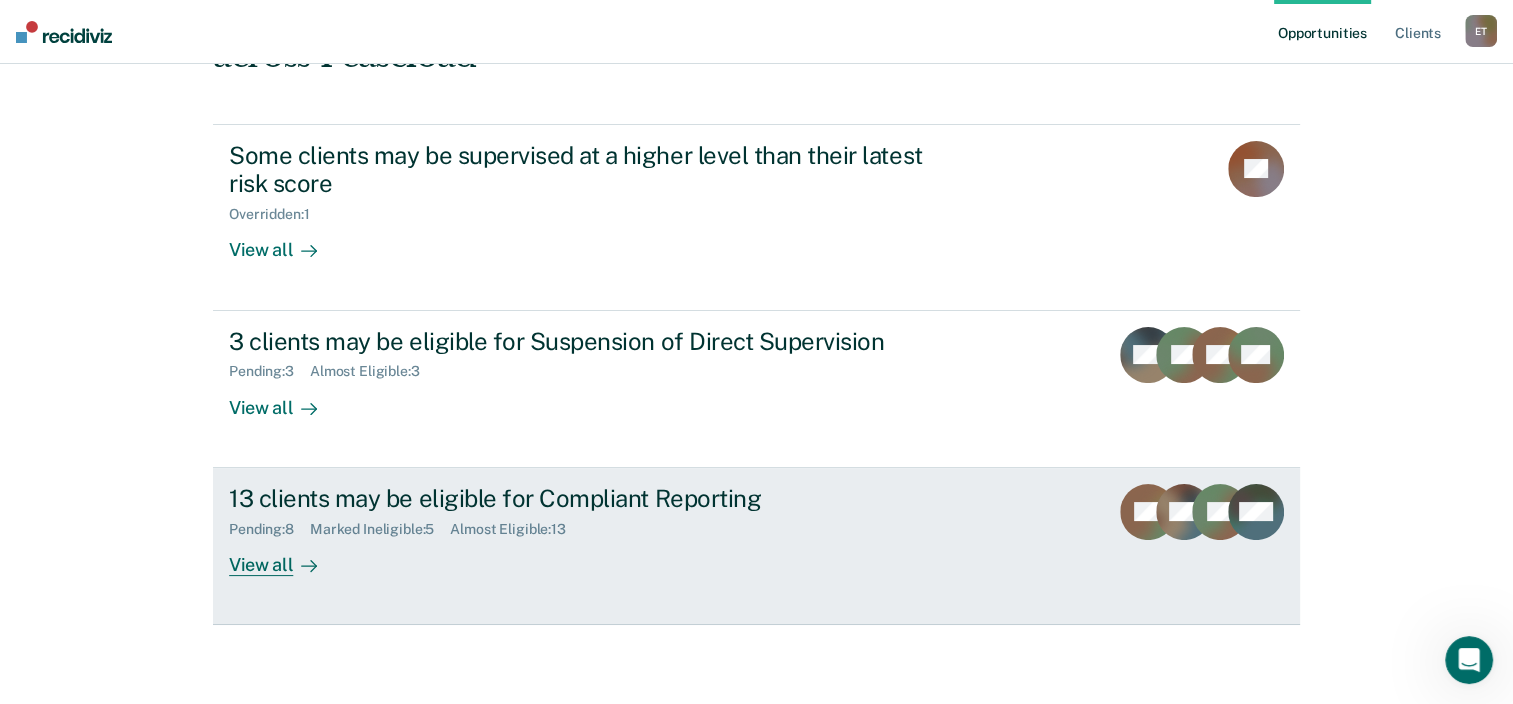 click on "View all" at bounding box center (285, 556) 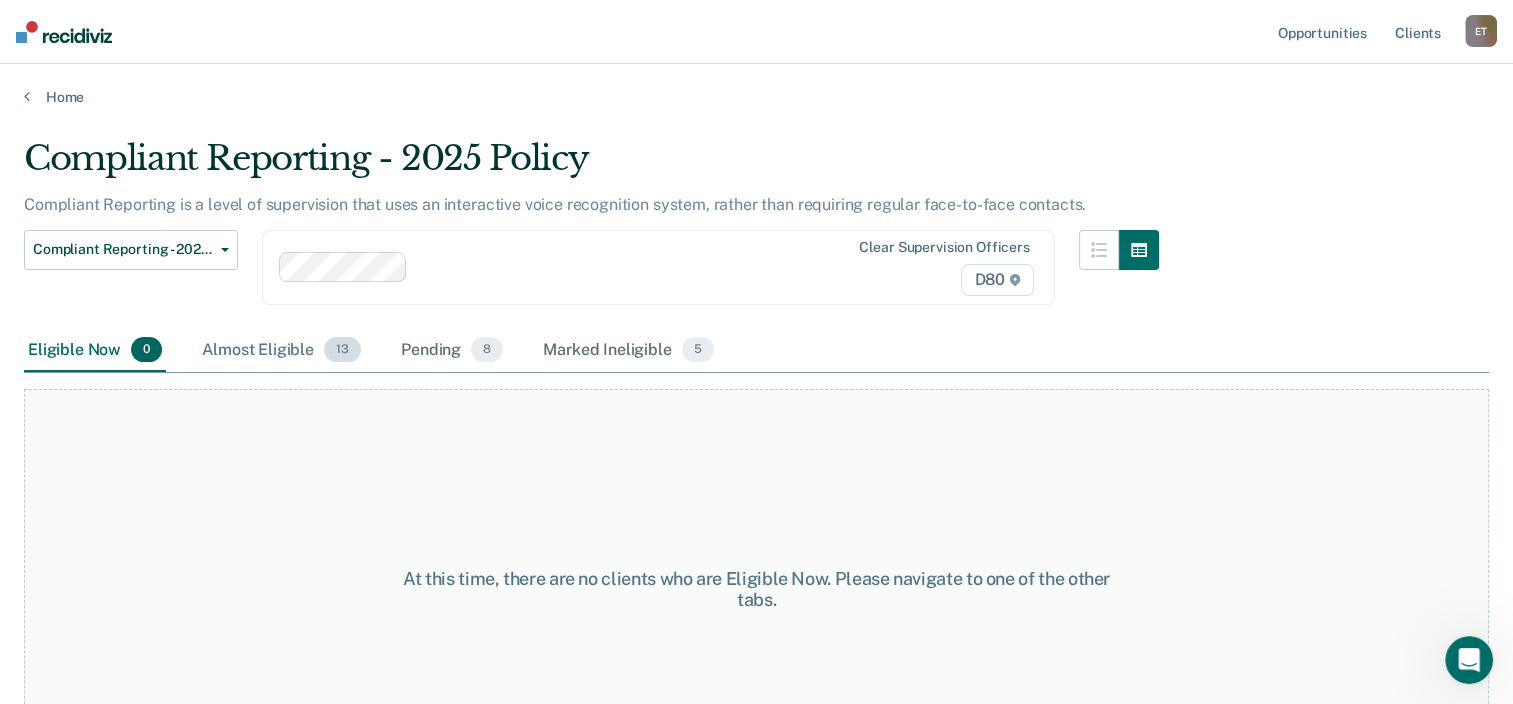 click on "Almost Eligible 13" at bounding box center [281, 351] 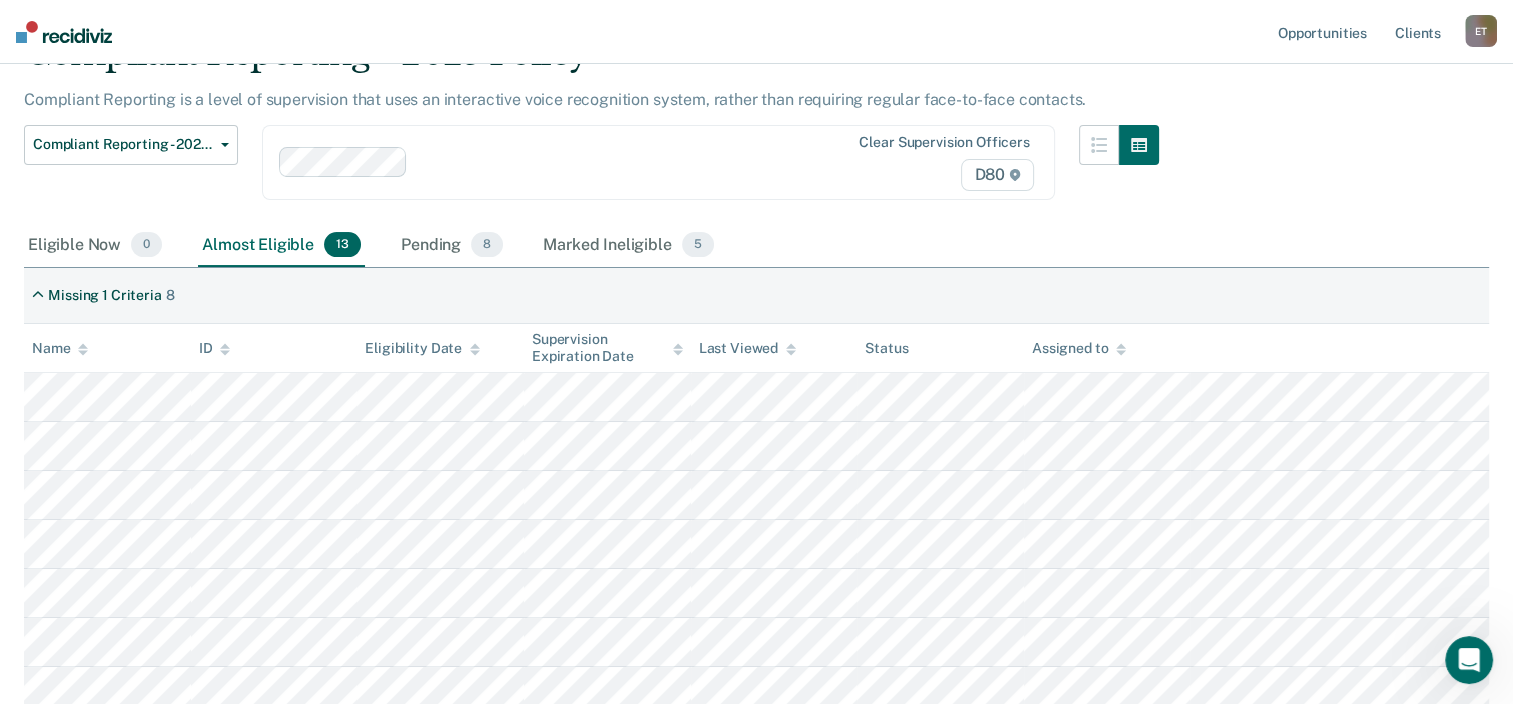 scroll, scrollTop: 200, scrollLeft: 0, axis: vertical 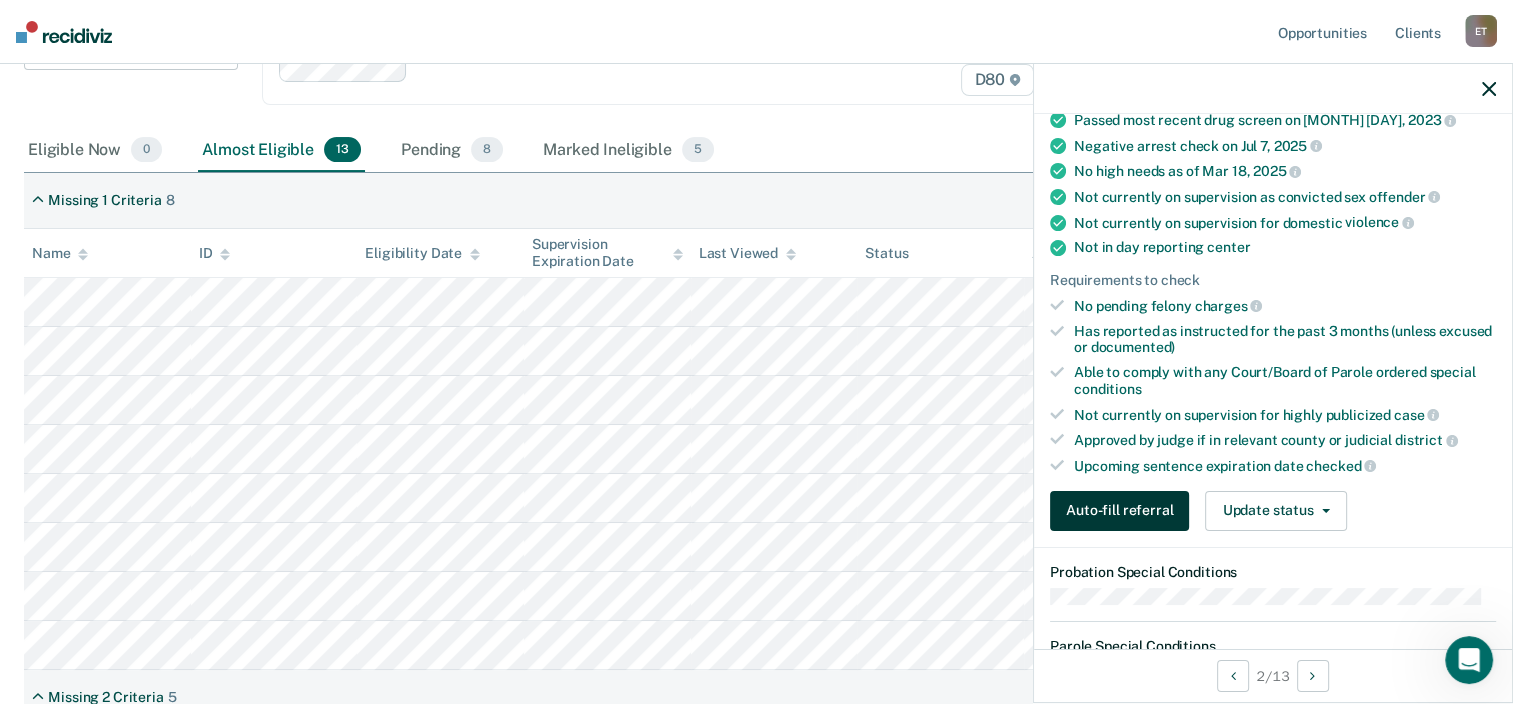 click on "Auto-fill referral" at bounding box center [1119, 511] 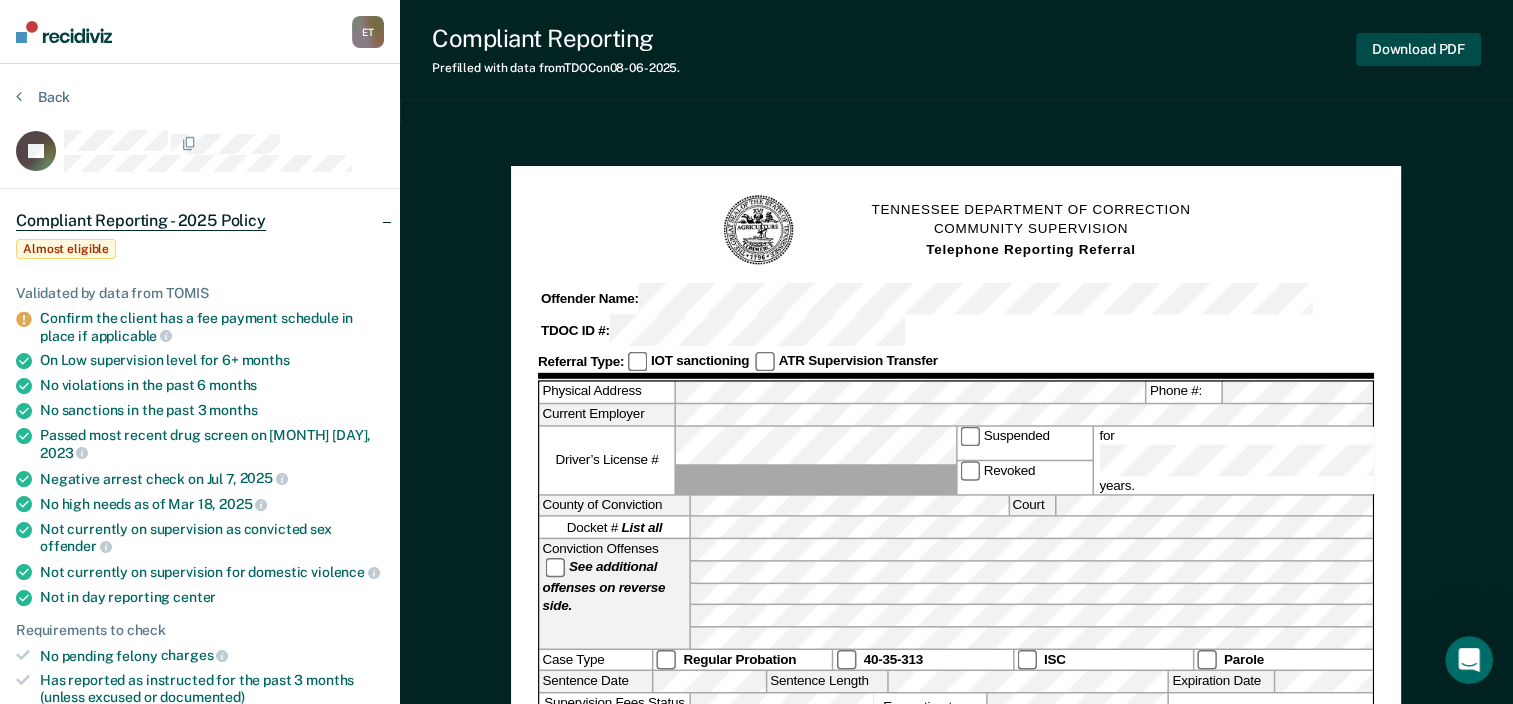 click on "Download PDF" at bounding box center (1418, 49) 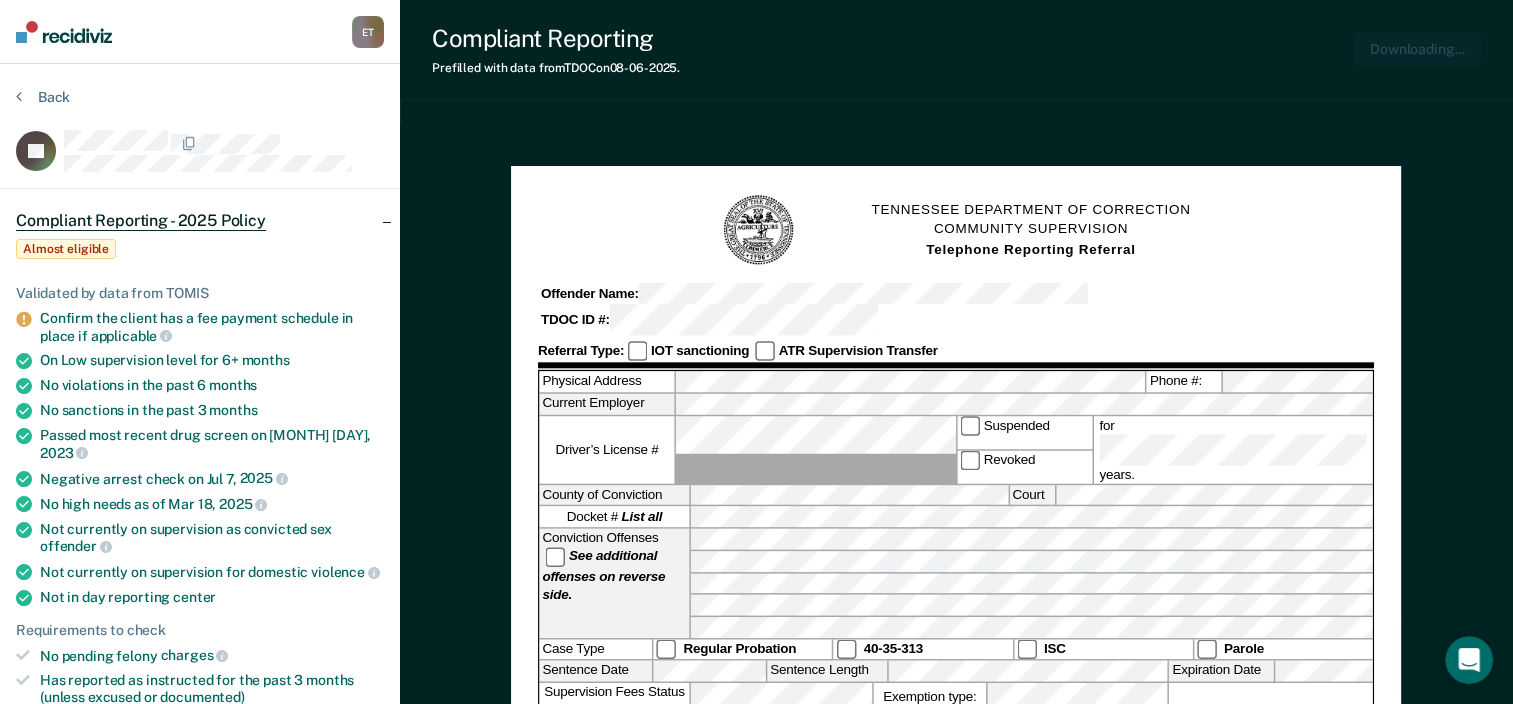 scroll, scrollTop: 0, scrollLeft: 0, axis: both 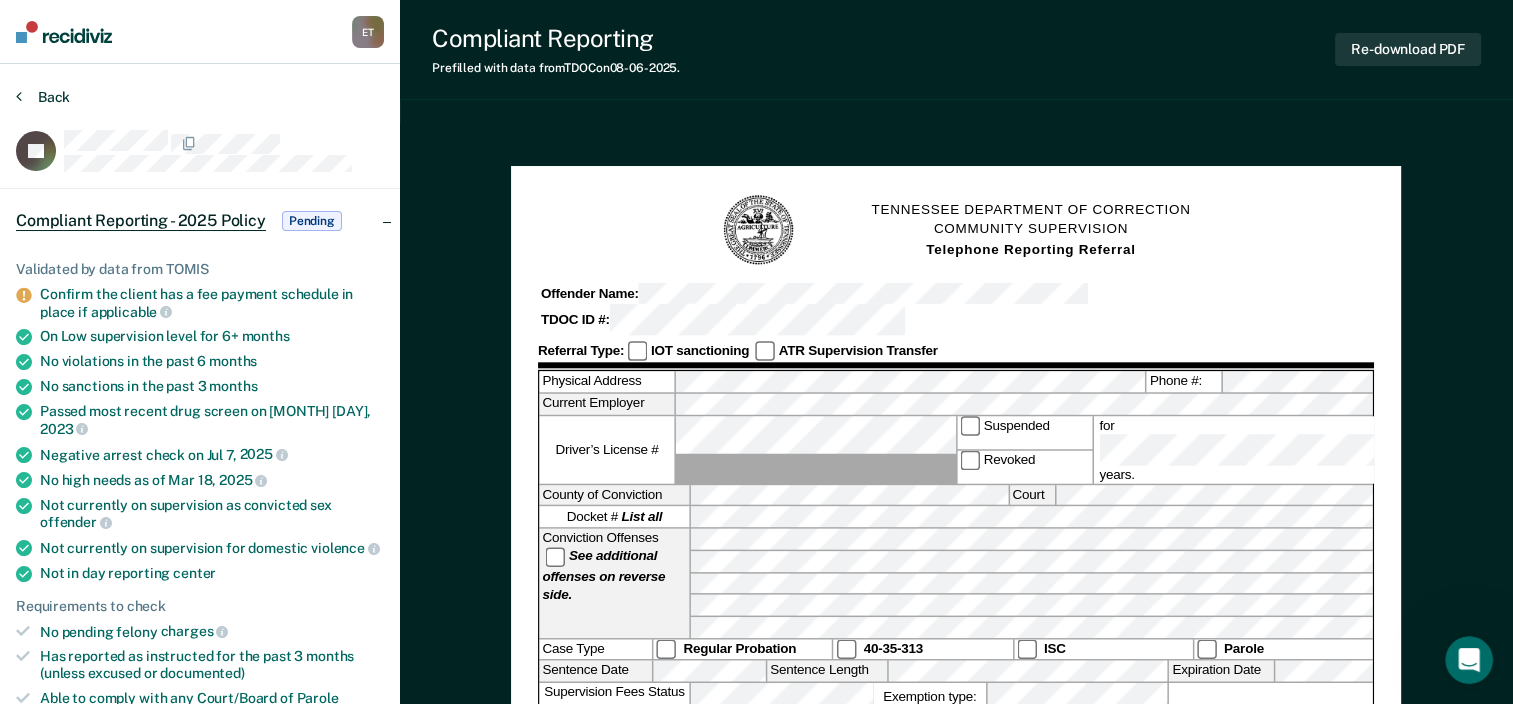 click at bounding box center (19, 96) 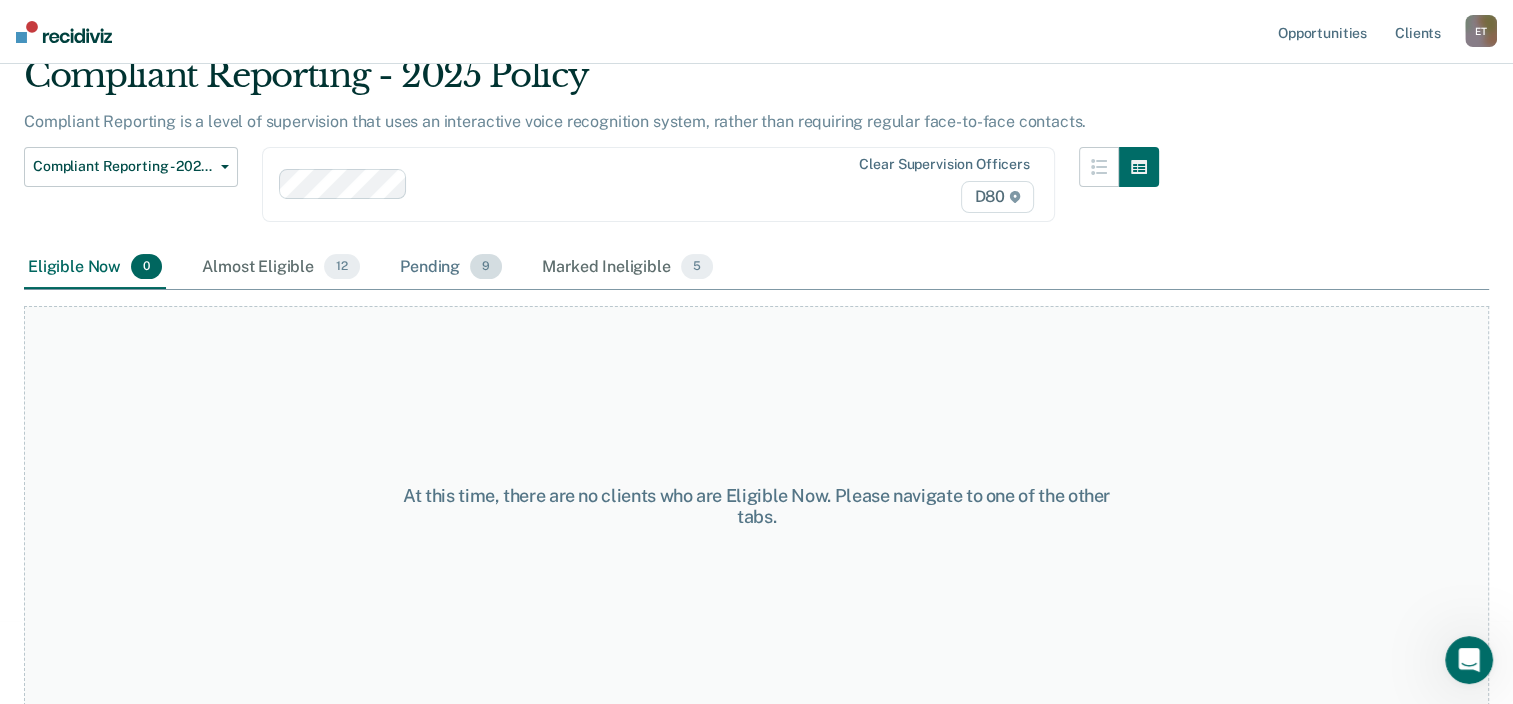 click on "Pending 9" at bounding box center [451, 268] 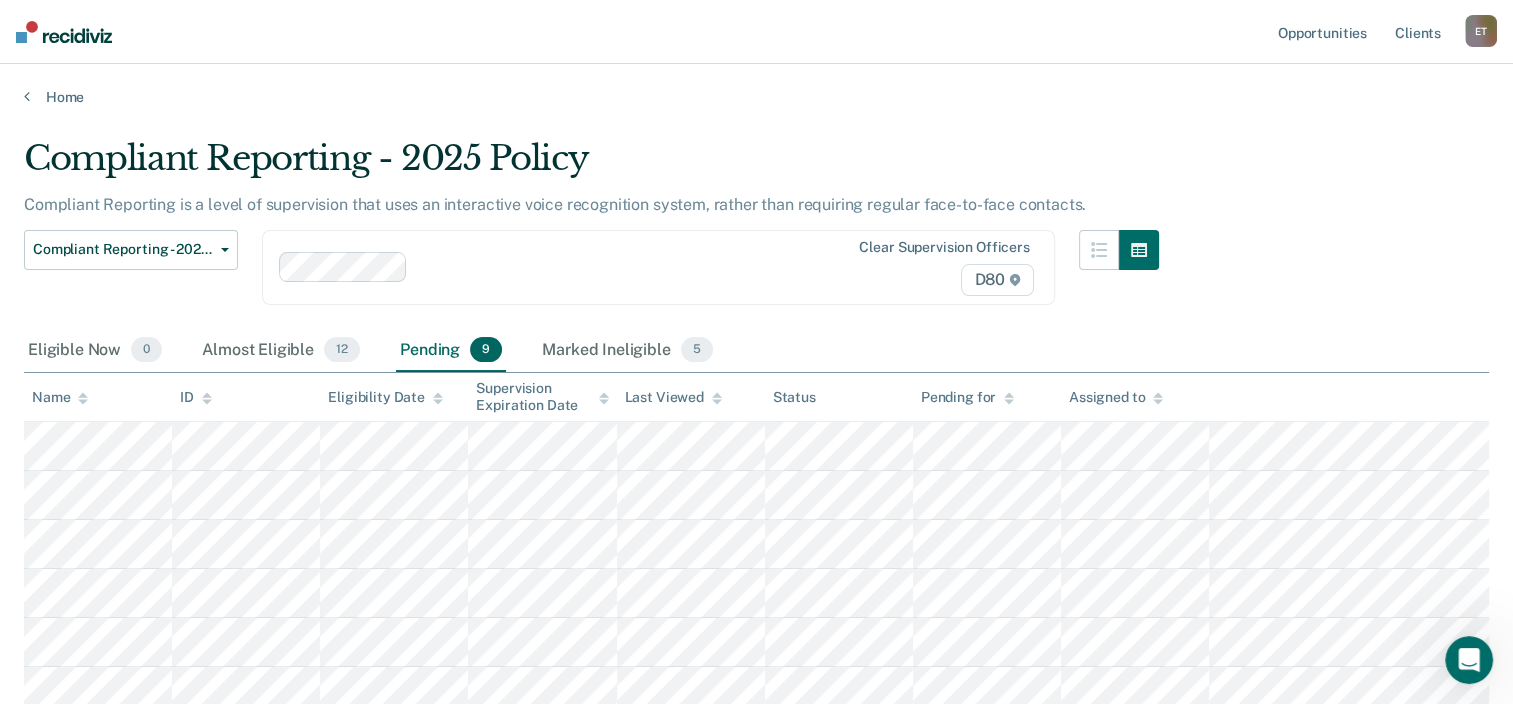 scroll, scrollTop: 0, scrollLeft: 0, axis: both 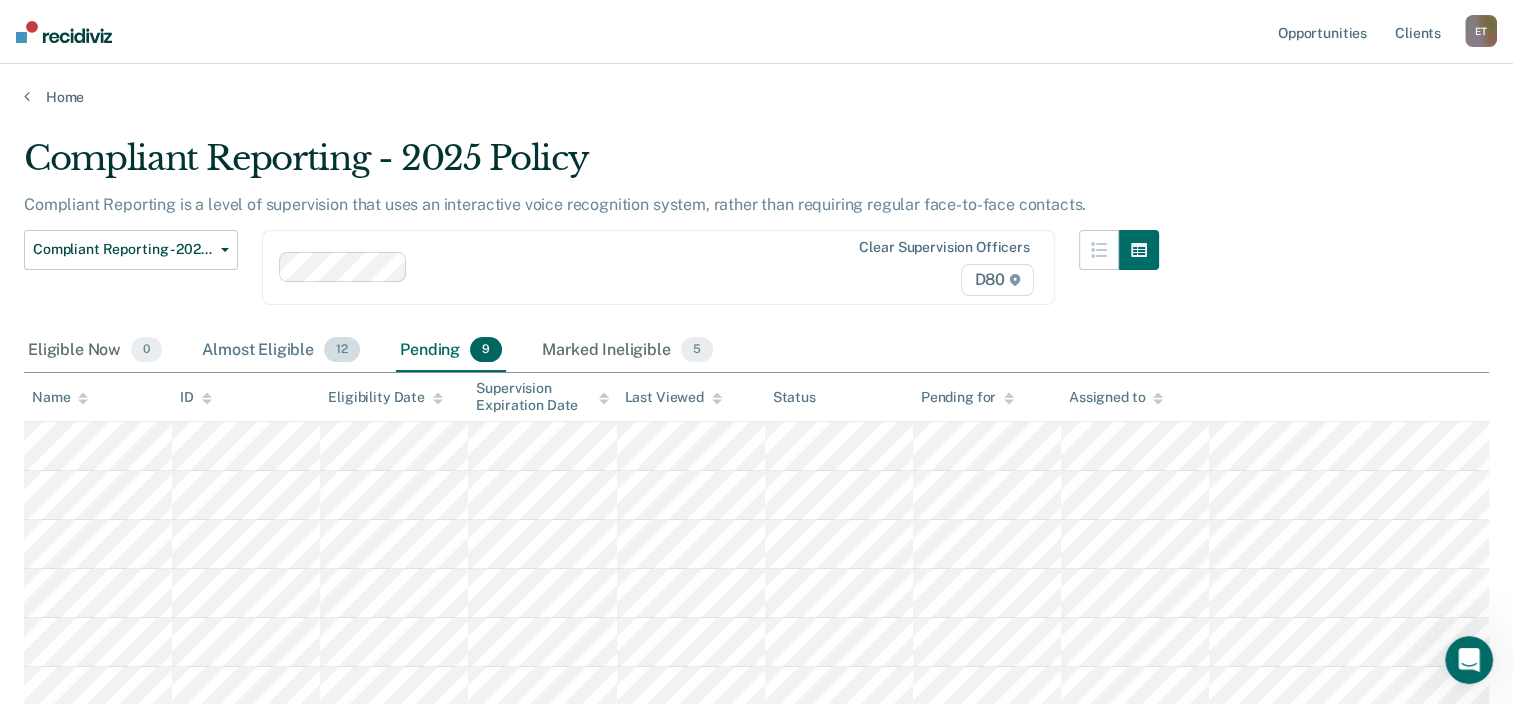 click on "Almost Eligible 12" at bounding box center [281, 351] 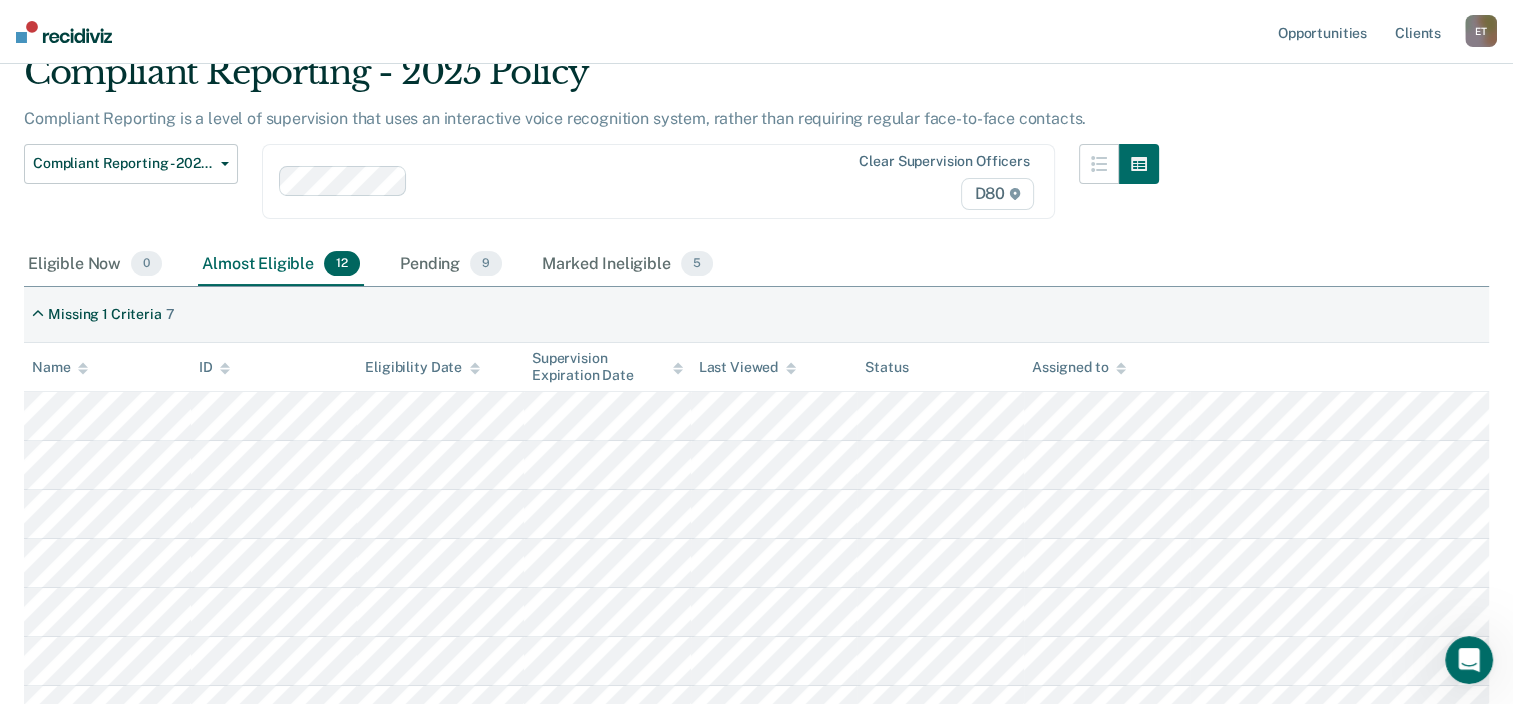 scroll, scrollTop: 200, scrollLeft: 0, axis: vertical 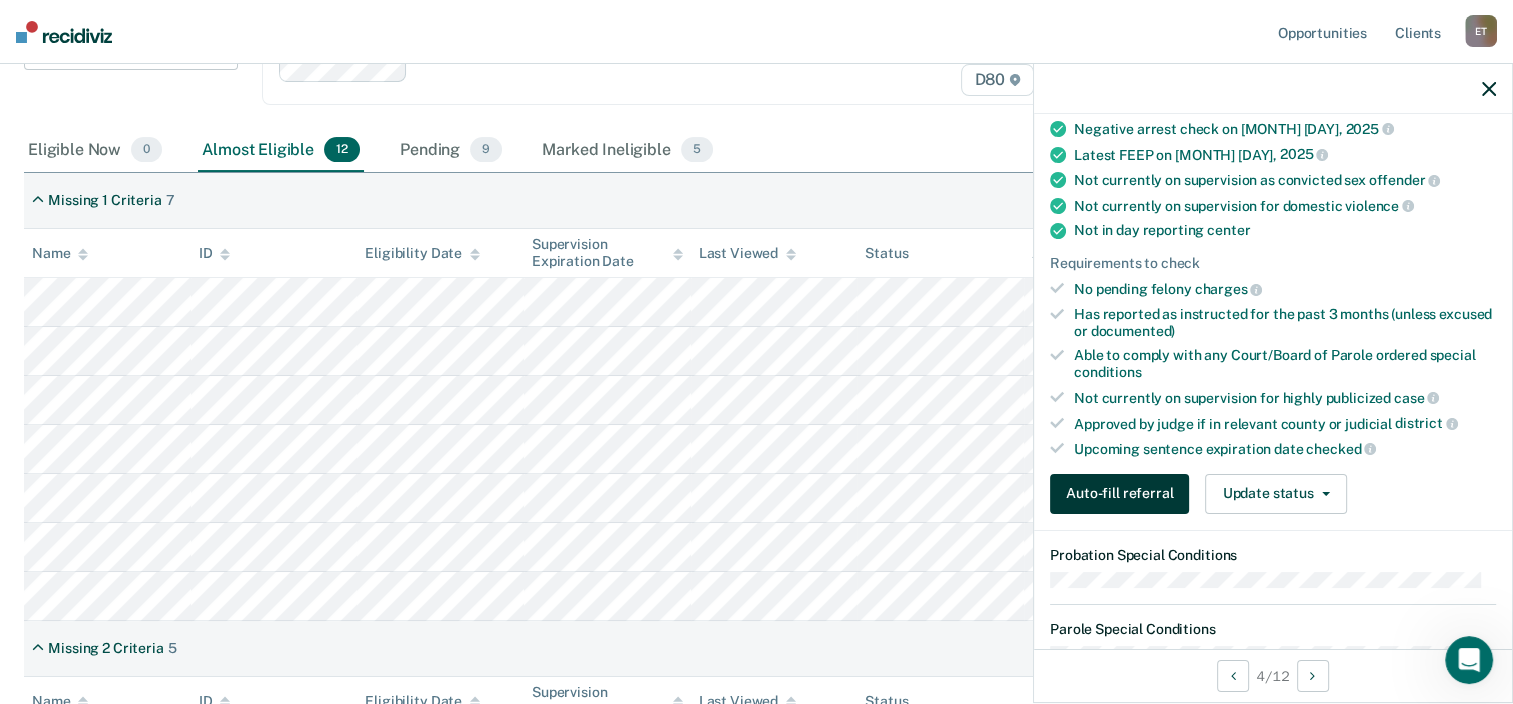 click on "Auto-fill referral" at bounding box center (1119, 494) 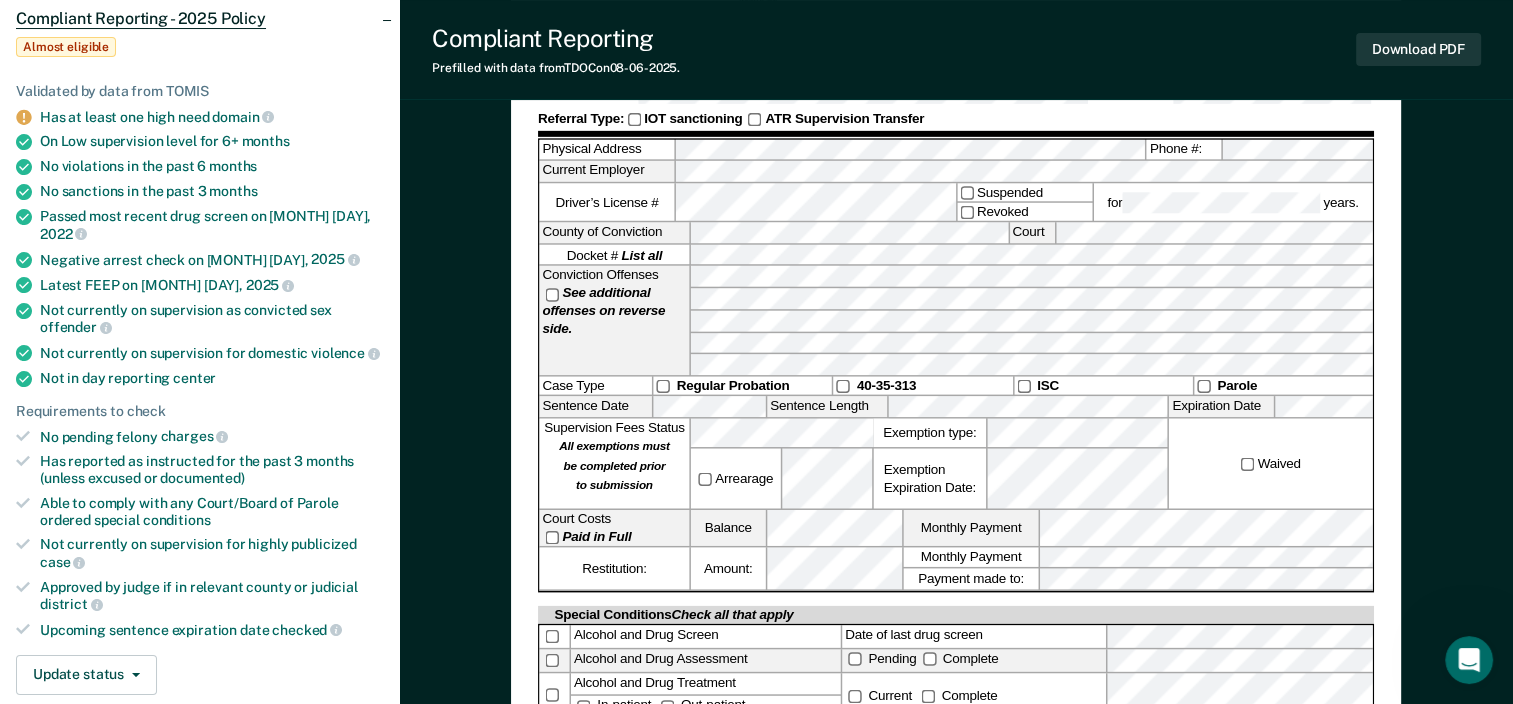 scroll, scrollTop: 0, scrollLeft: 0, axis: both 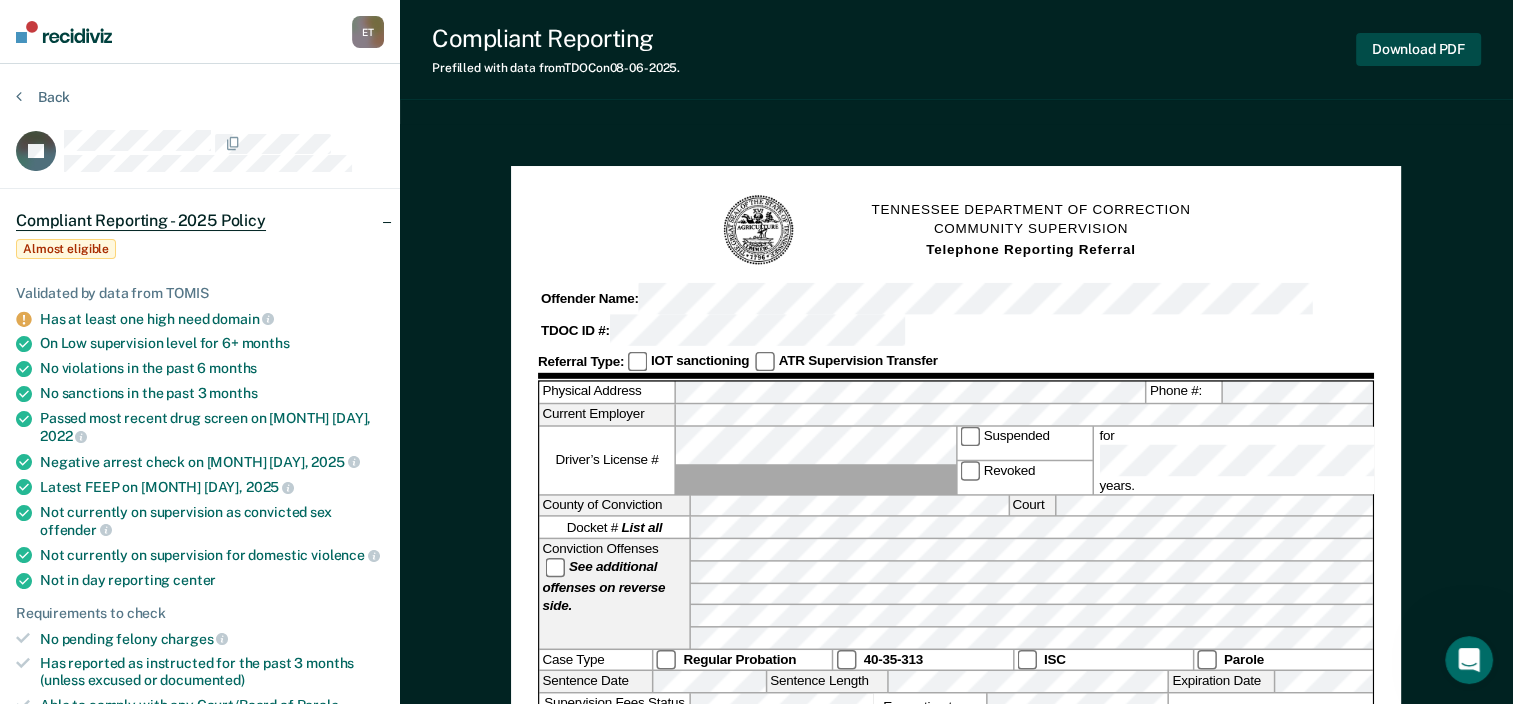click on "Download PDF" at bounding box center [1418, 49] 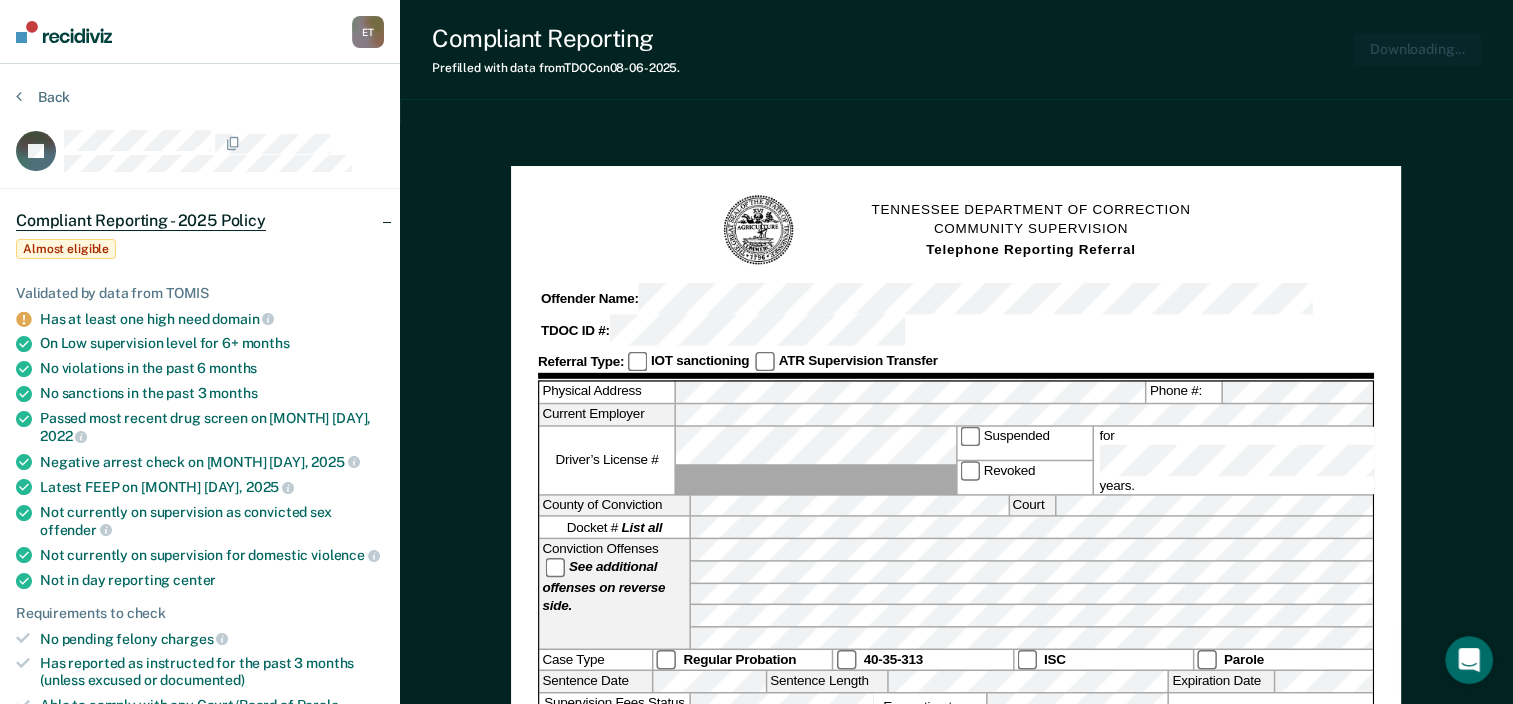 scroll, scrollTop: 0, scrollLeft: 0, axis: both 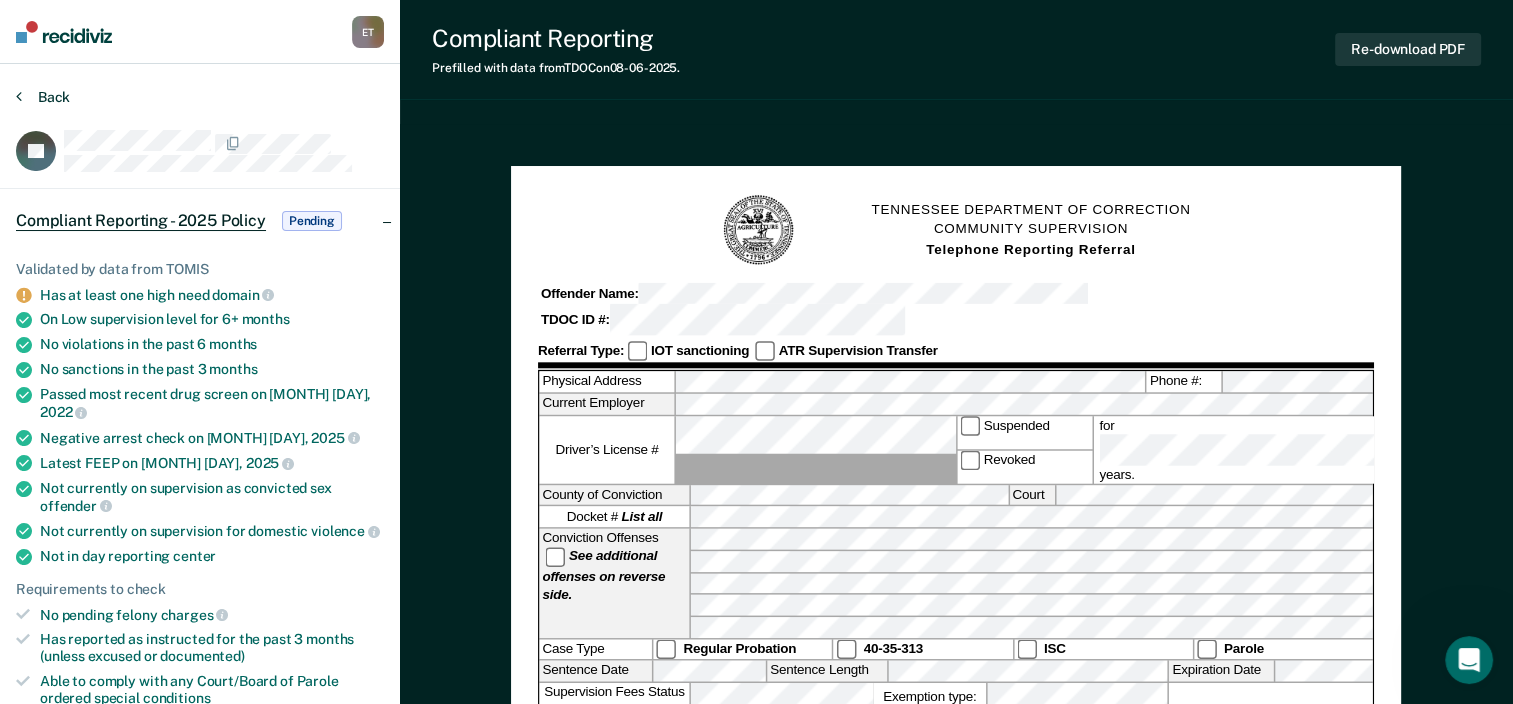 click on "Back" at bounding box center (43, 97) 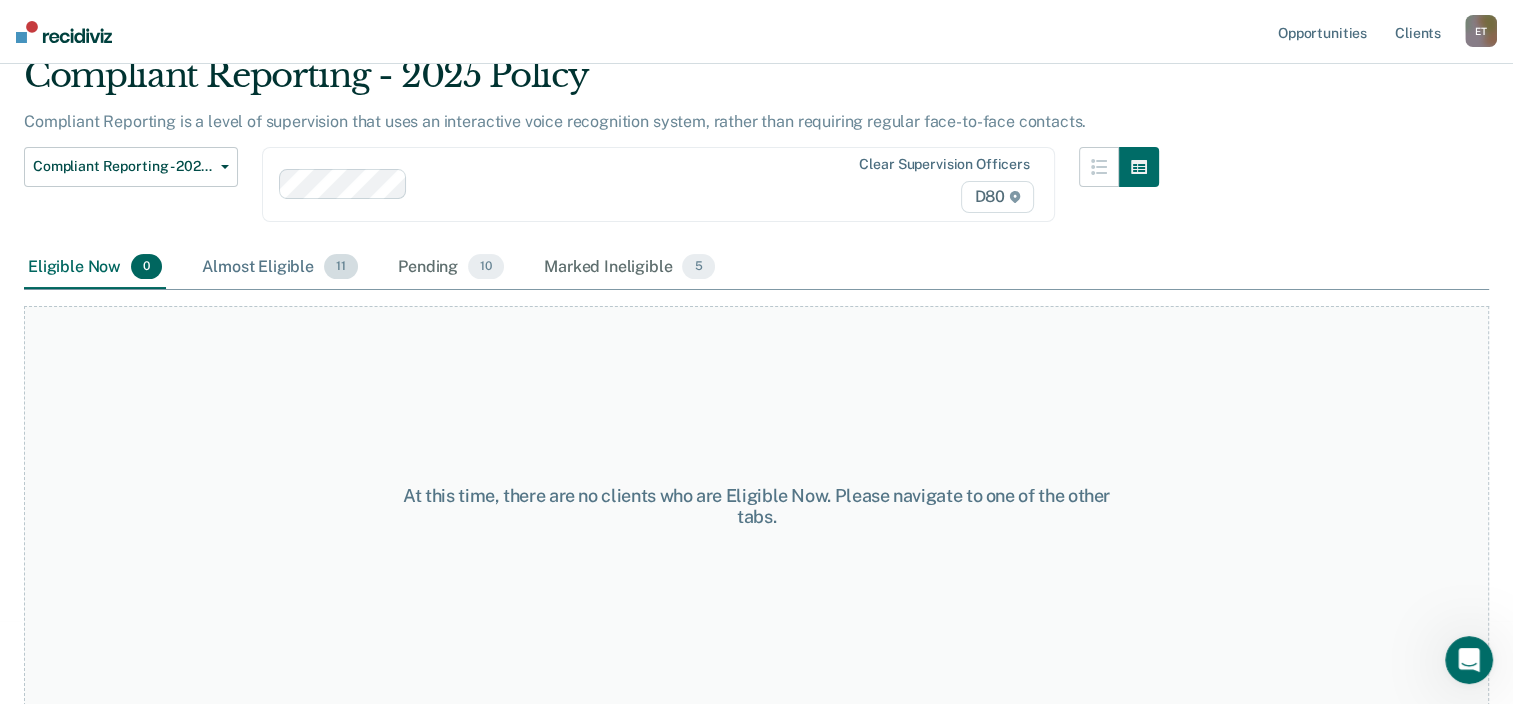 click on "Almost Eligible 11" at bounding box center [280, 268] 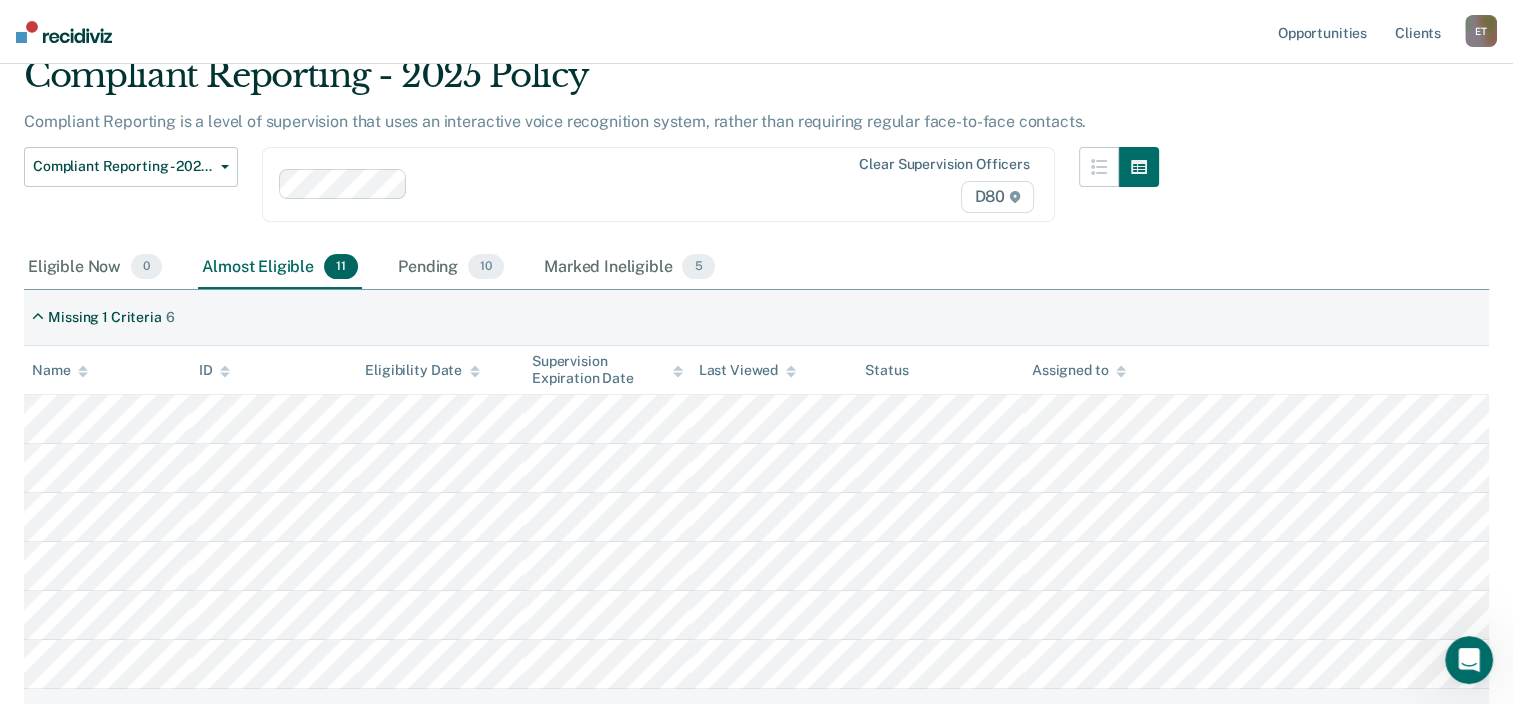 scroll, scrollTop: 183, scrollLeft: 0, axis: vertical 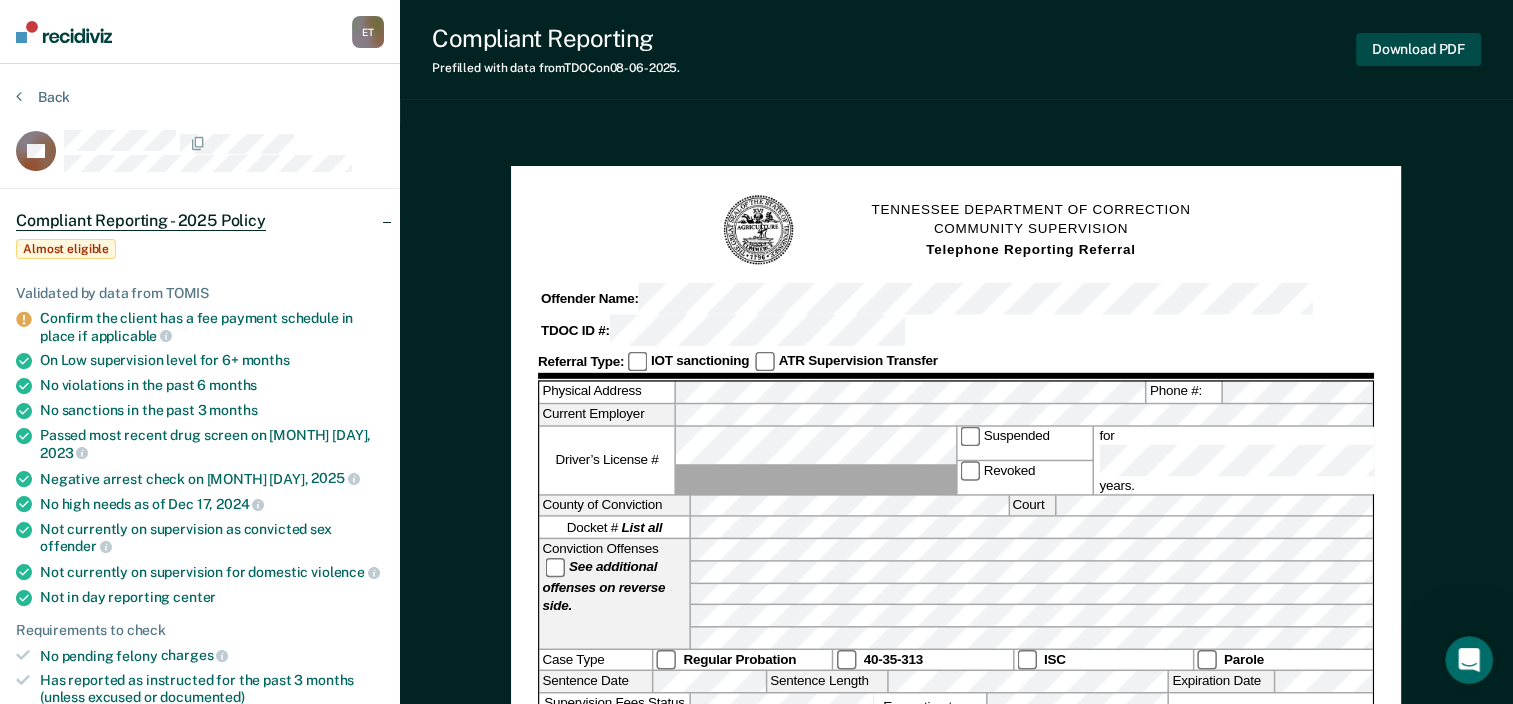 click on "Download PDF" at bounding box center [1418, 49] 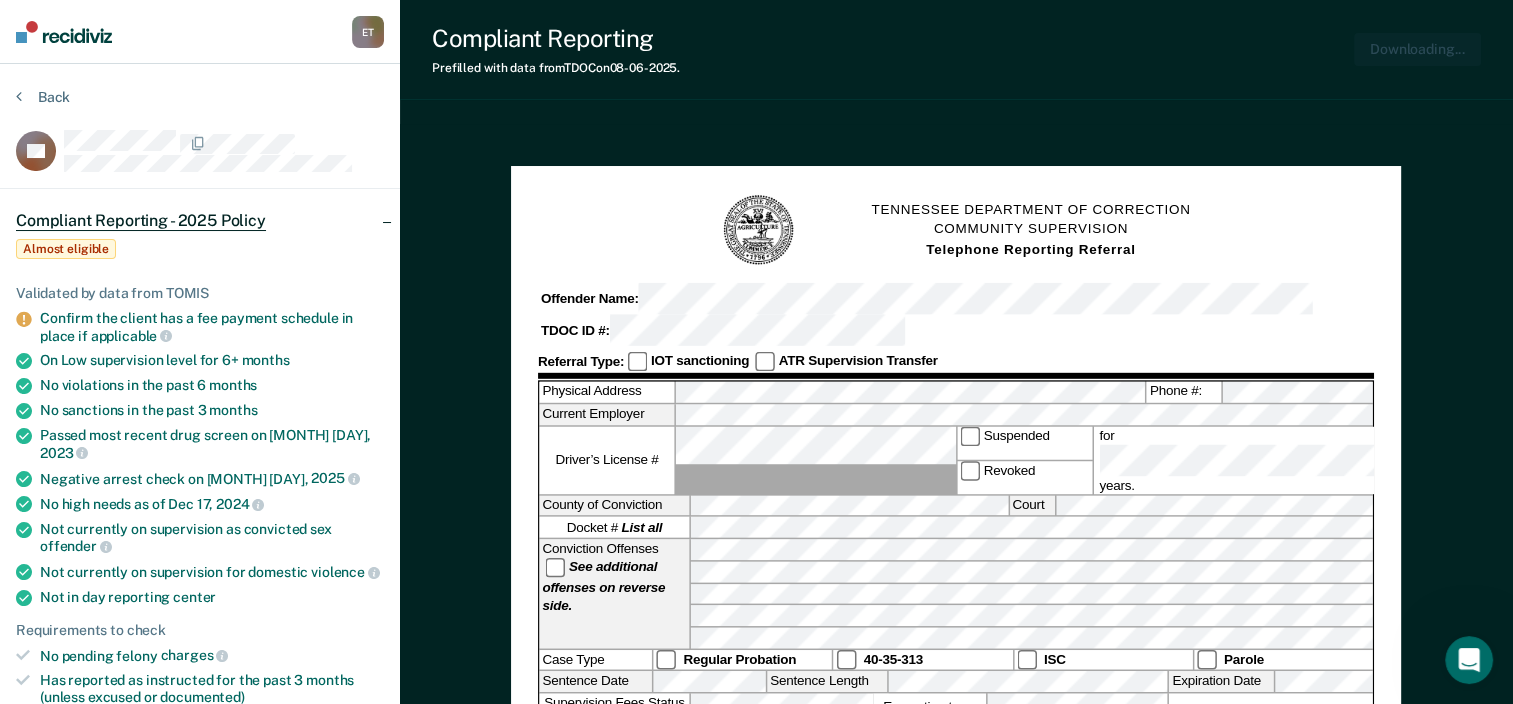 scroll, scrollTop: 0, scrollLeft: 0, axis: both 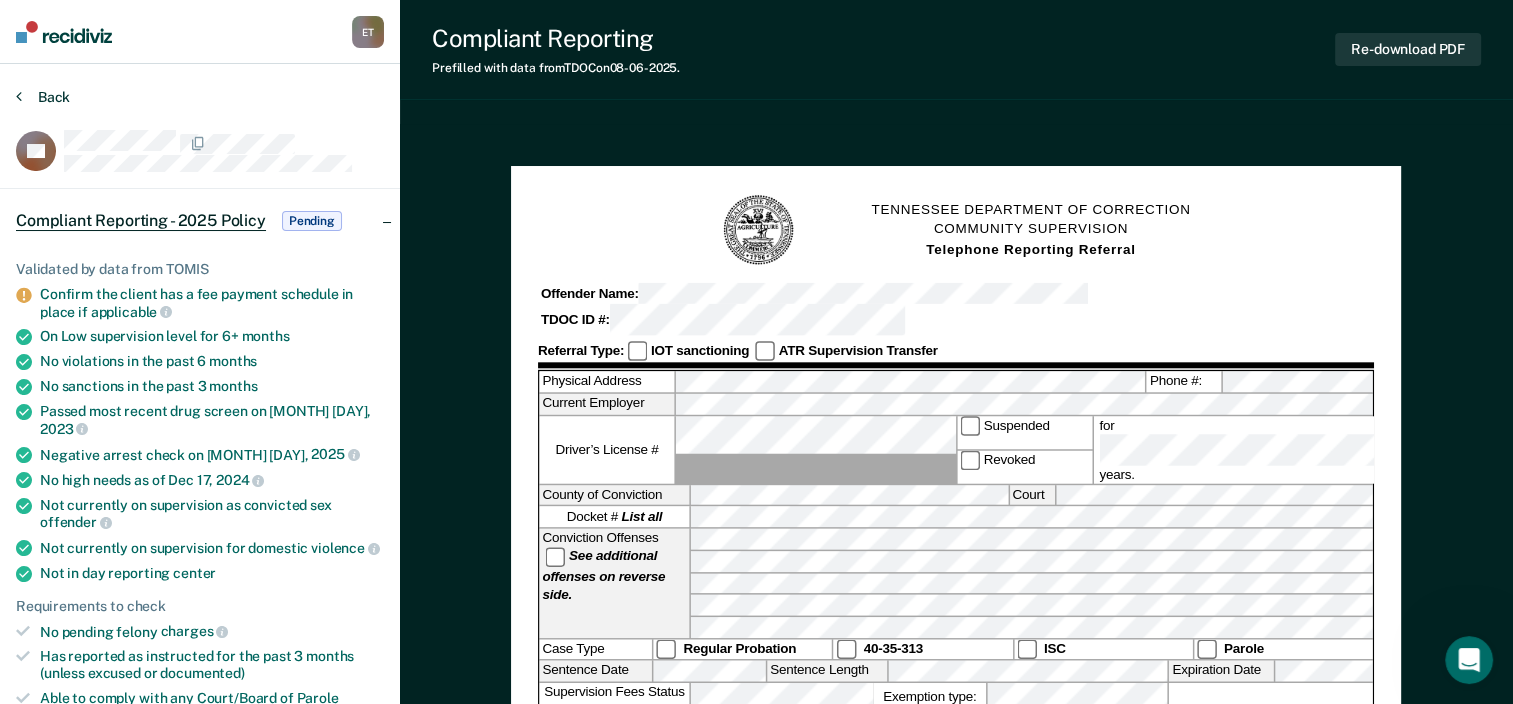 click at bounding box center (19, 96) 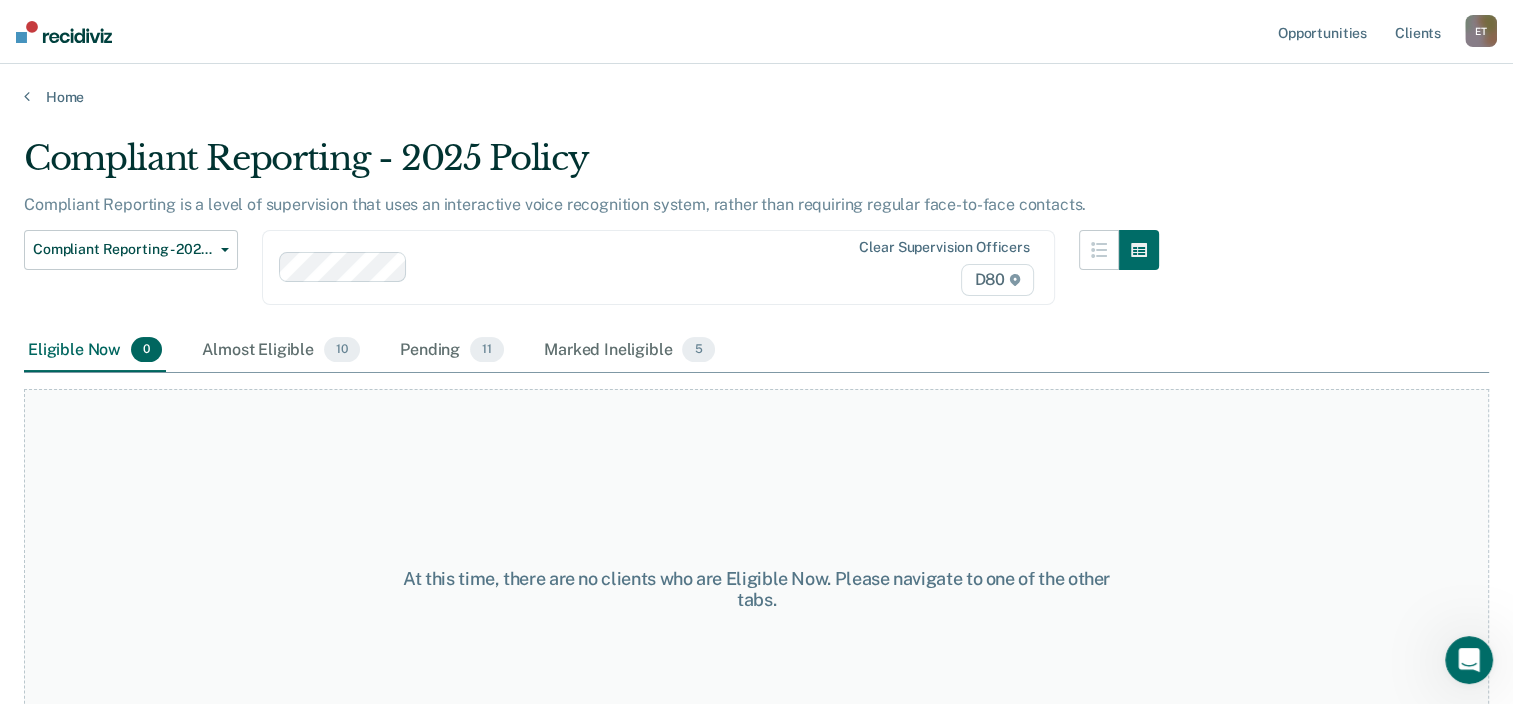 scroll, scrollTop: 83, scrollLeft: 0, axis: vertical 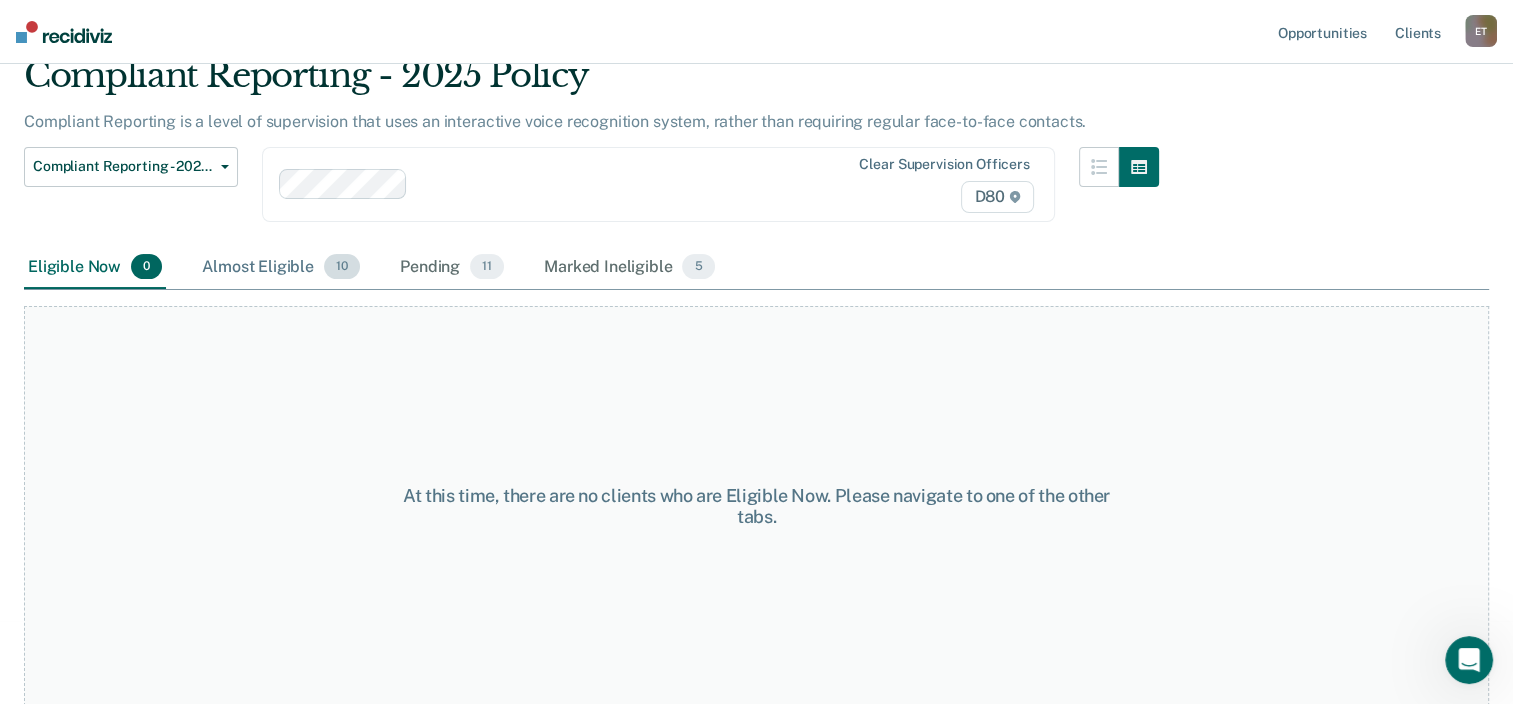 drag, startPoint x: 272, startPoint y: 268, endPoint x: 296, endPoint y: 267, distance: 24.020824 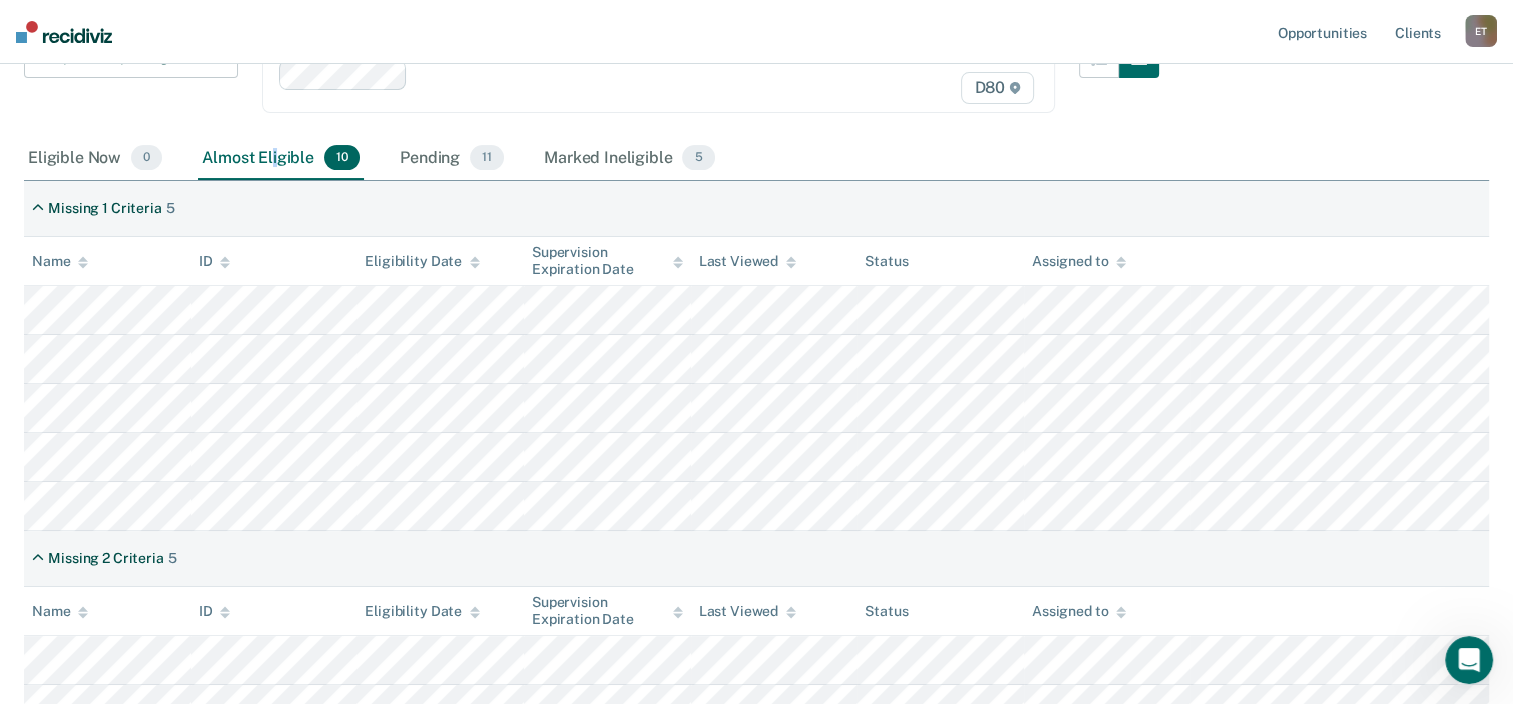 scroll, scrollTop: 183, scrollLeft: 0, axis: vertical 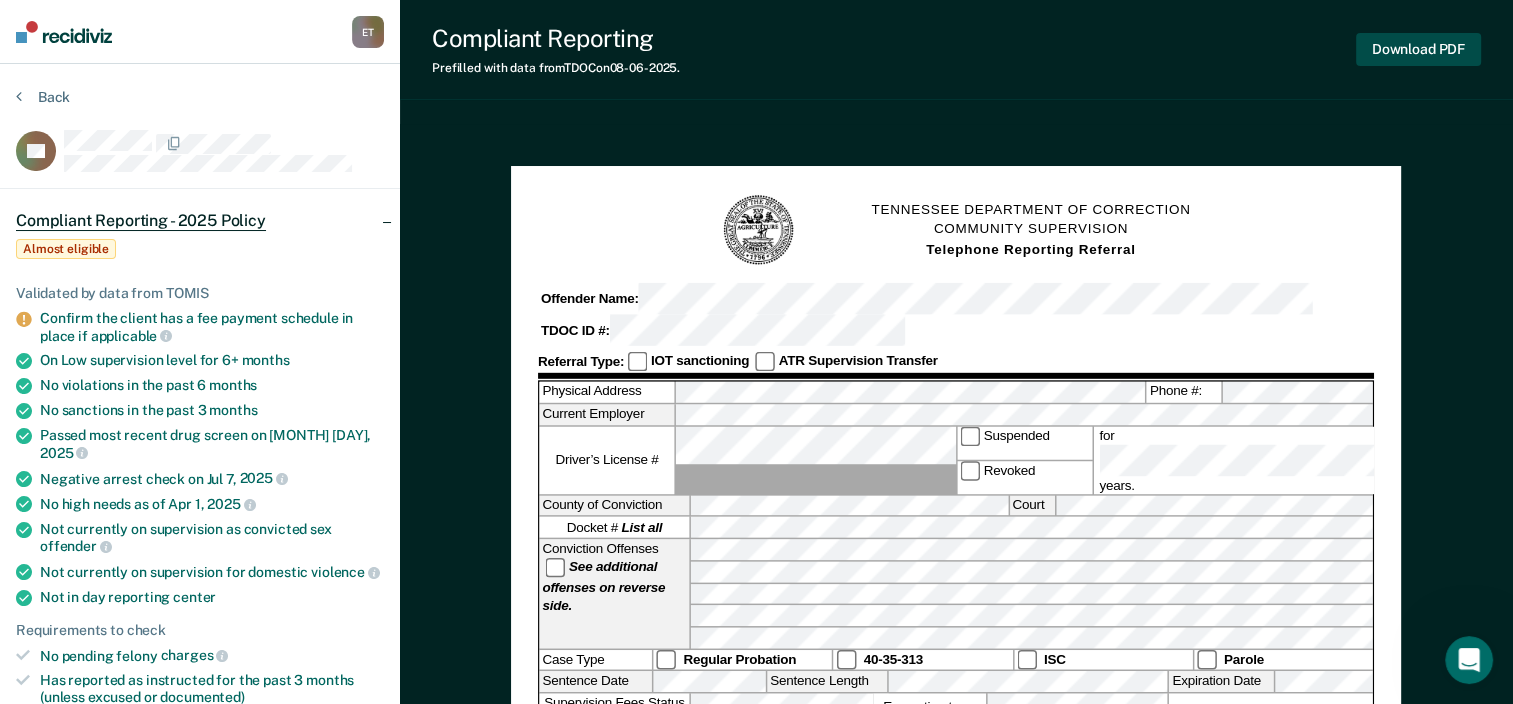 click on "Download PDF" at bounding box center (1418, 49) 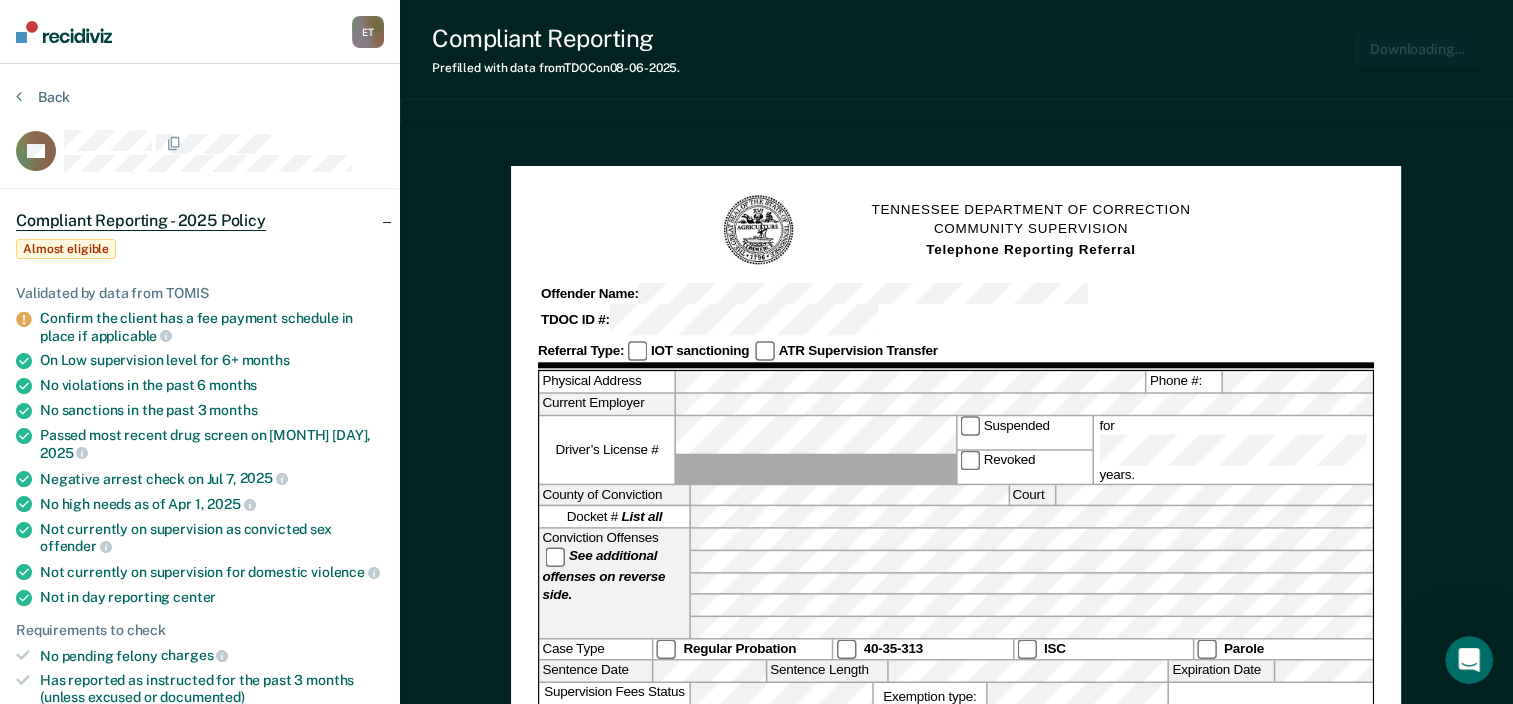 scroll, scrollTop: 0, scrollLeft: 0, axis: both 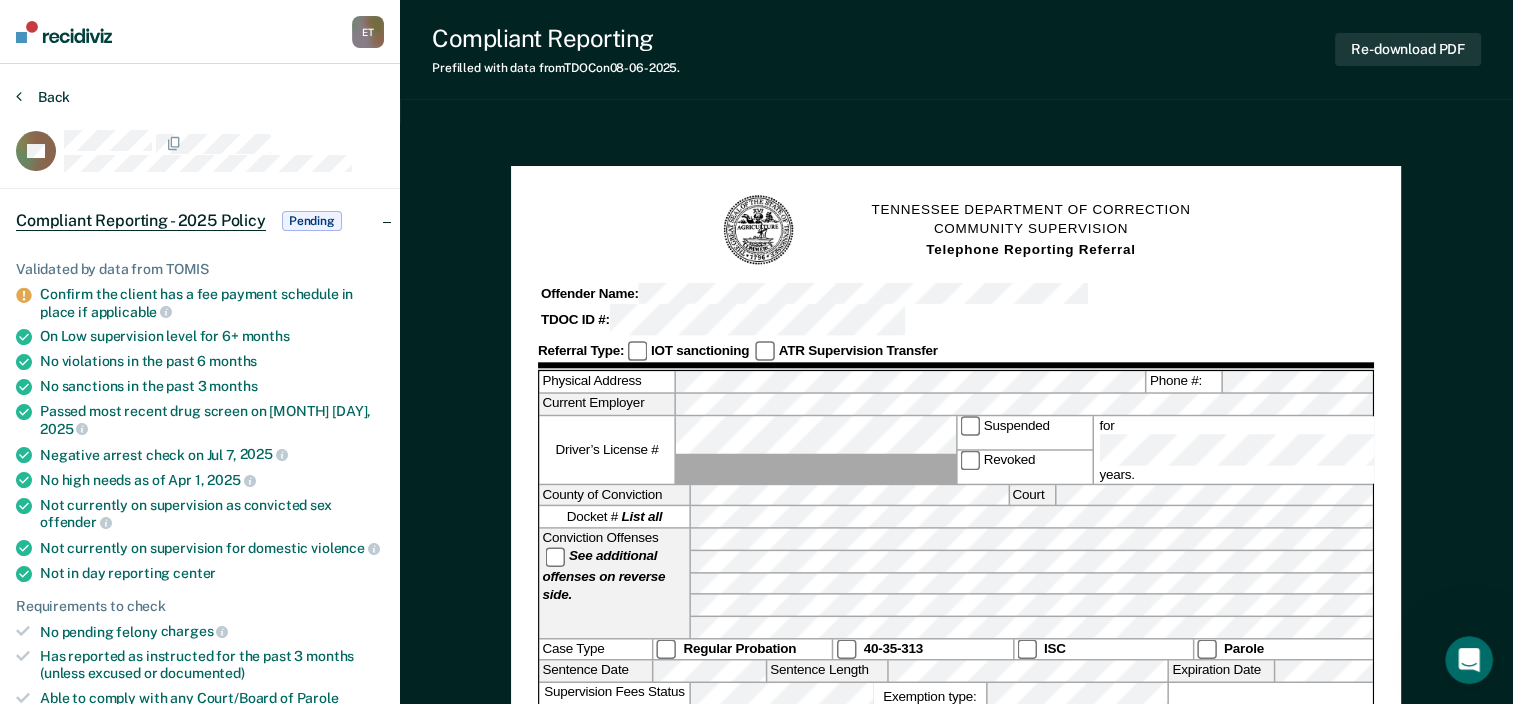 click at bounding box center (19, 96) 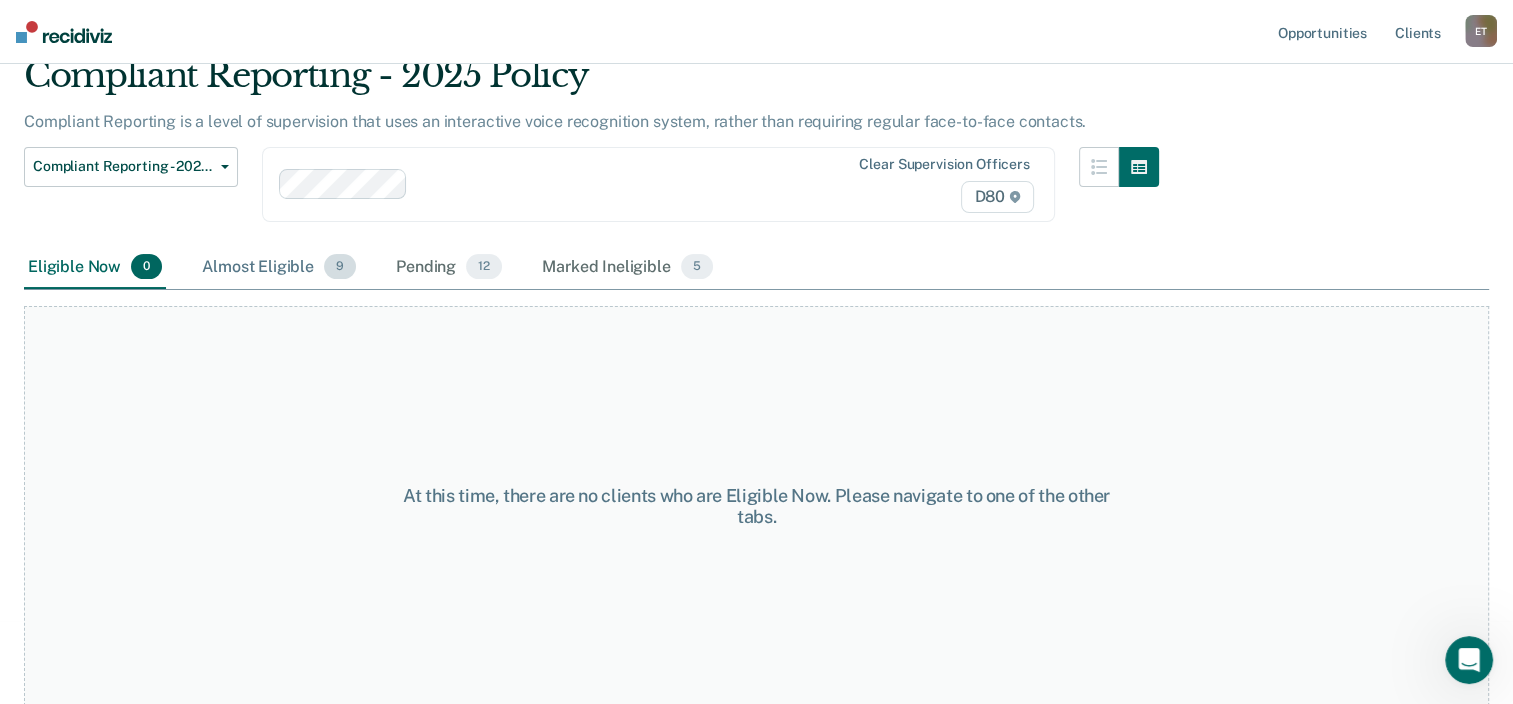 click on "Almost Eligible 9" at bounding box center [279, 268] 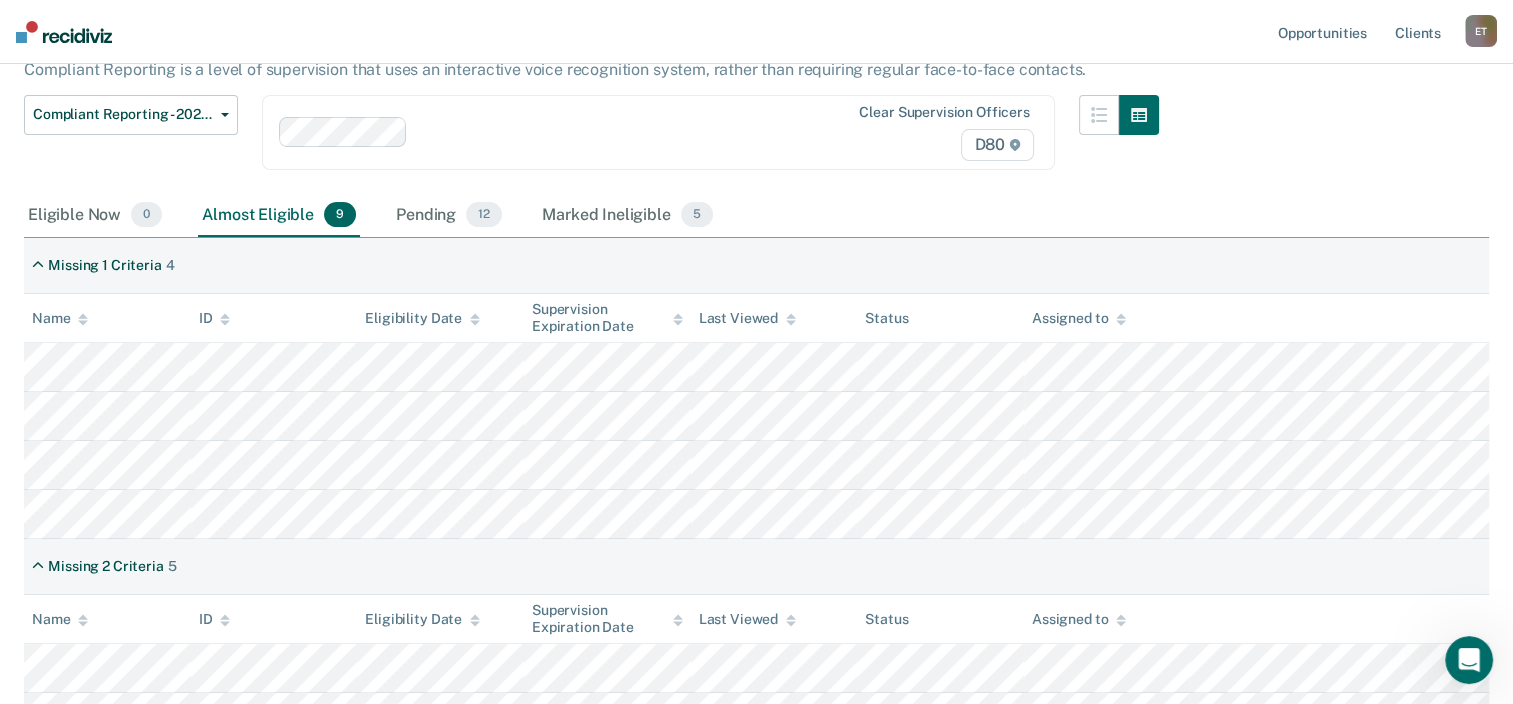 scroll, scrollTop: 183, scrollLeft: 0, axis: vertical 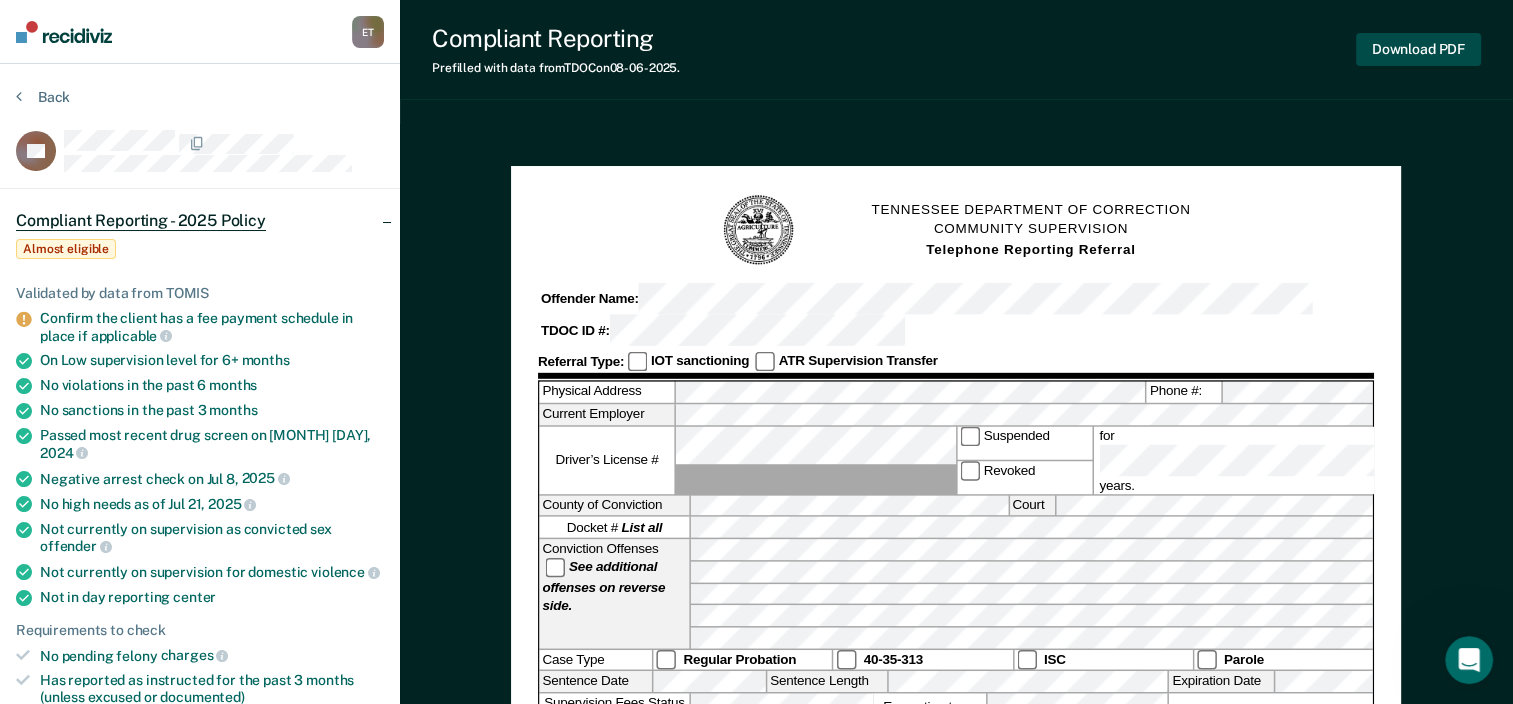 click on "Download PDF" at bounding box center (1418, 49) 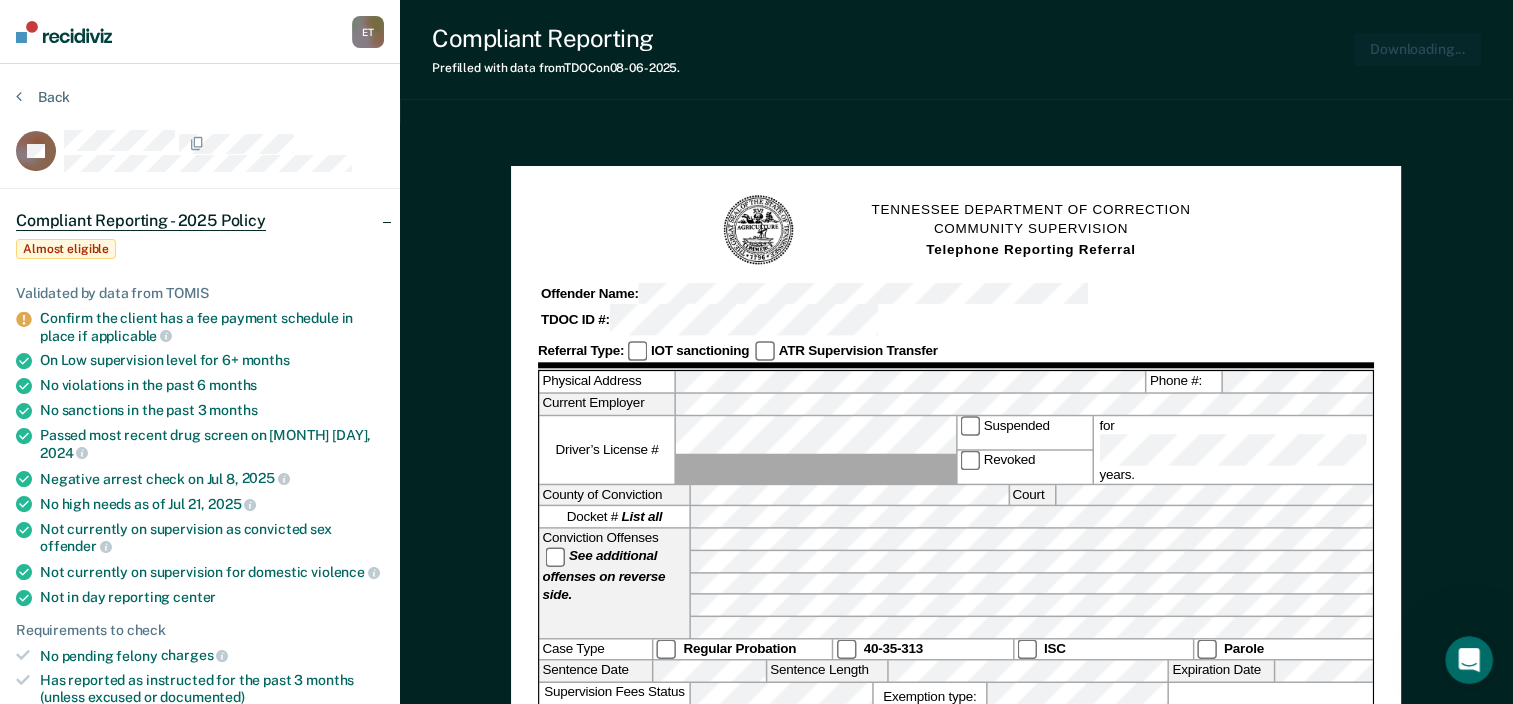 scroll, scrollTop: 0, scrollLeft: 0, axis: both 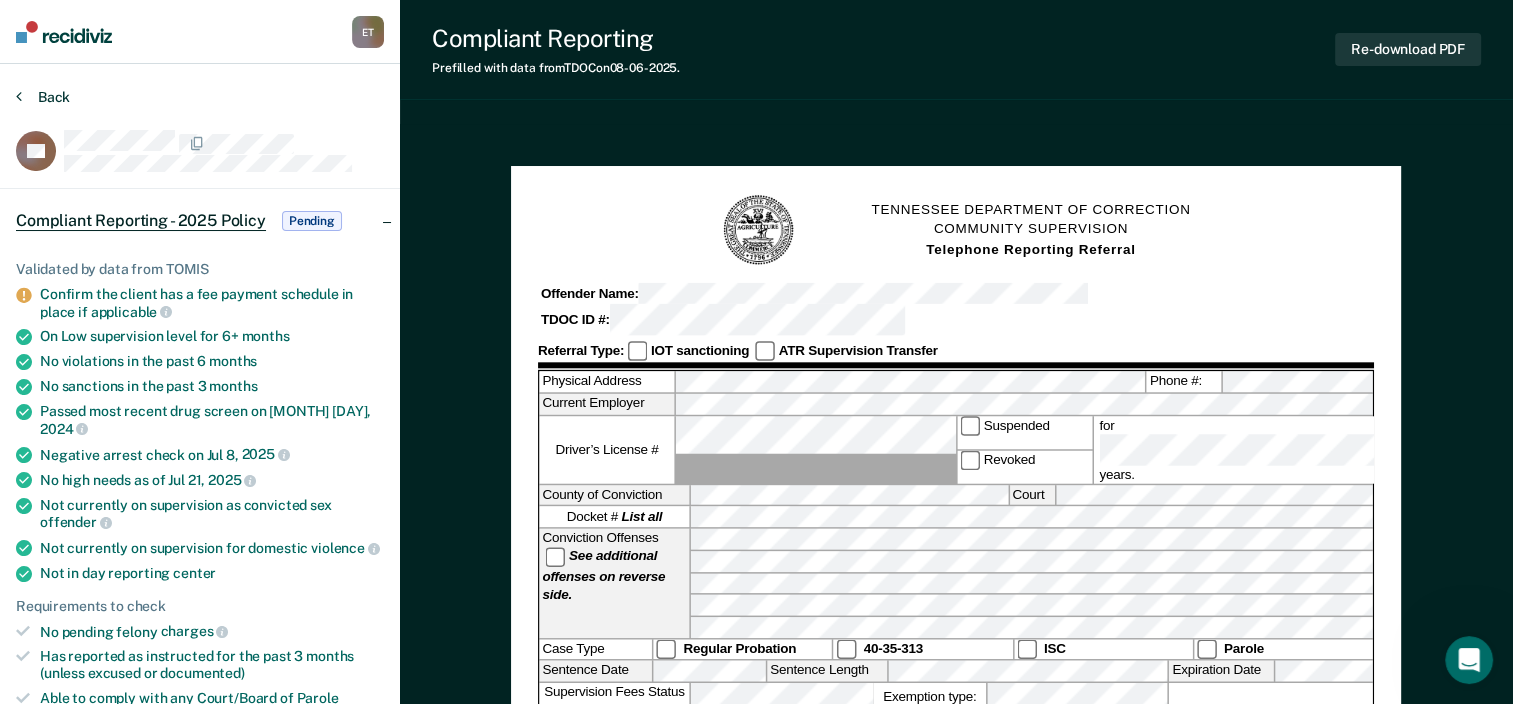 click at bounding box center [19, 96] 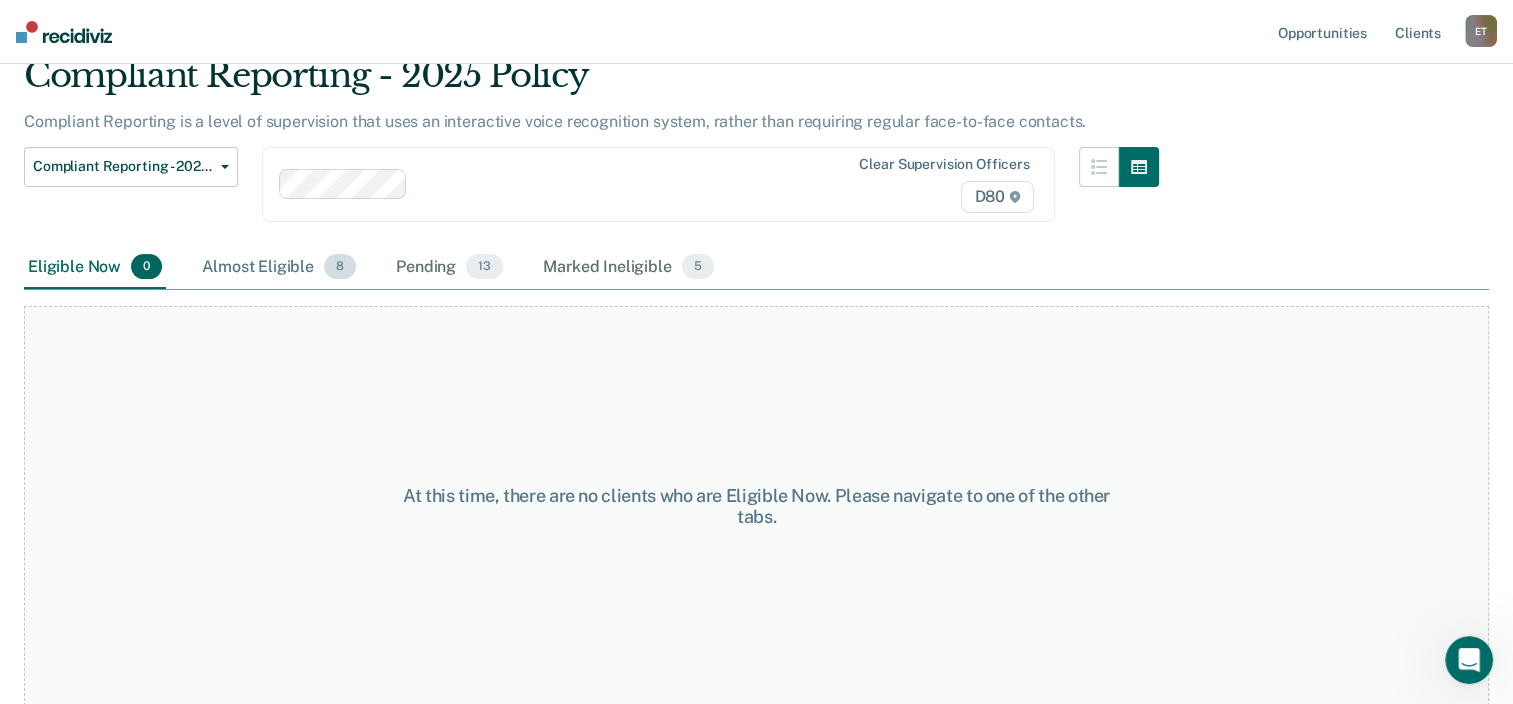 click on "Almost Eligible 8" at bounding box center (279, 268) 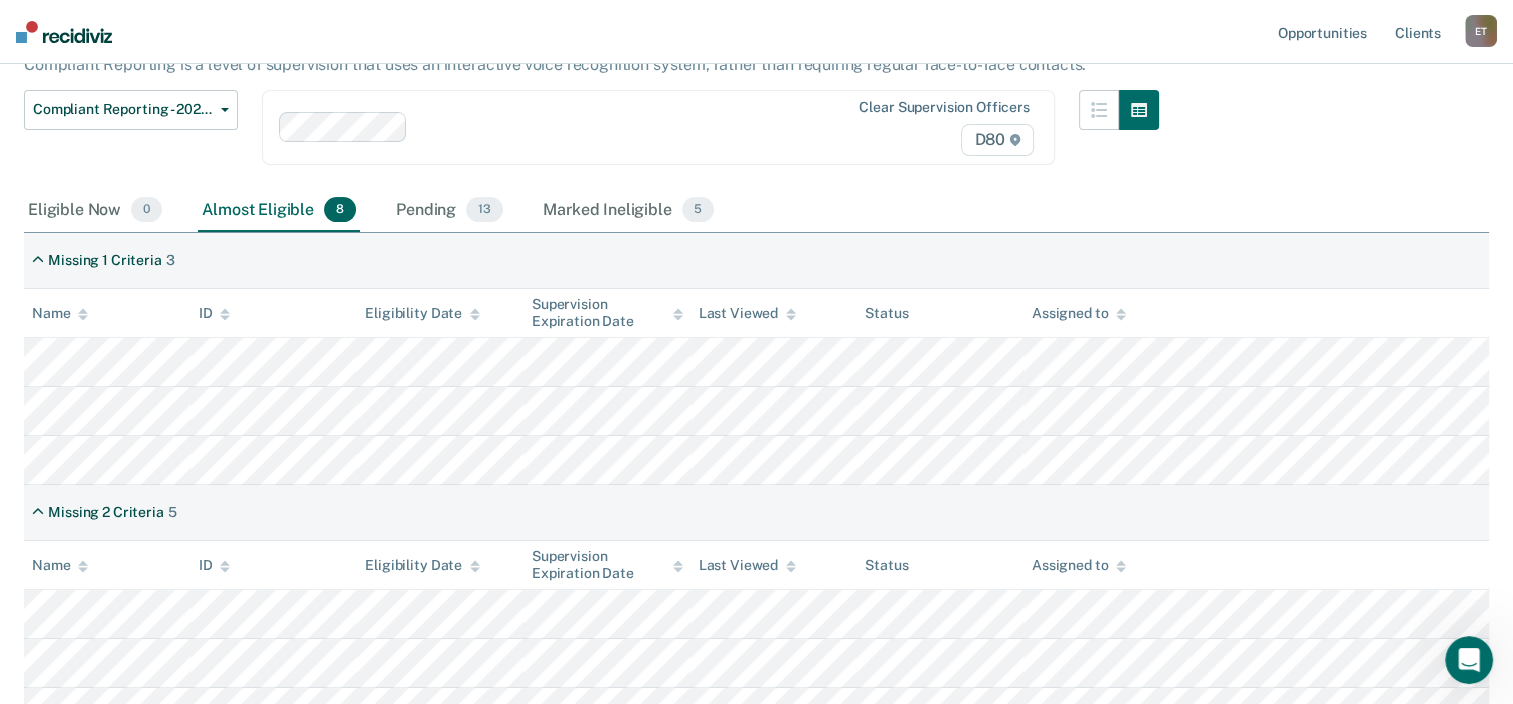 scroll, scrollTop: 183, scrollLeft: 0, axis: vertical 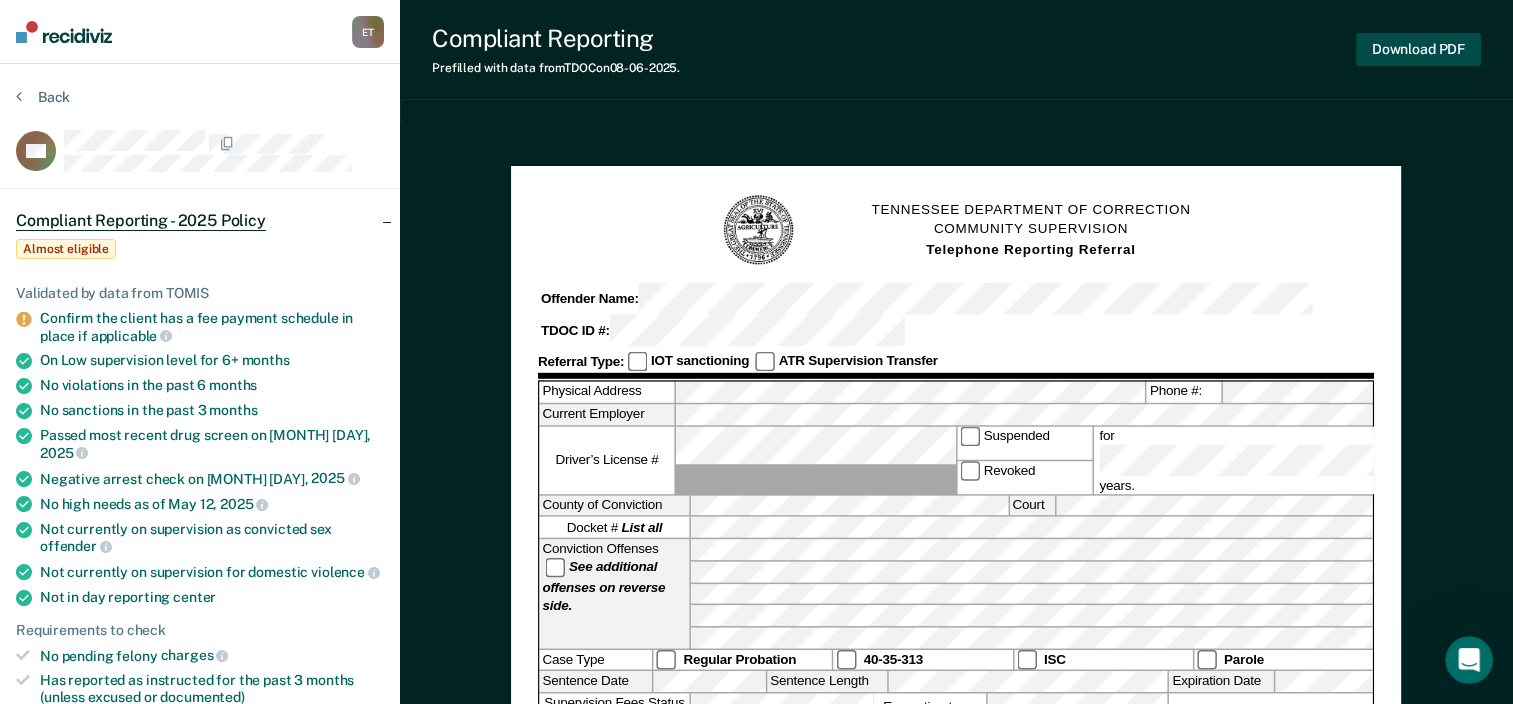 click on "Download PDF" at bounding box center (1418, 49) 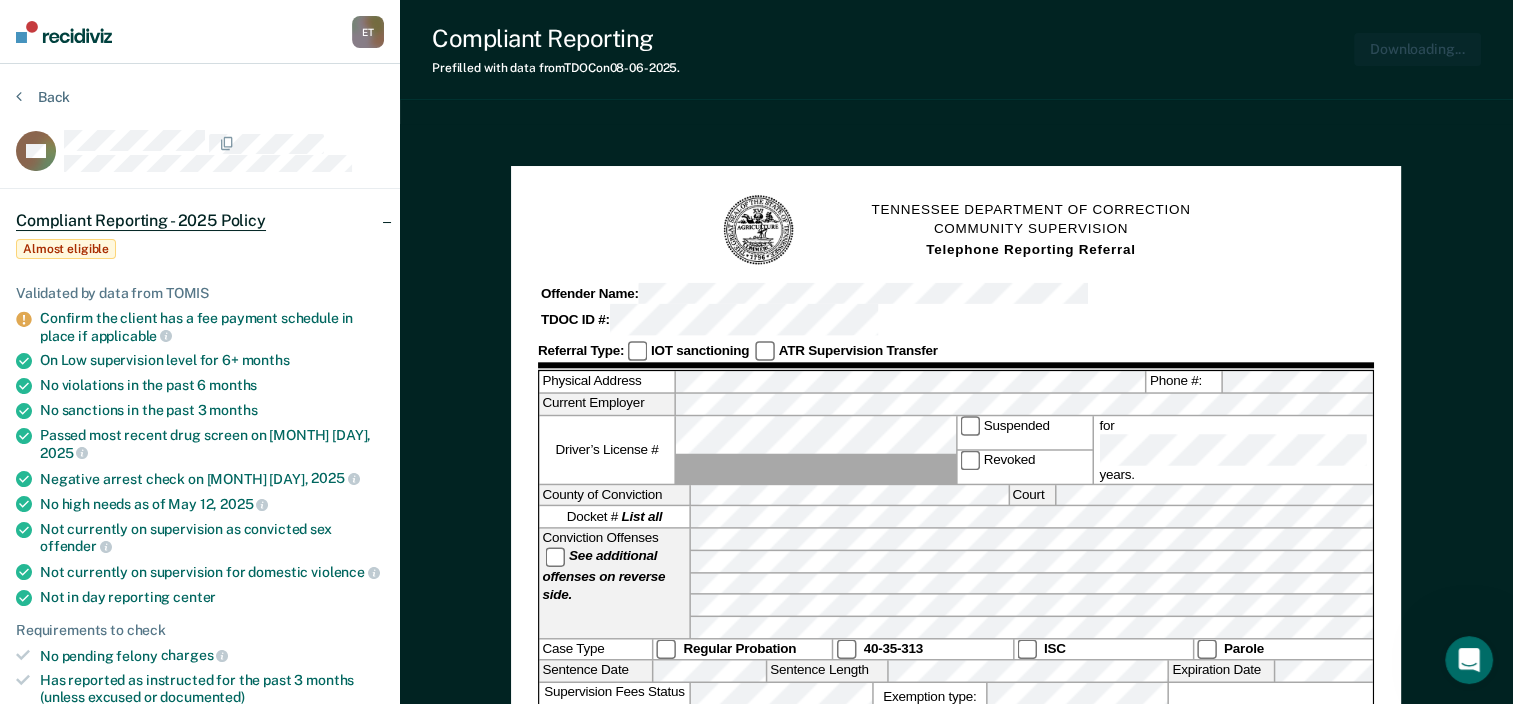 scroll, scrollTop: 0, scrollLeft: 0, axis: both 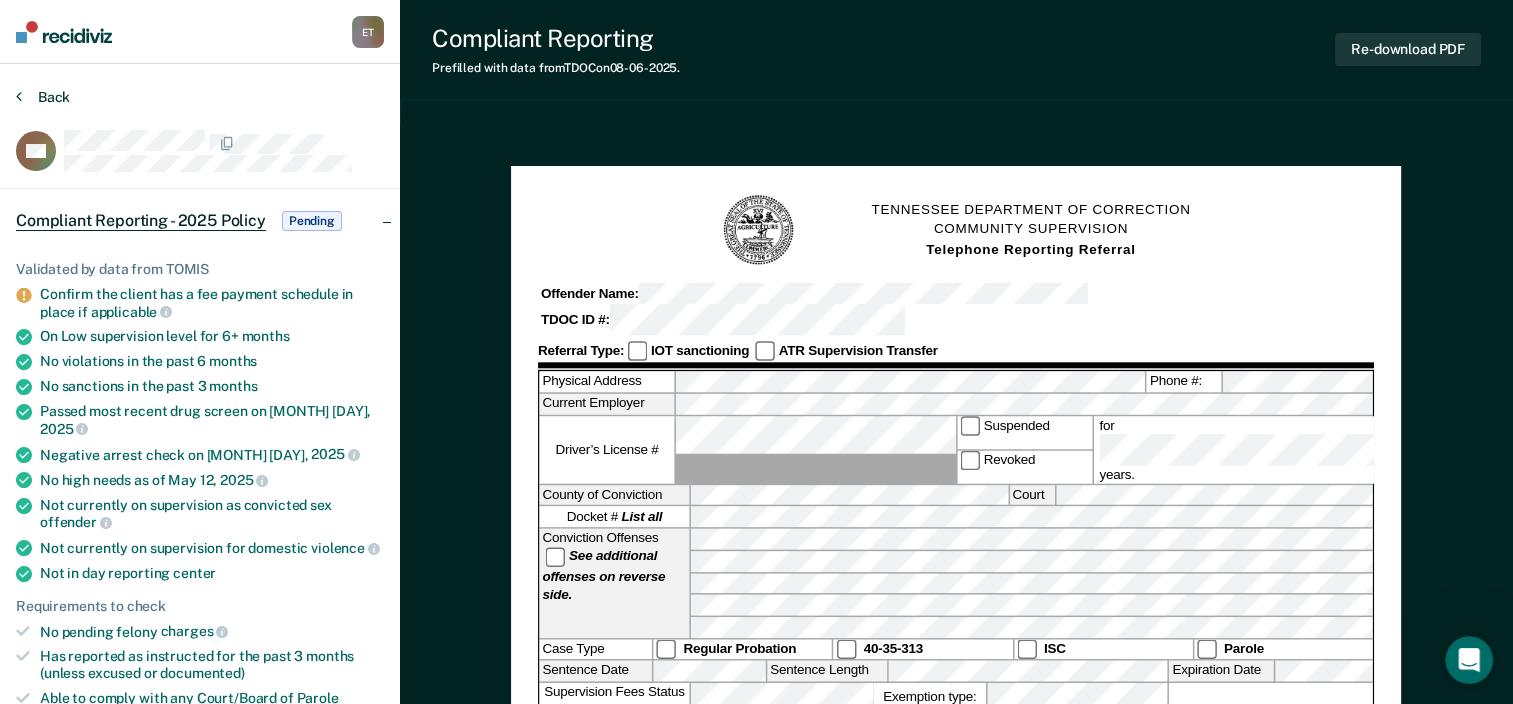 click on "Back" at bounding box center (43, 97) 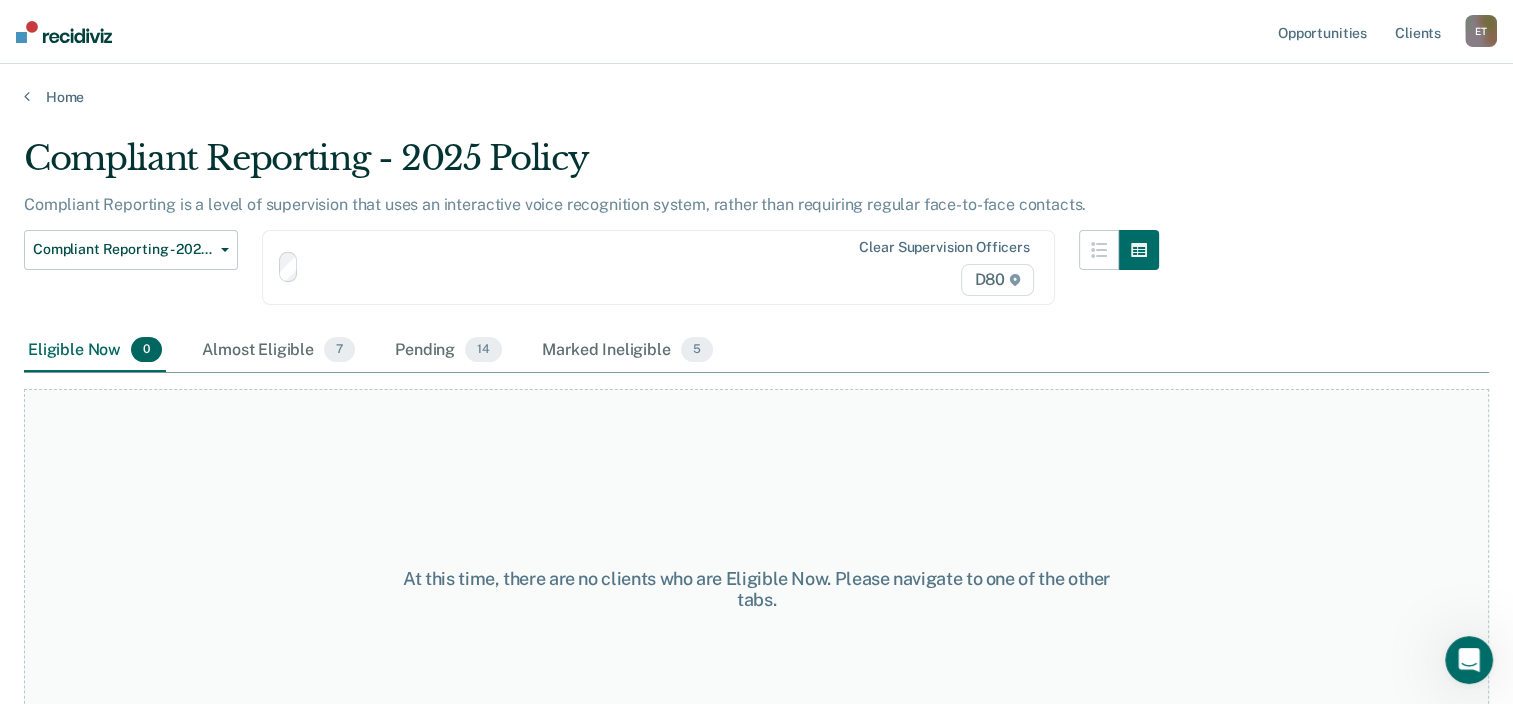 scroll, scrollTop: 83, scrollLeft: 0, axis: vertical 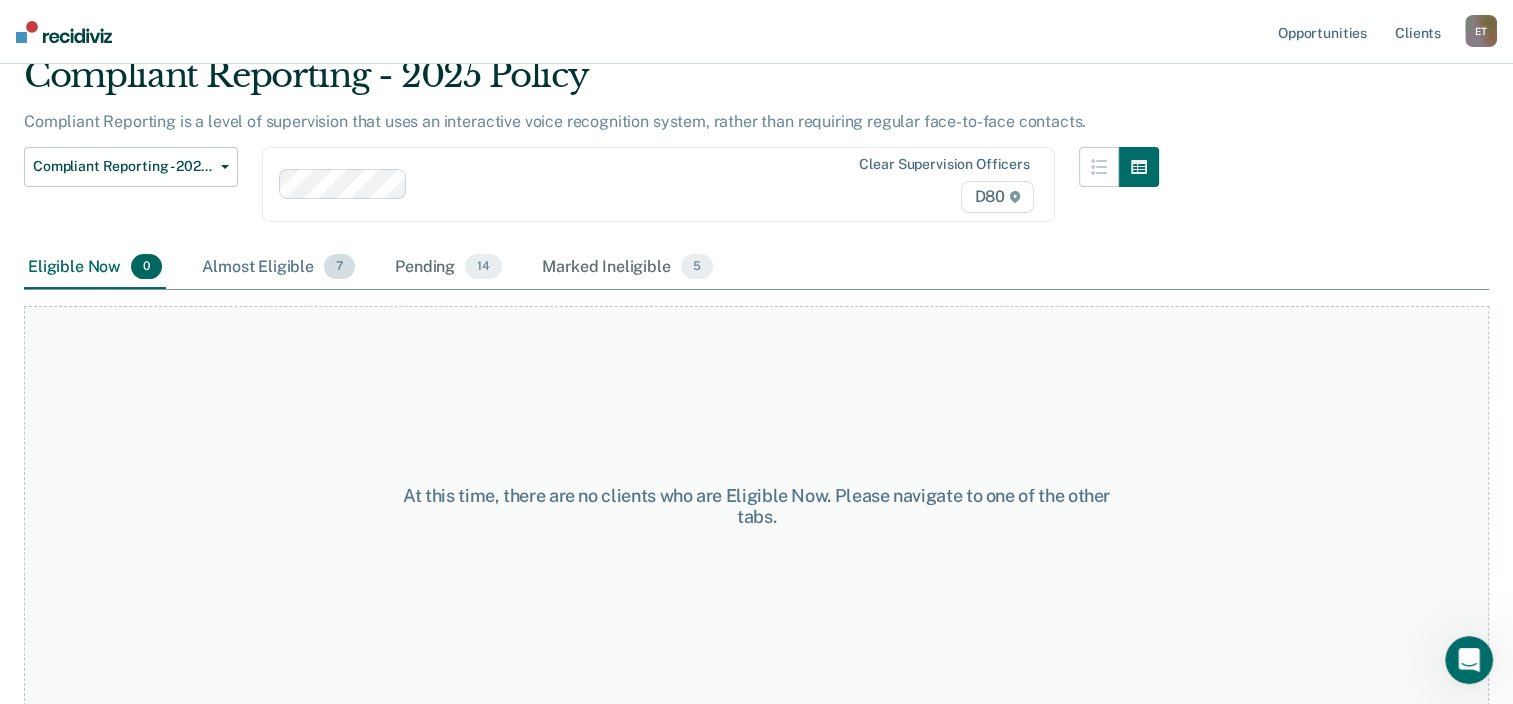click on "Almost Eligible 7" at bounding box center [278, 268] 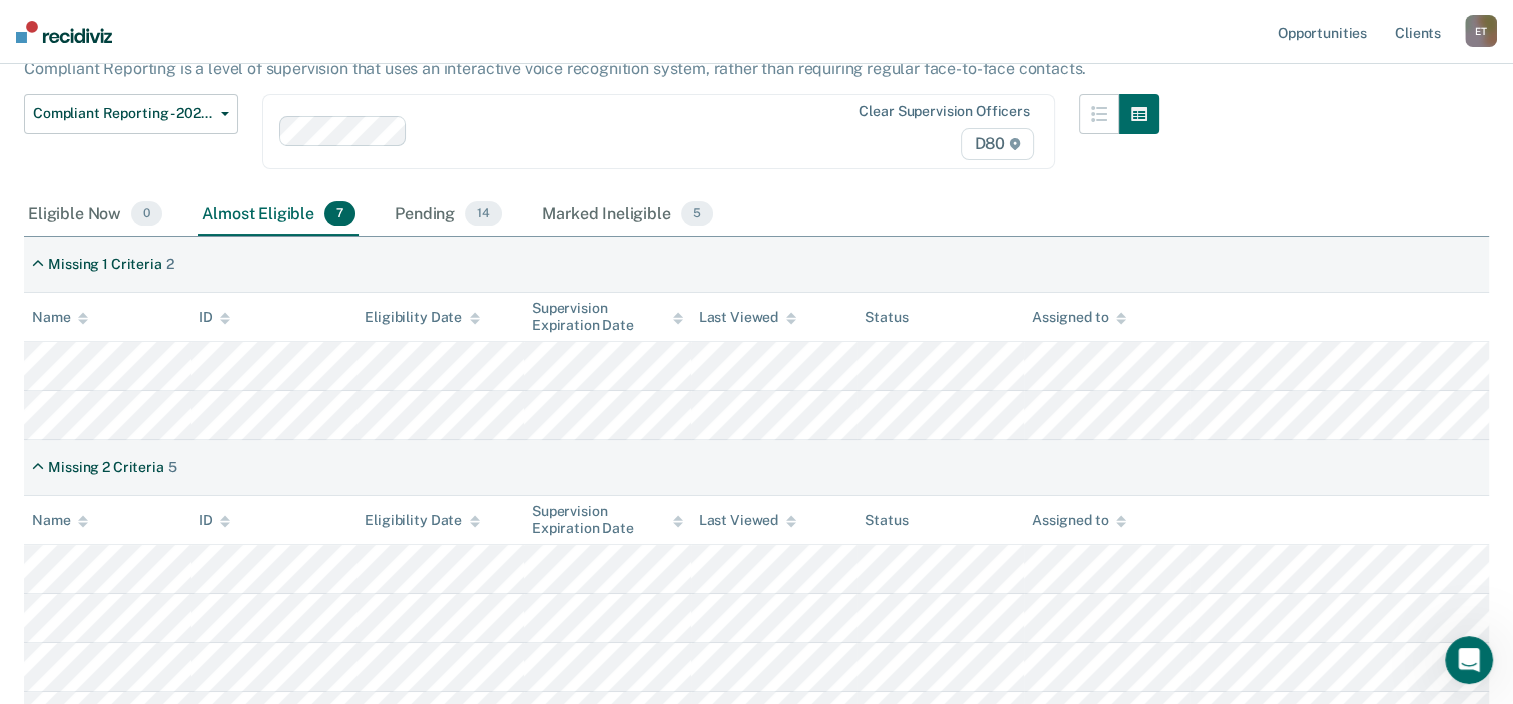 scroll, scrollTop: 183, scrollLeft: 0, axis: vertical 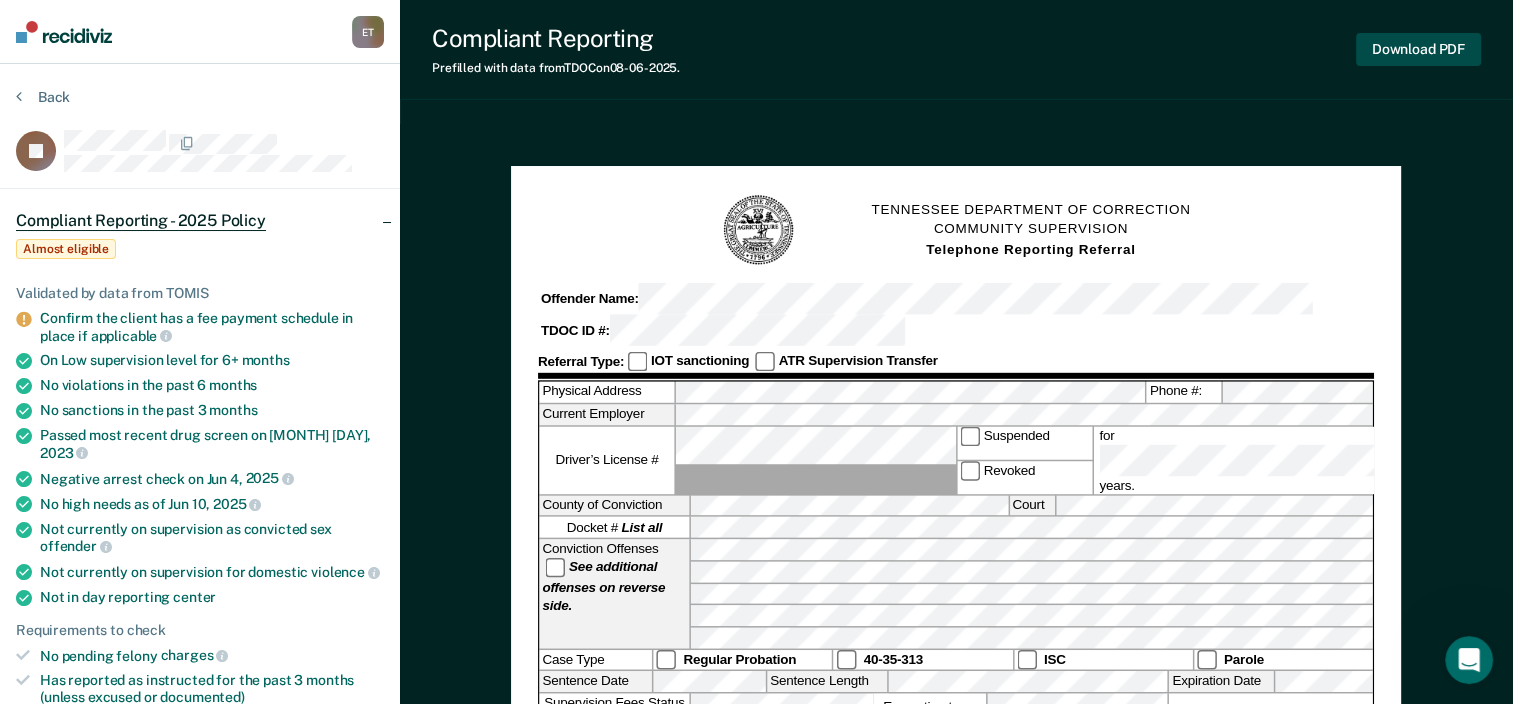 click on "Download PDF" at bounding box center [1418, 49] 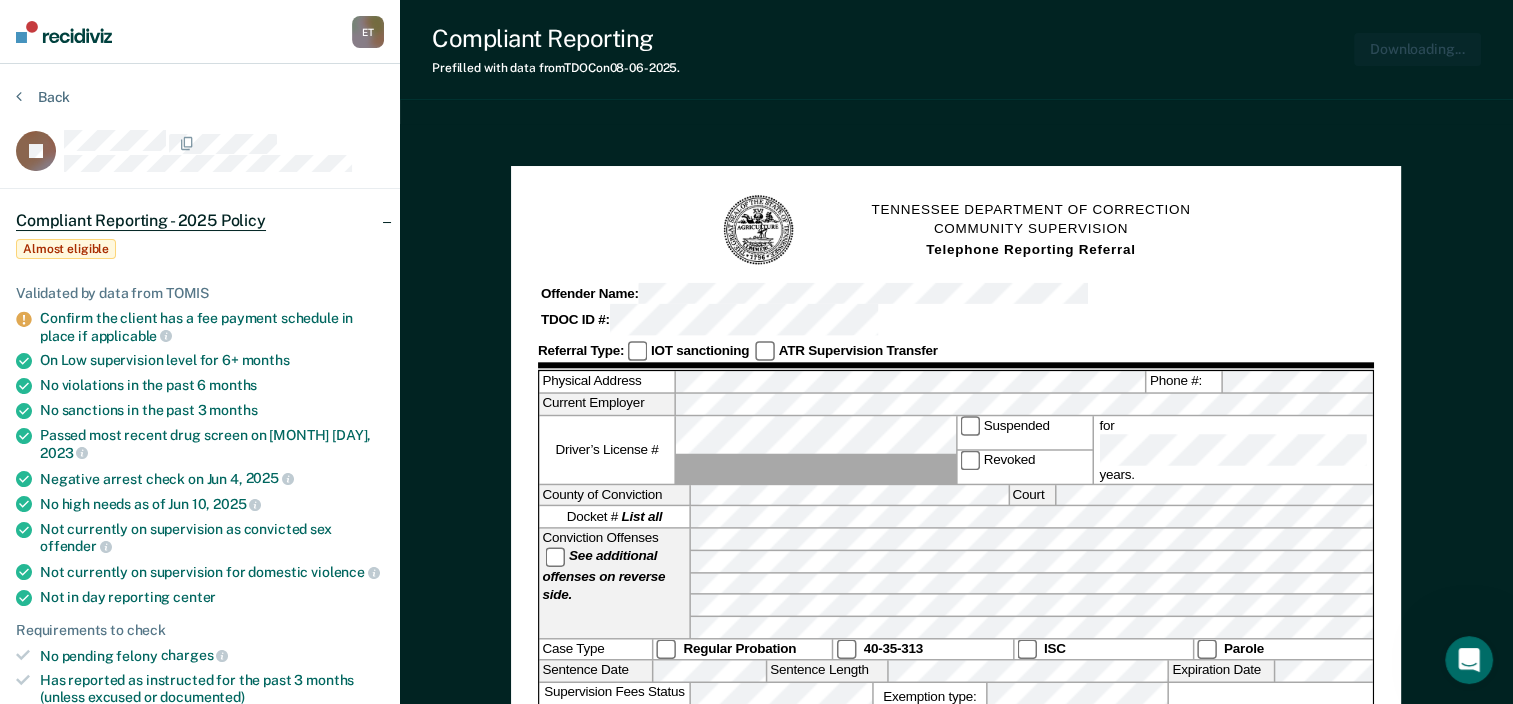 scroll, scrollTop: 0, scrollLeft: 0, axis: both 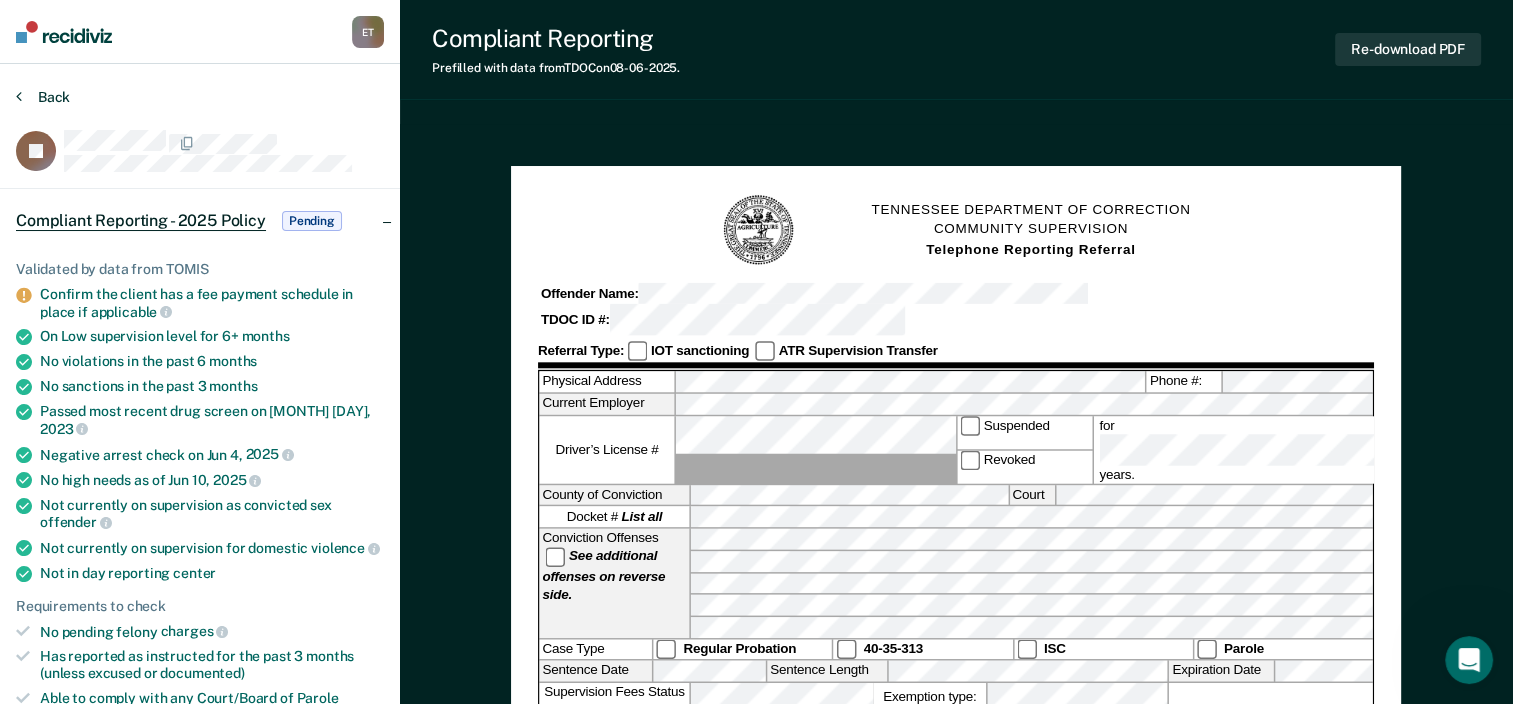 click at bounding box center [19, 96] 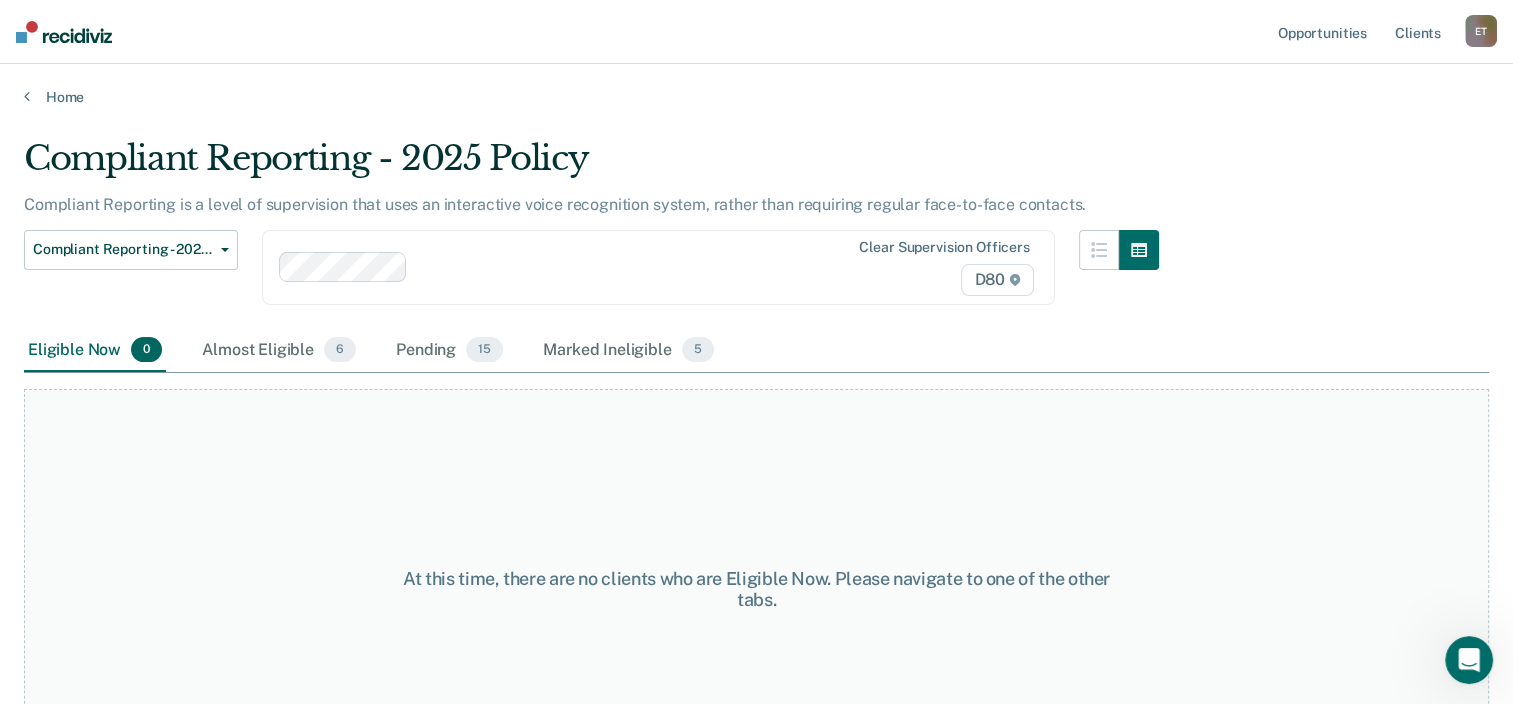 scroll, scrollTop: 83, scrollLeft: 0, axis: vertical 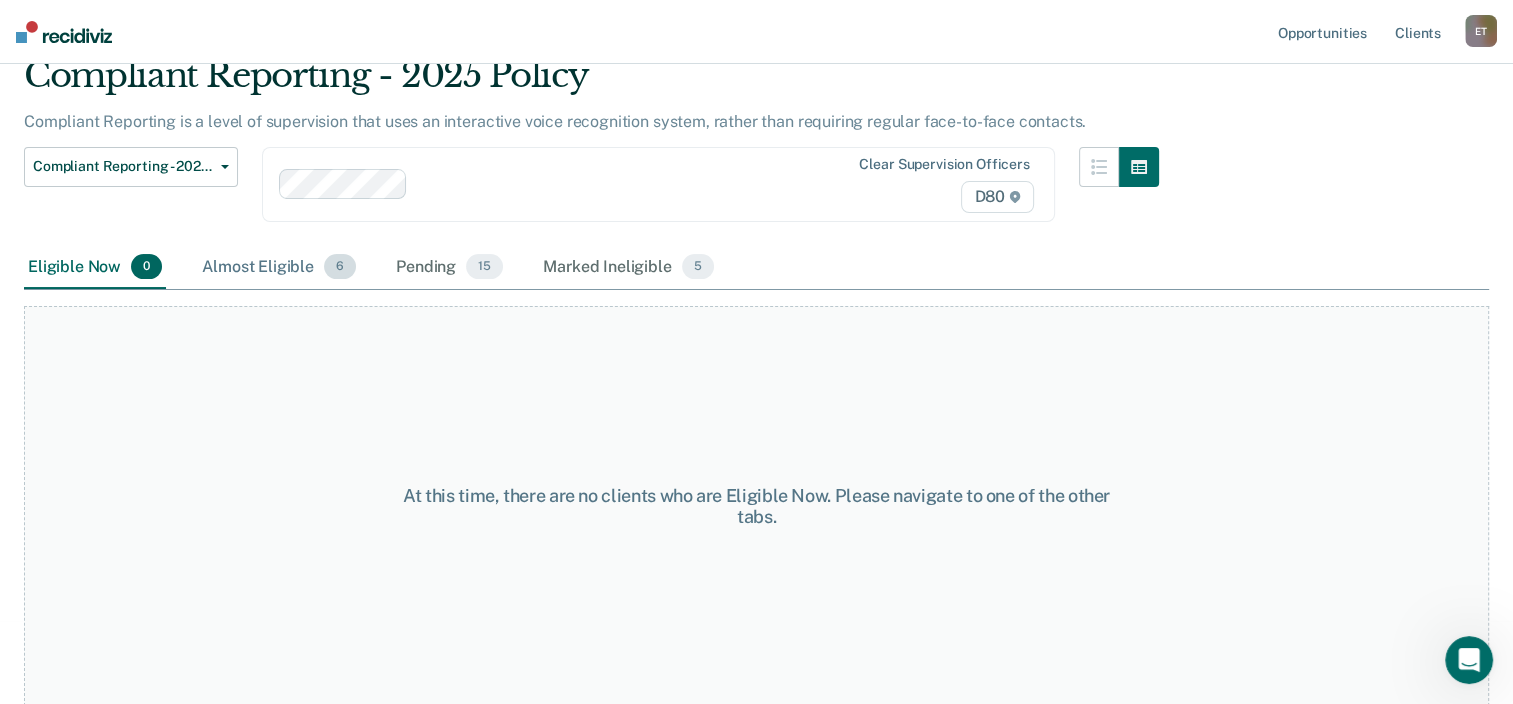 click on "Almost Eligible 6" at bounding box center [279, 268] 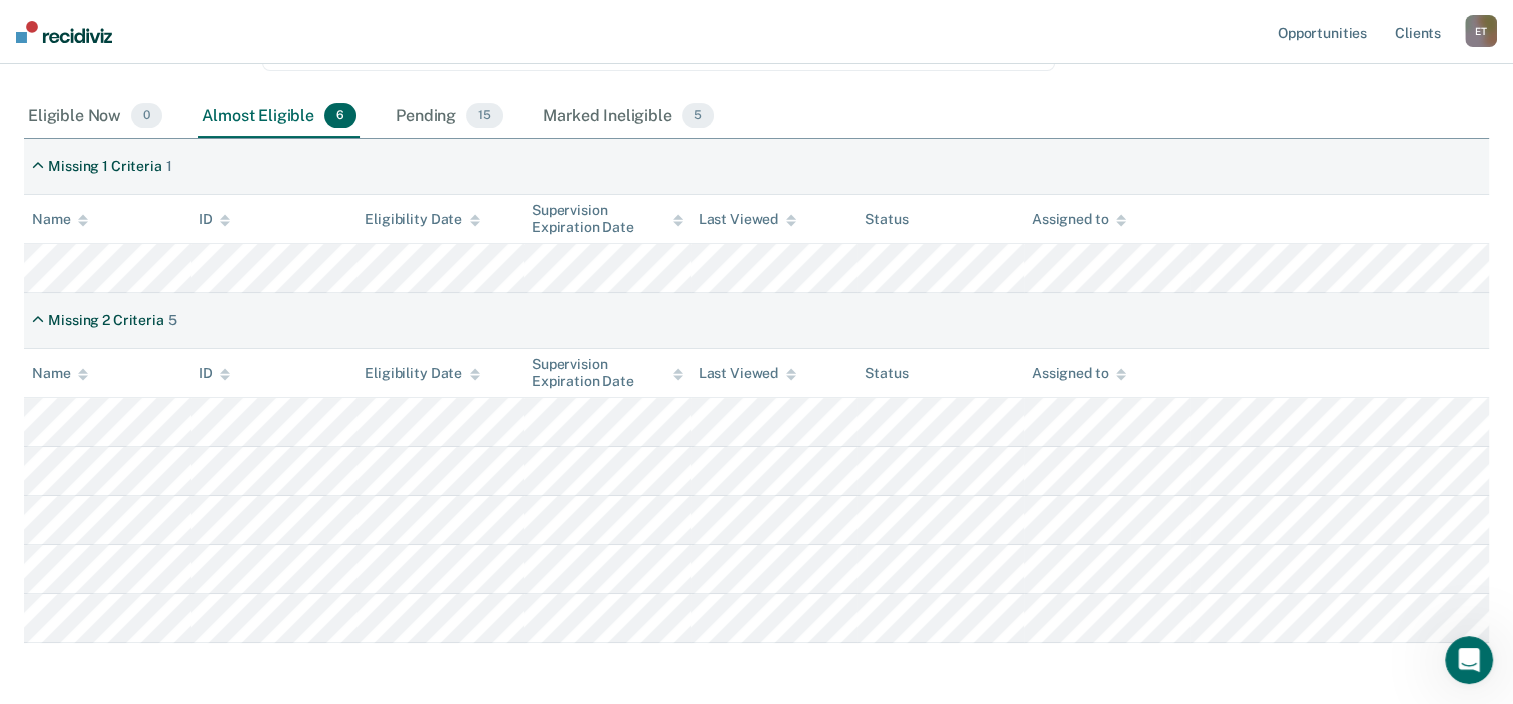 scroll, scrollTop: 283, scrollLeft: 0, axis: vertical 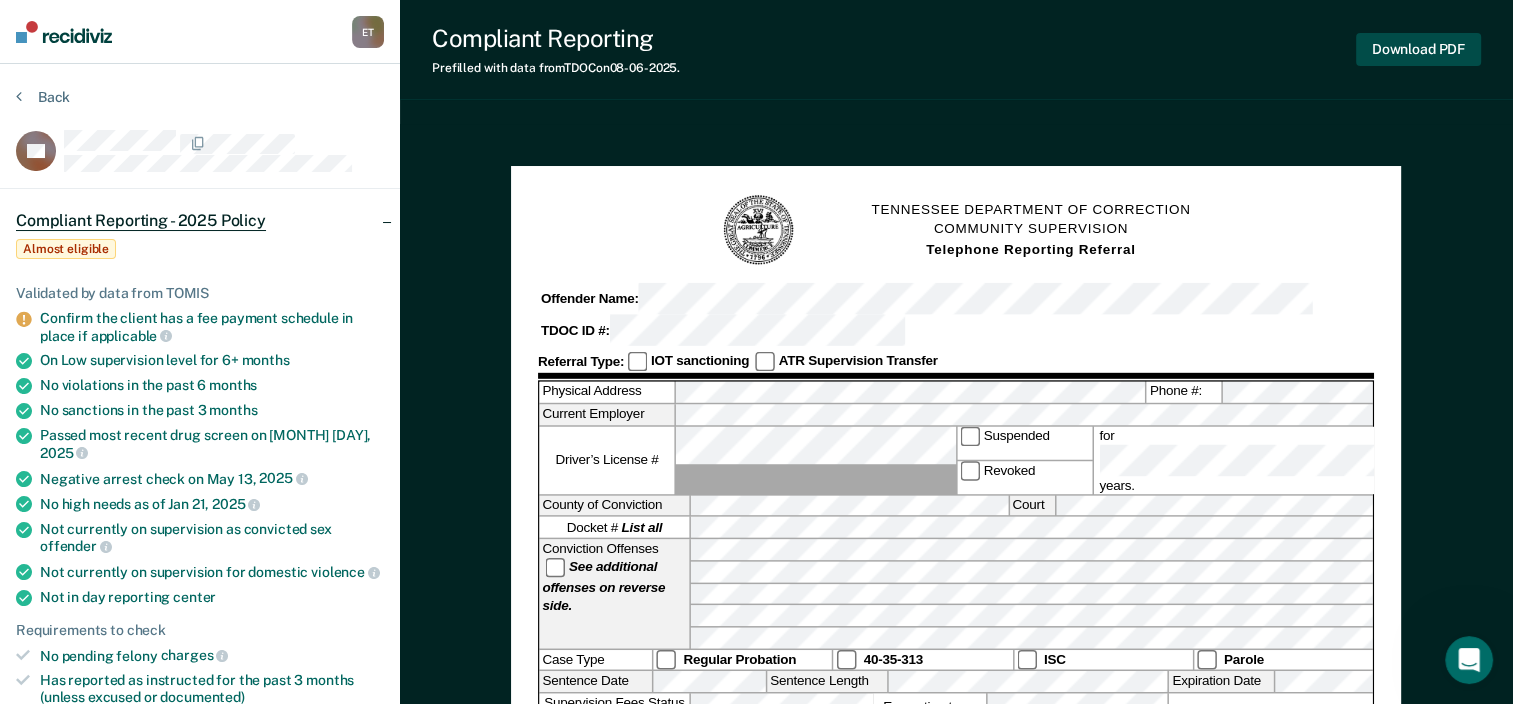 click on "Download PDF" at bounding box center [1418, 49] 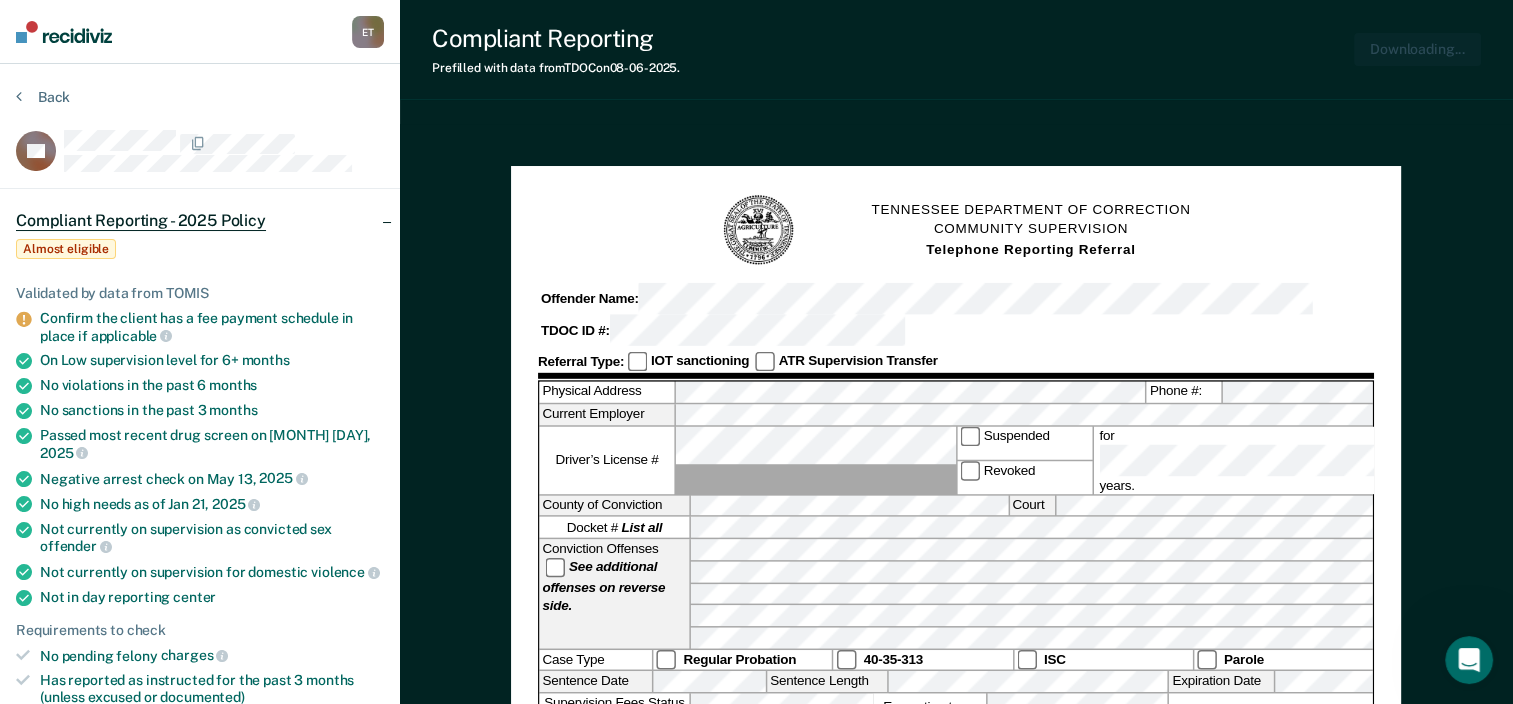 scroll, scrollTop: 0, scrollLeft: 0, axis: both 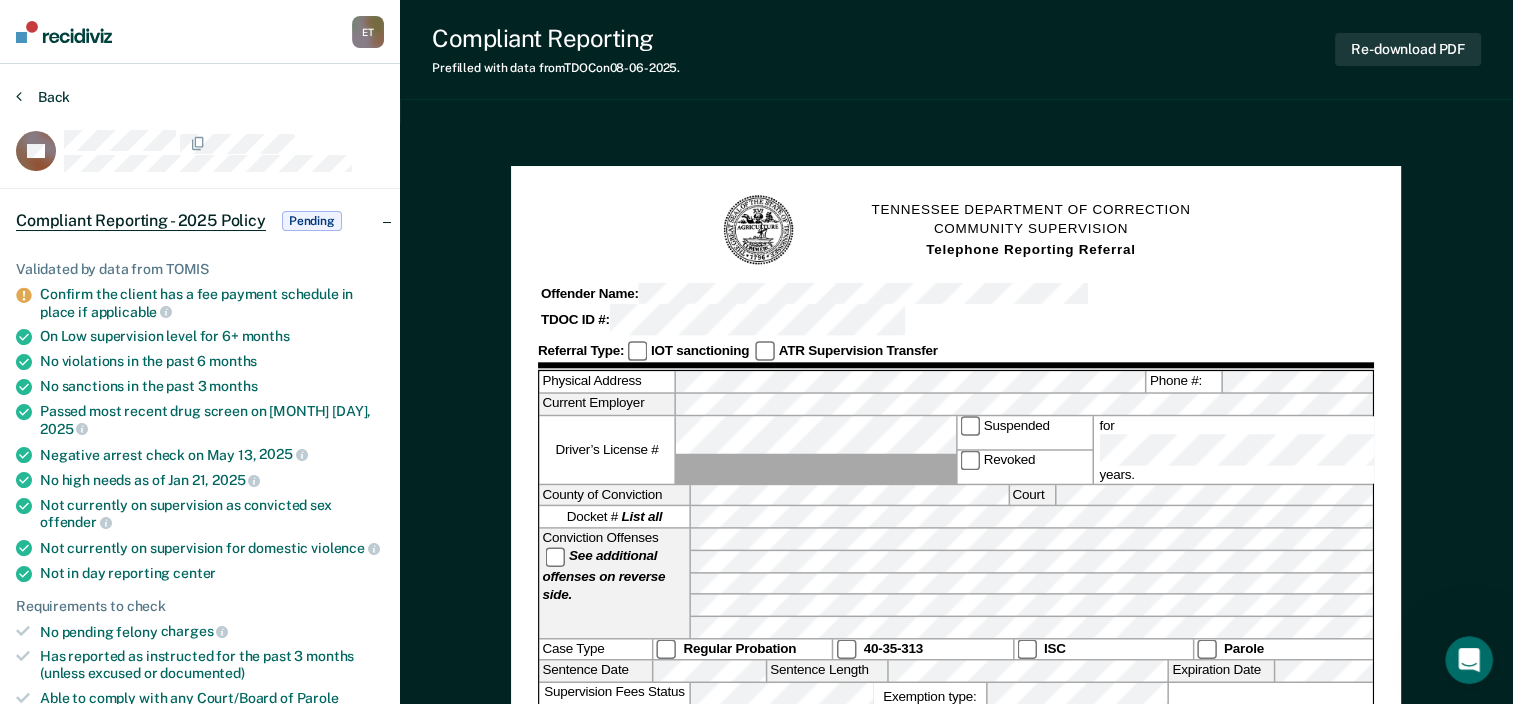 click on "Back" at bounding box center (43, 97) 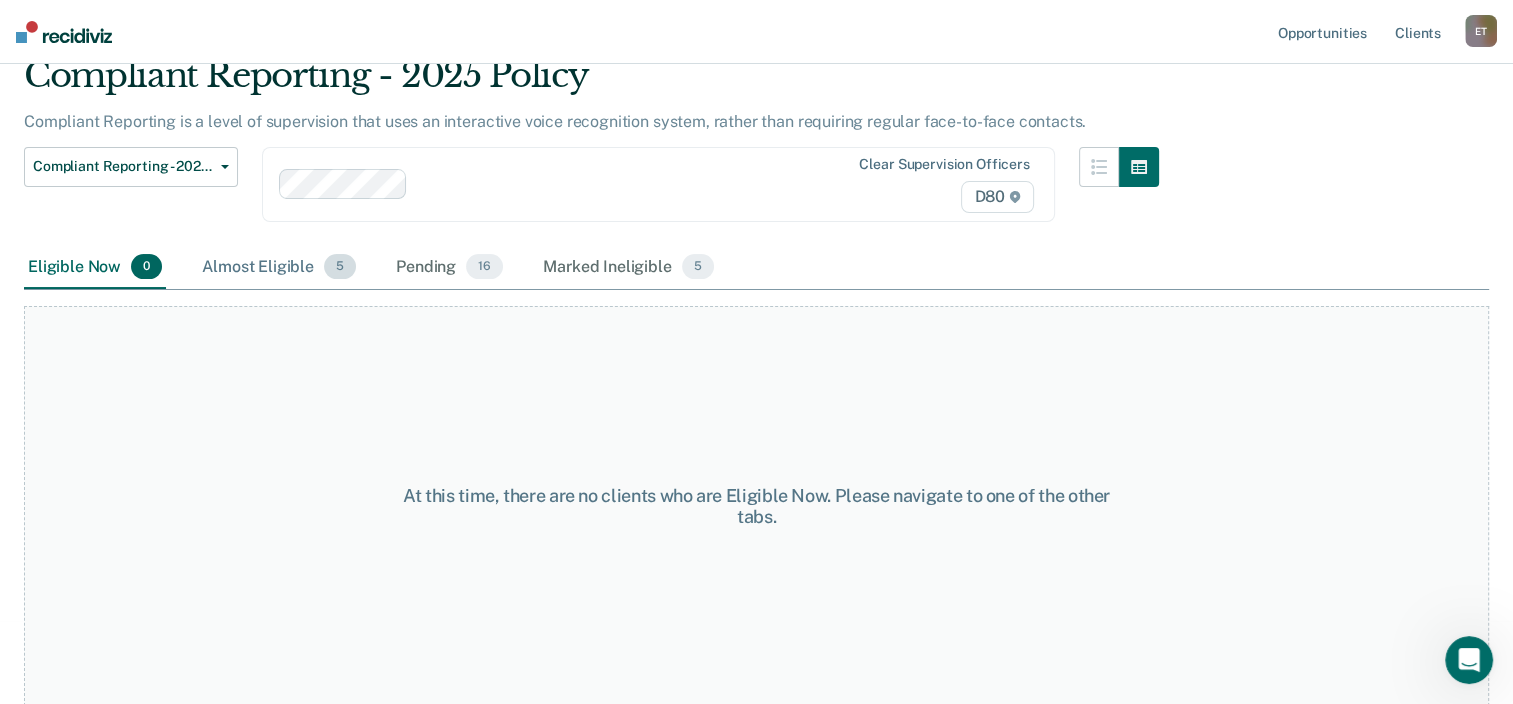 drag, startPoint x: 284, startPoint y: 264, endPoint x: 298, endPoint y: 262, distance: 14.142136 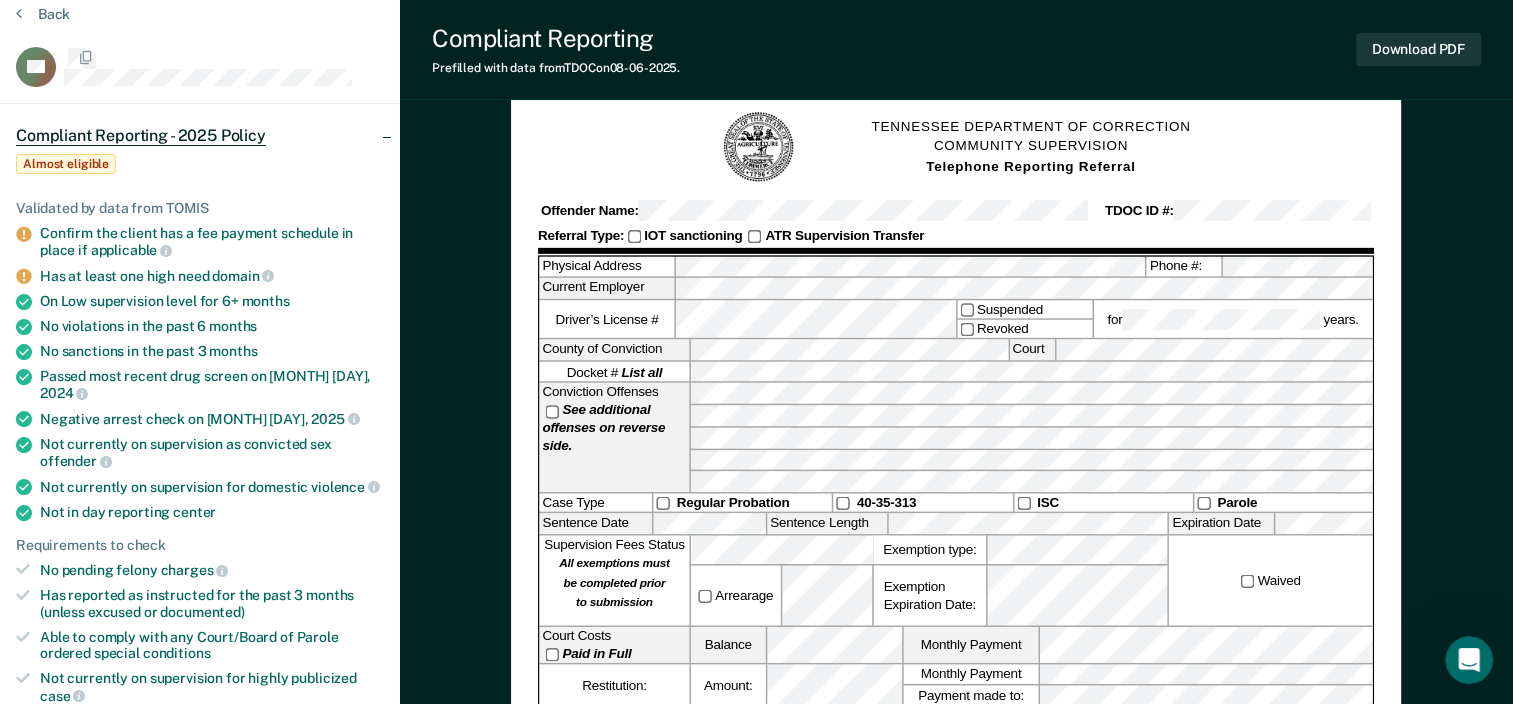scroll, scrollTop: 0, scrollLeft: 0, axis: both 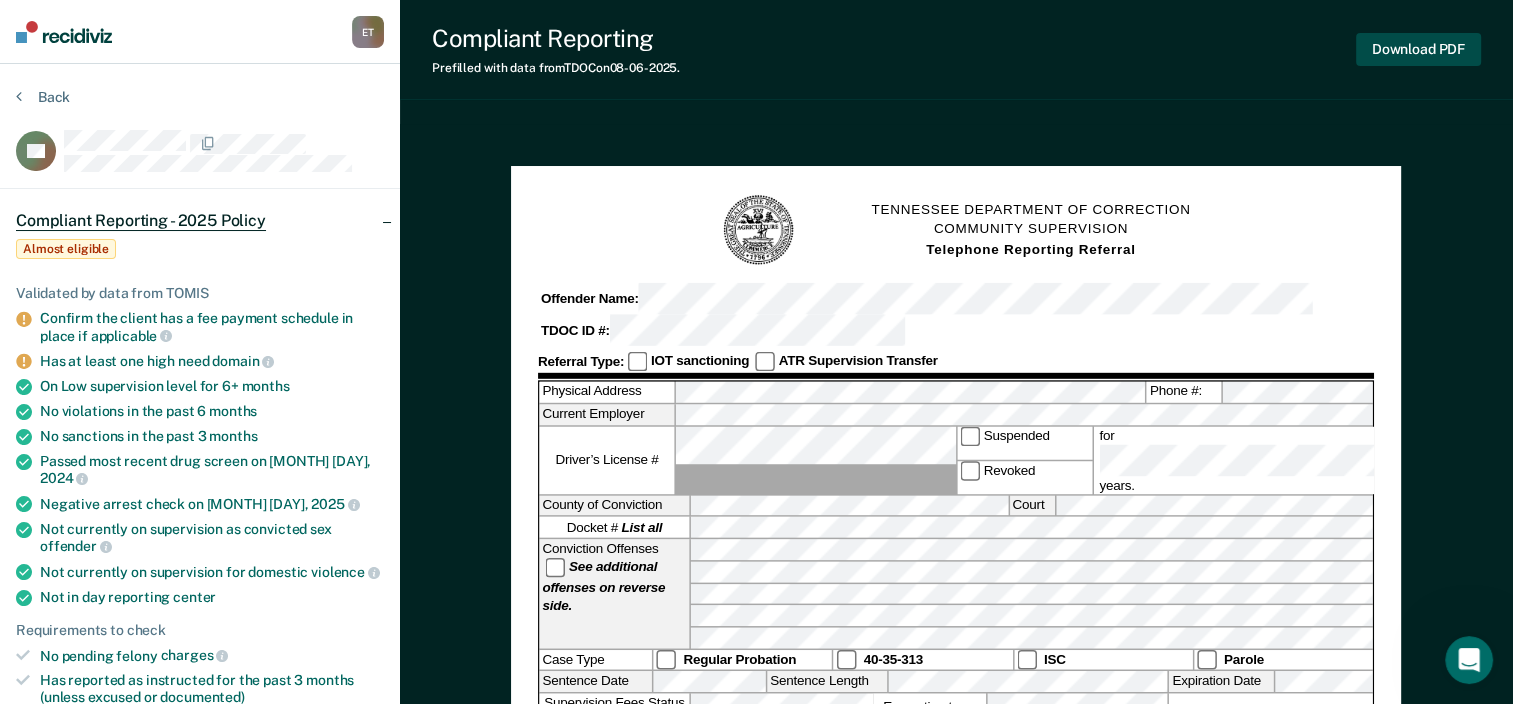 click on "Download PDF" at bounding box center [1418, 49] 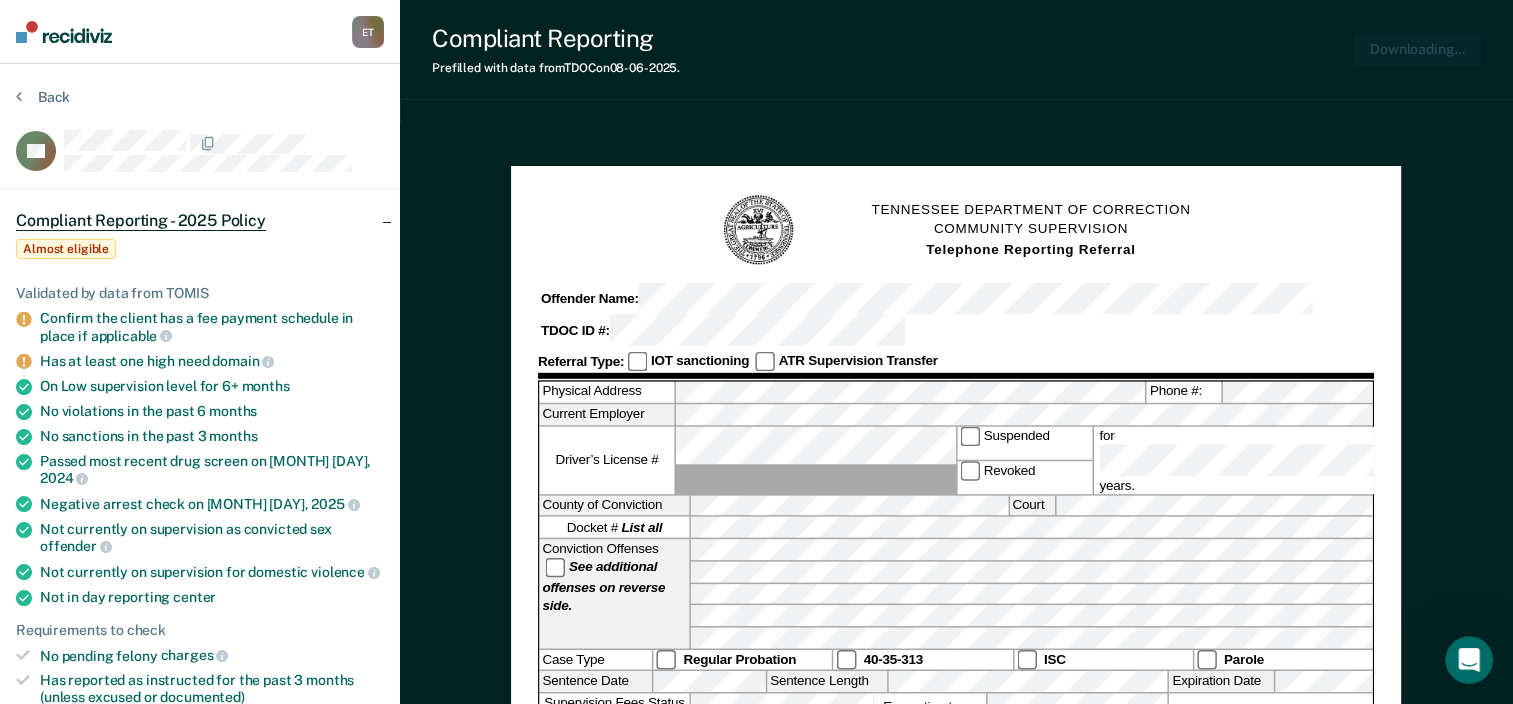 scroll, scrollTop: 0, scrollLeft: 0, axis: both 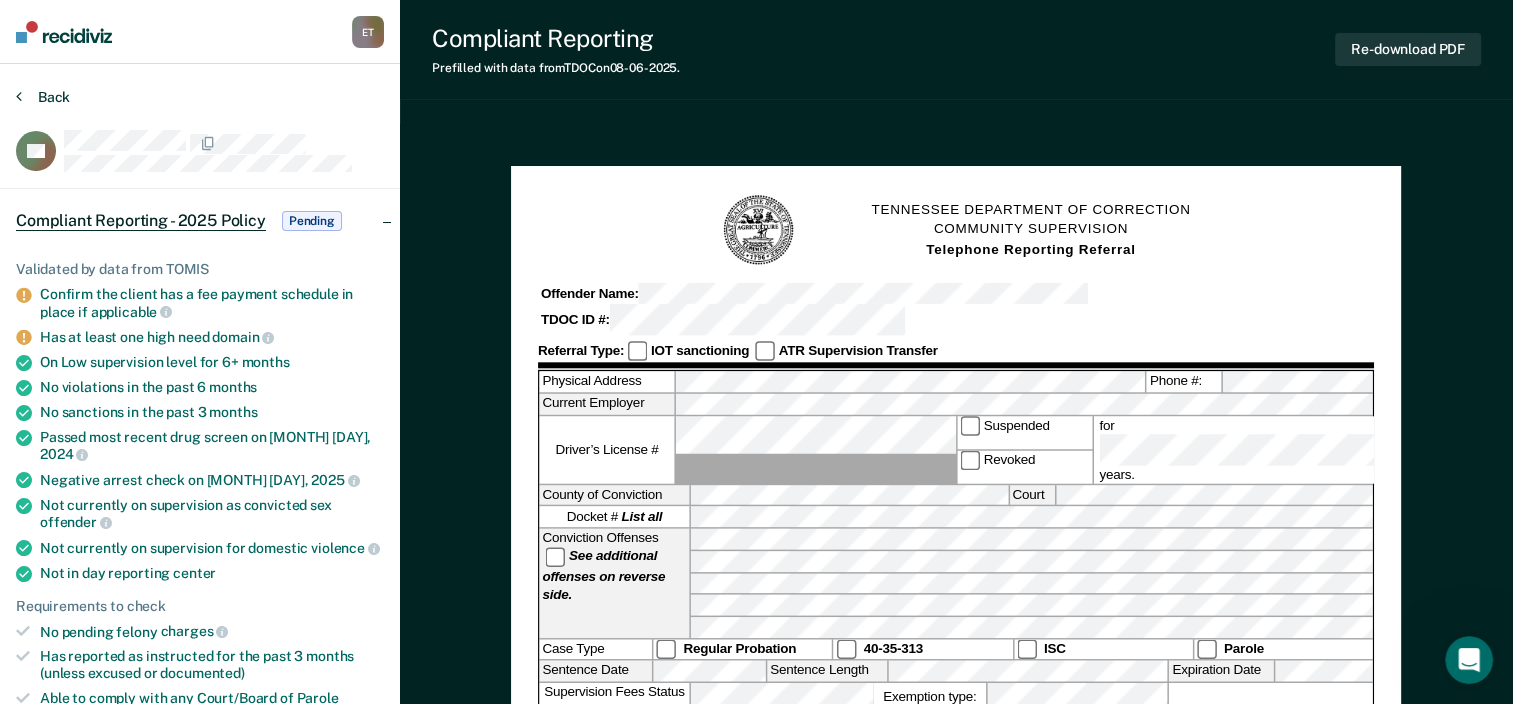 click at bounding box center [19, 96] 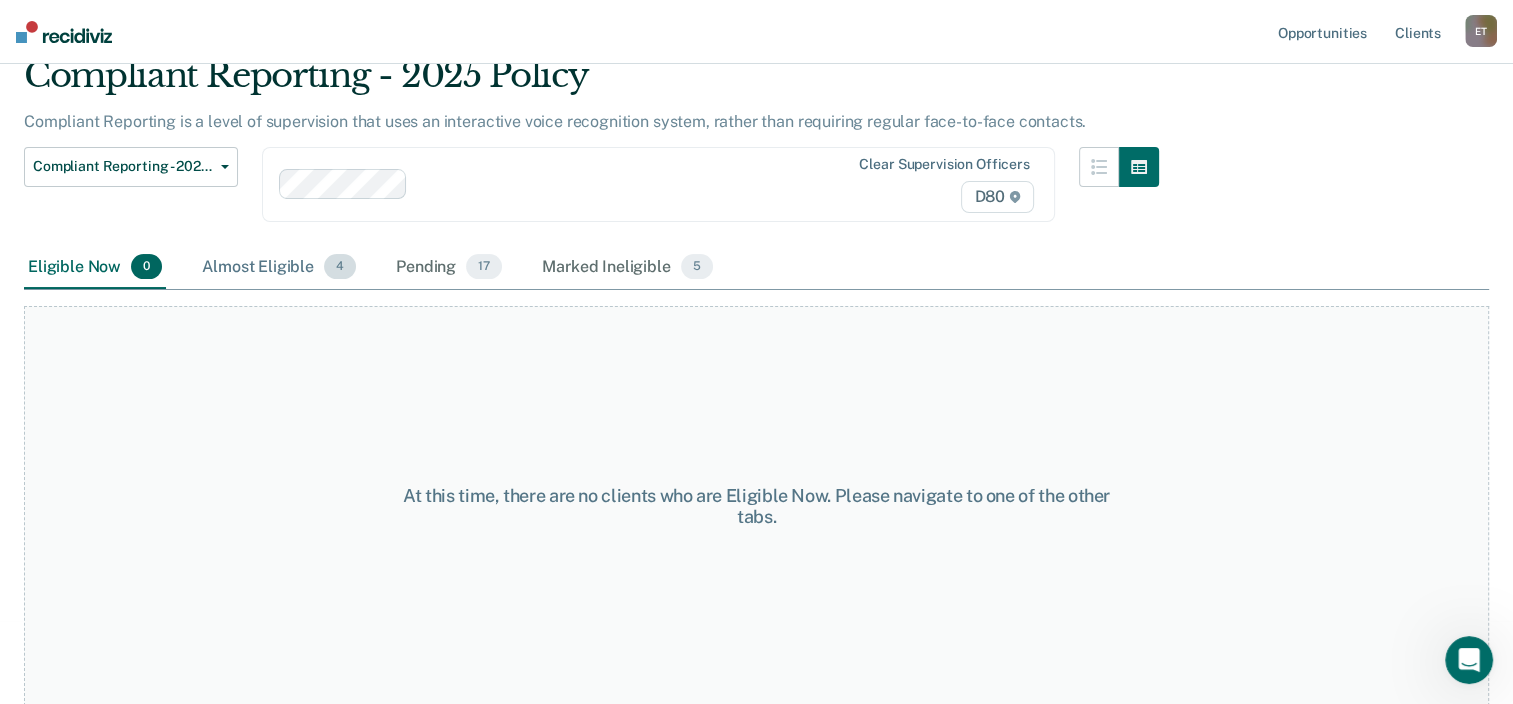 click on "Almost Eligible 4" at bounding box center (279, 268) 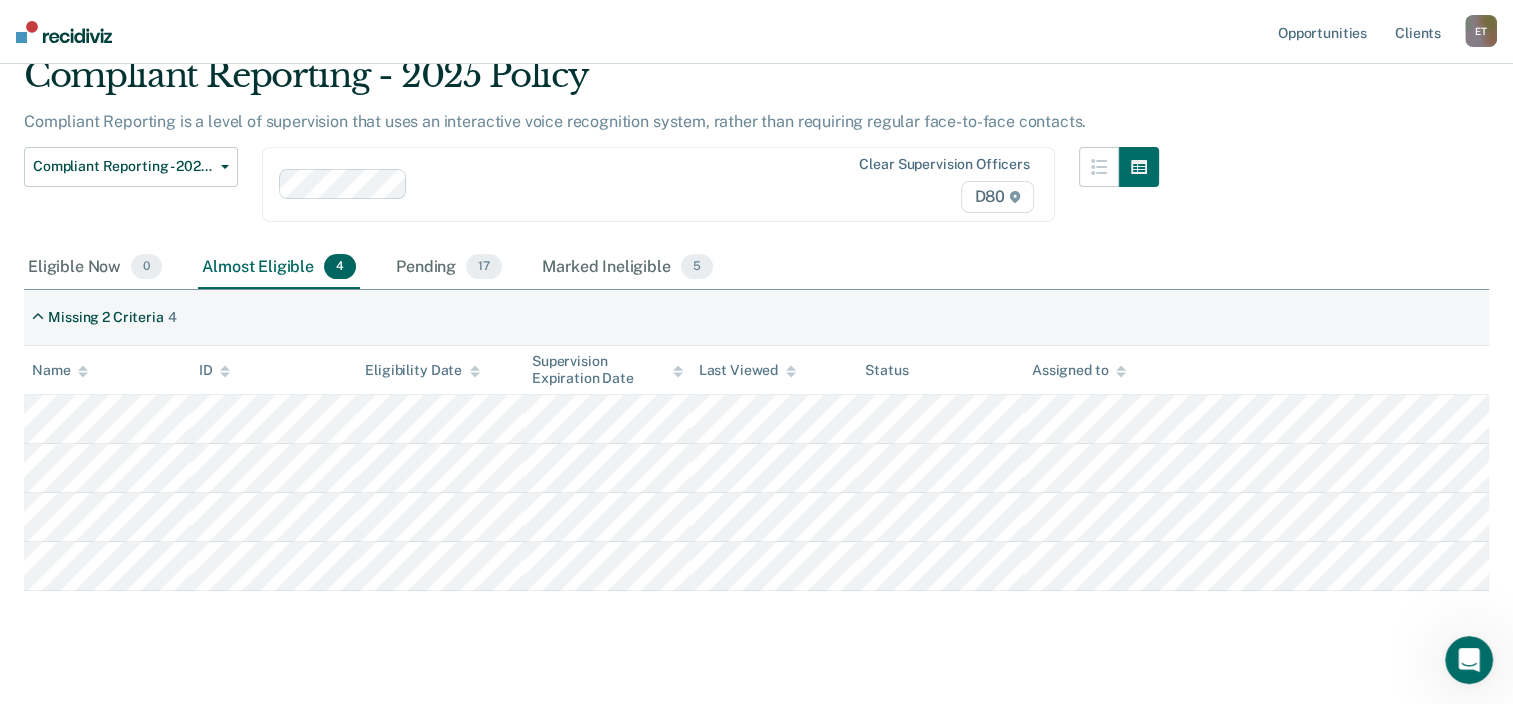 scroll, scrollTop: 0, scrollLeft: 0, axis: both 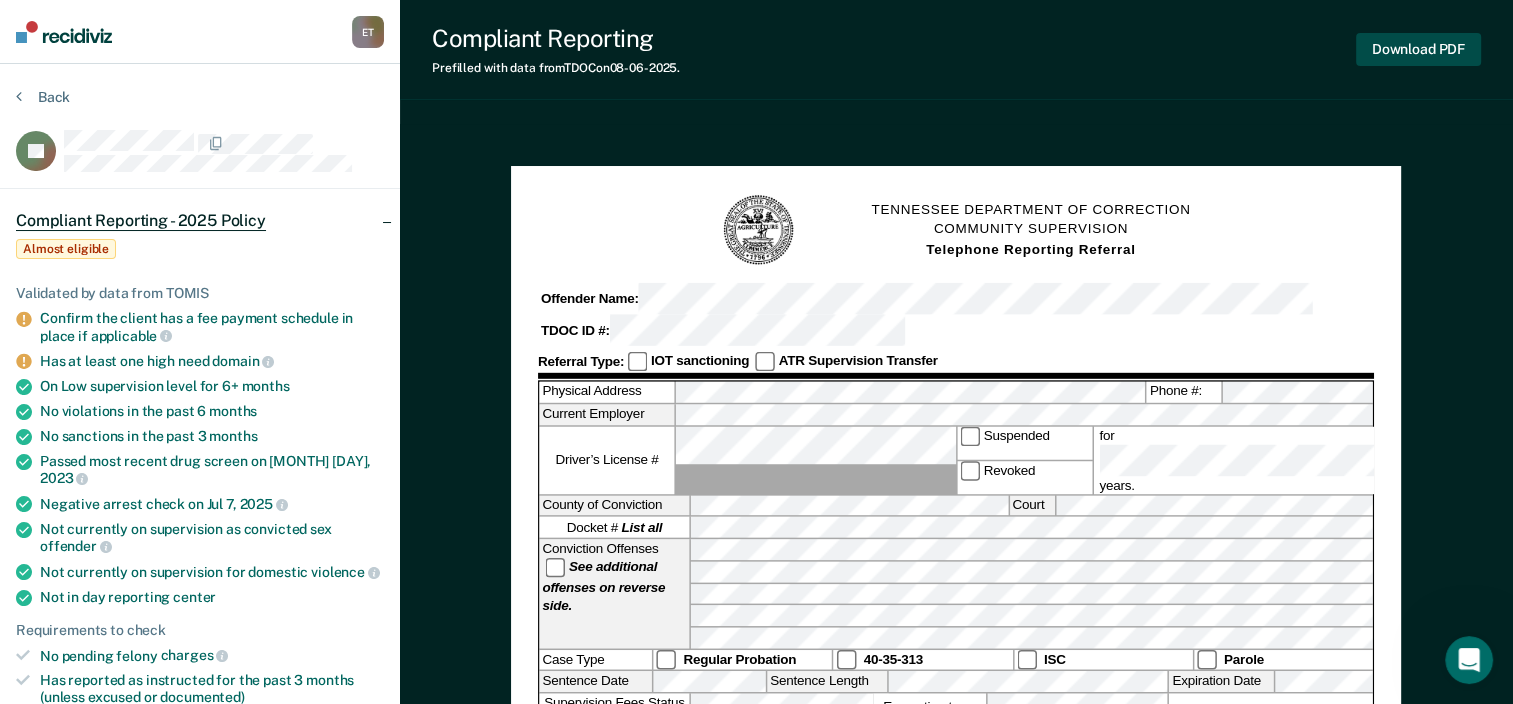 click on "Download PDF" at bounding box center (1418, 49) 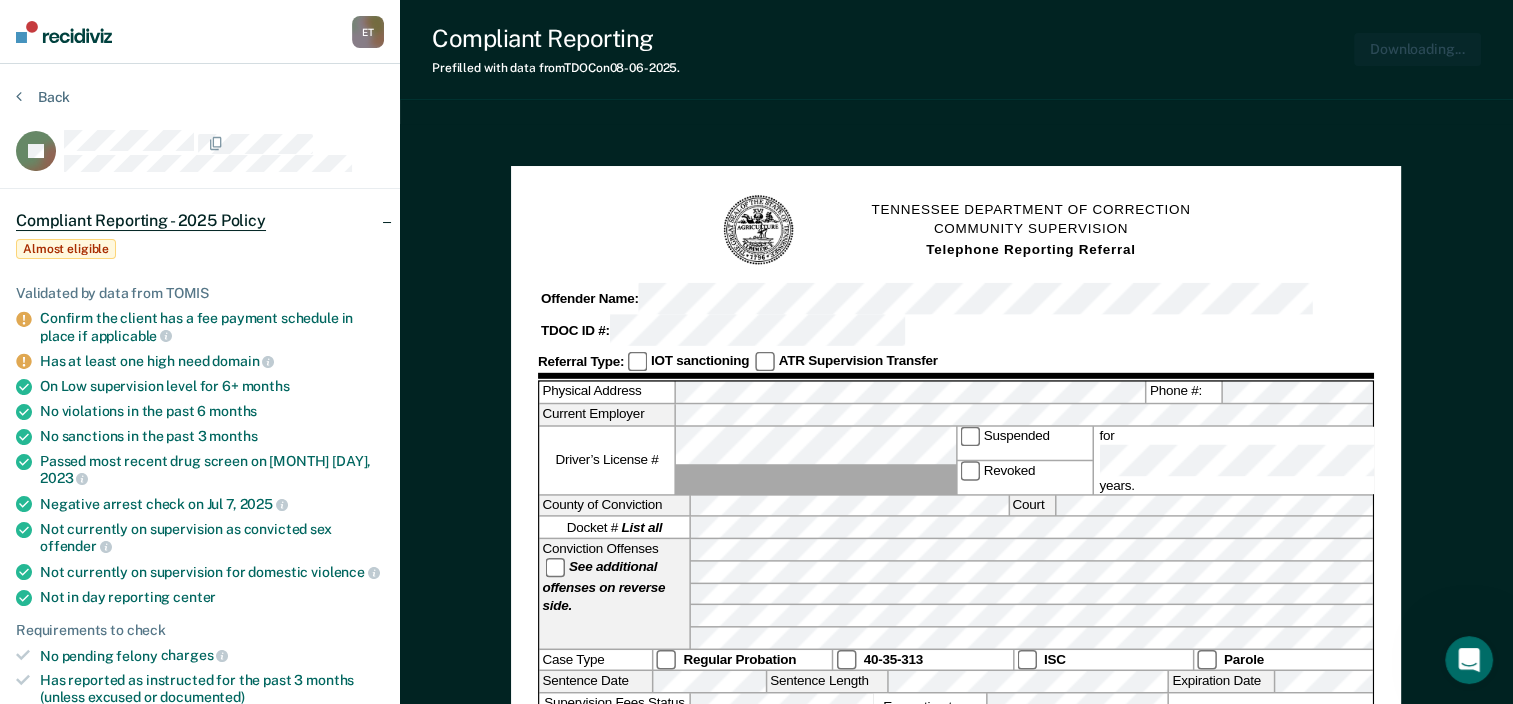 scroll, scrollTop: 0, scrollLeft: 0, axis: both 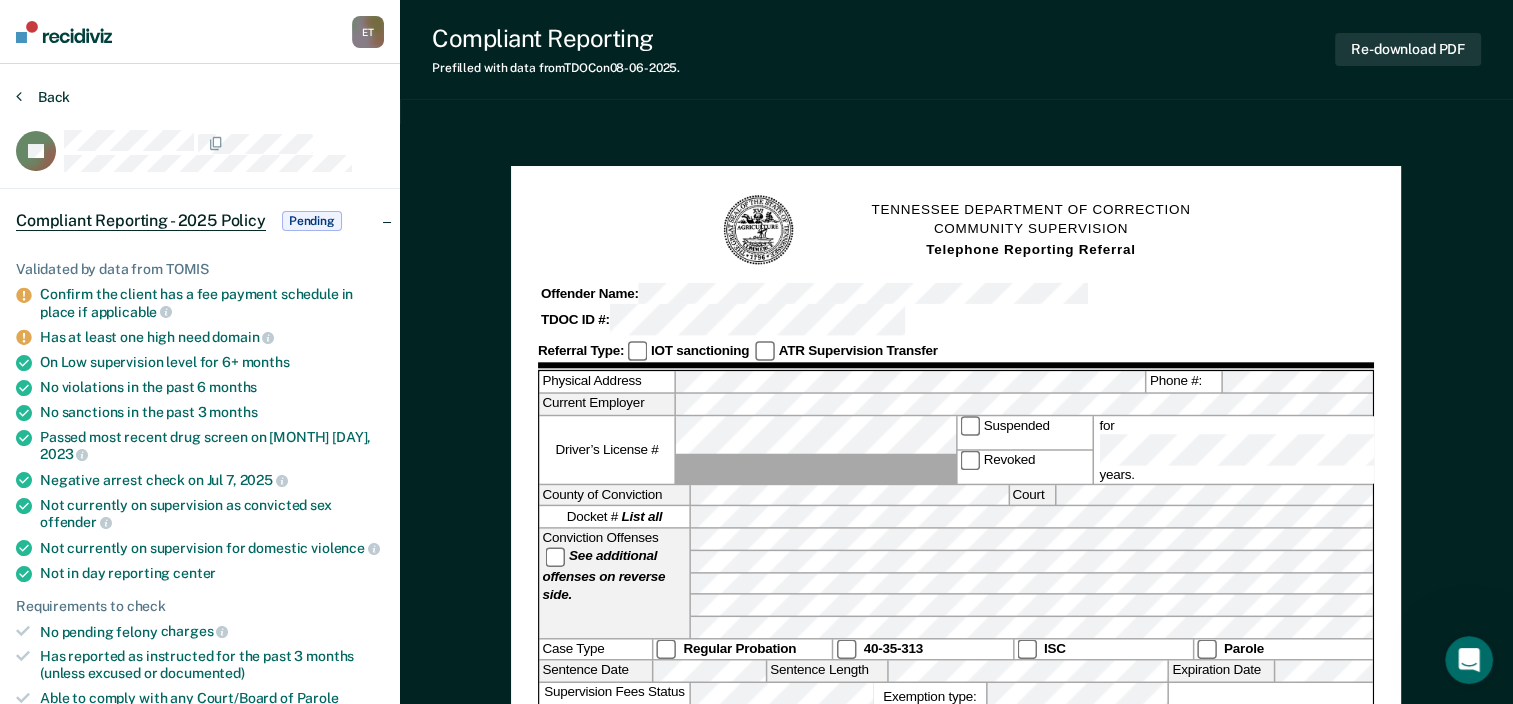 click at bounding box center (19, 96) 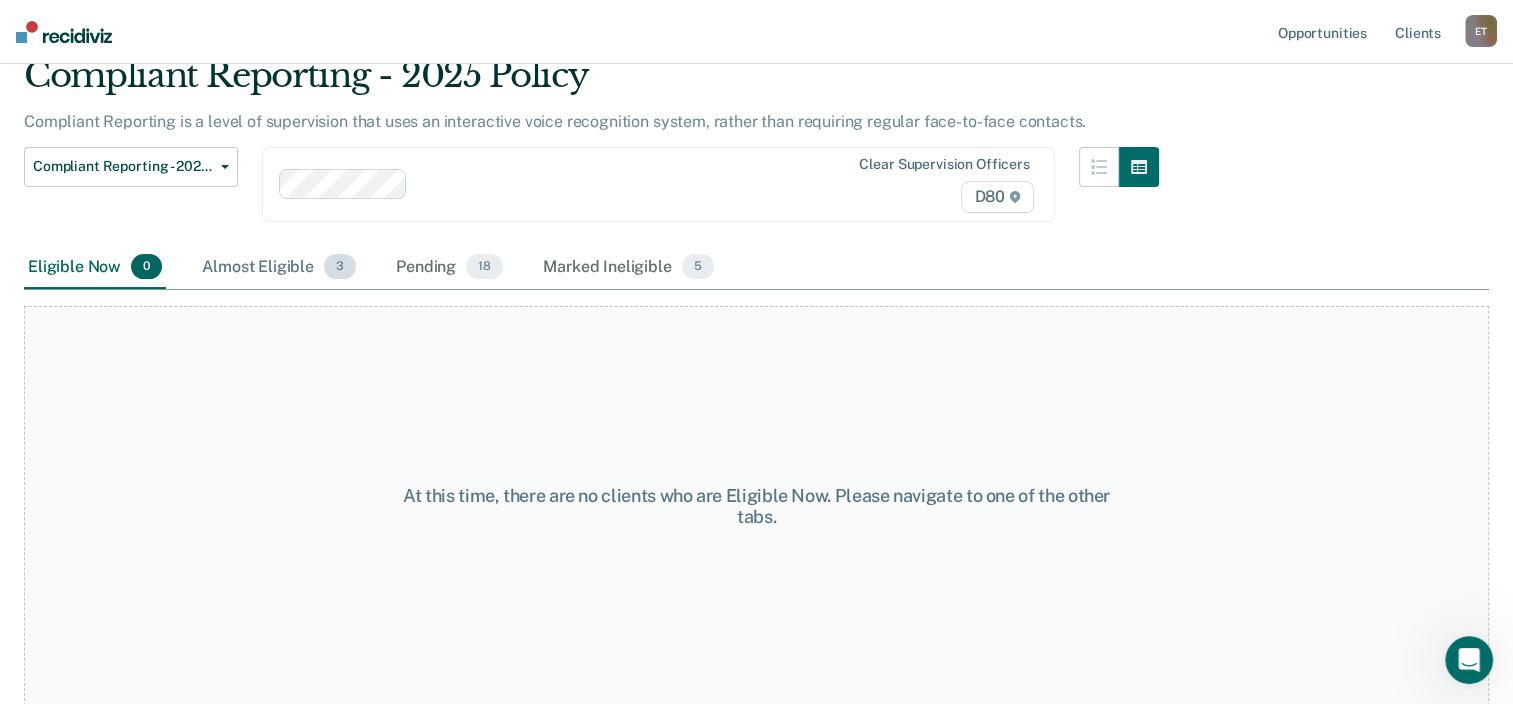 click on "Almost Eligible 3" at bounding box center (279, 268) 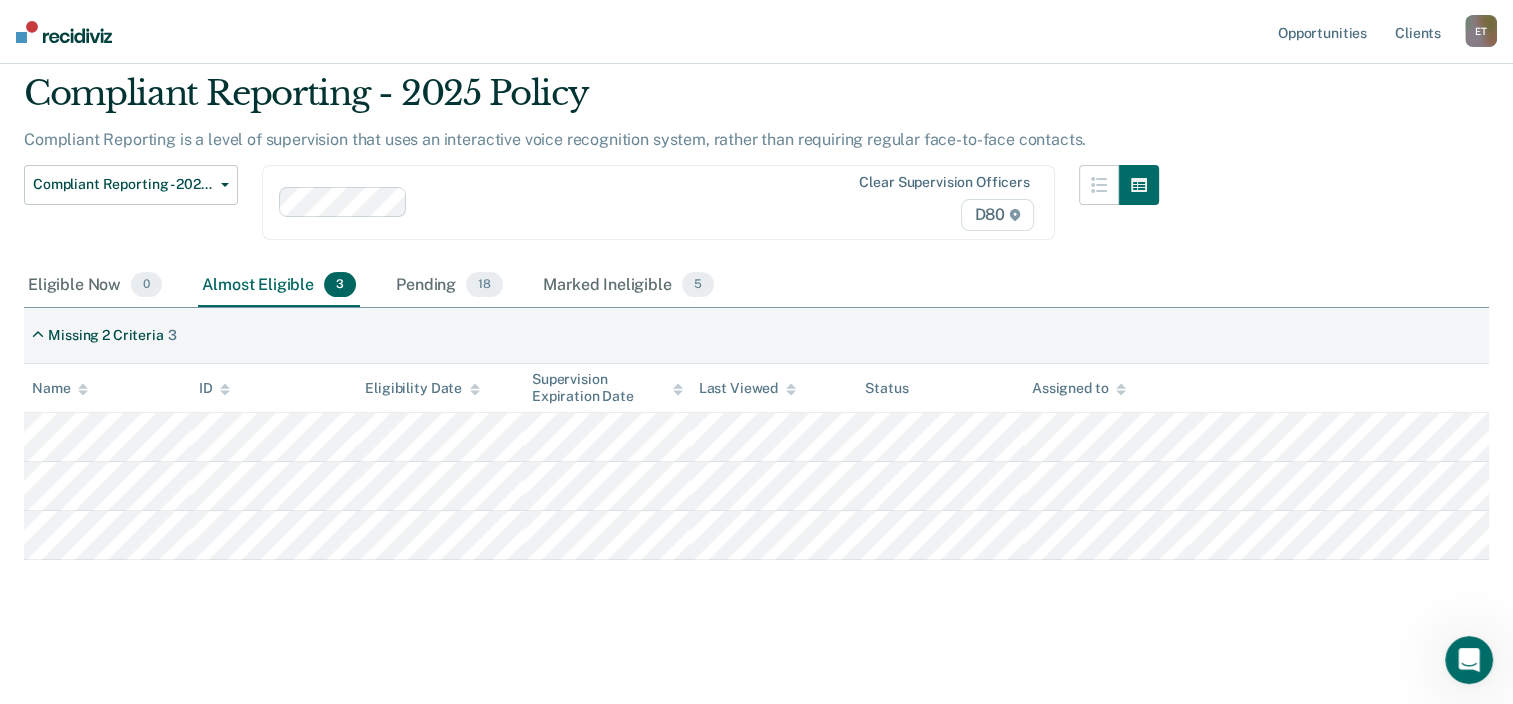 scroll, scrollTop: 63, scrollLeft: 0, axis: vertical 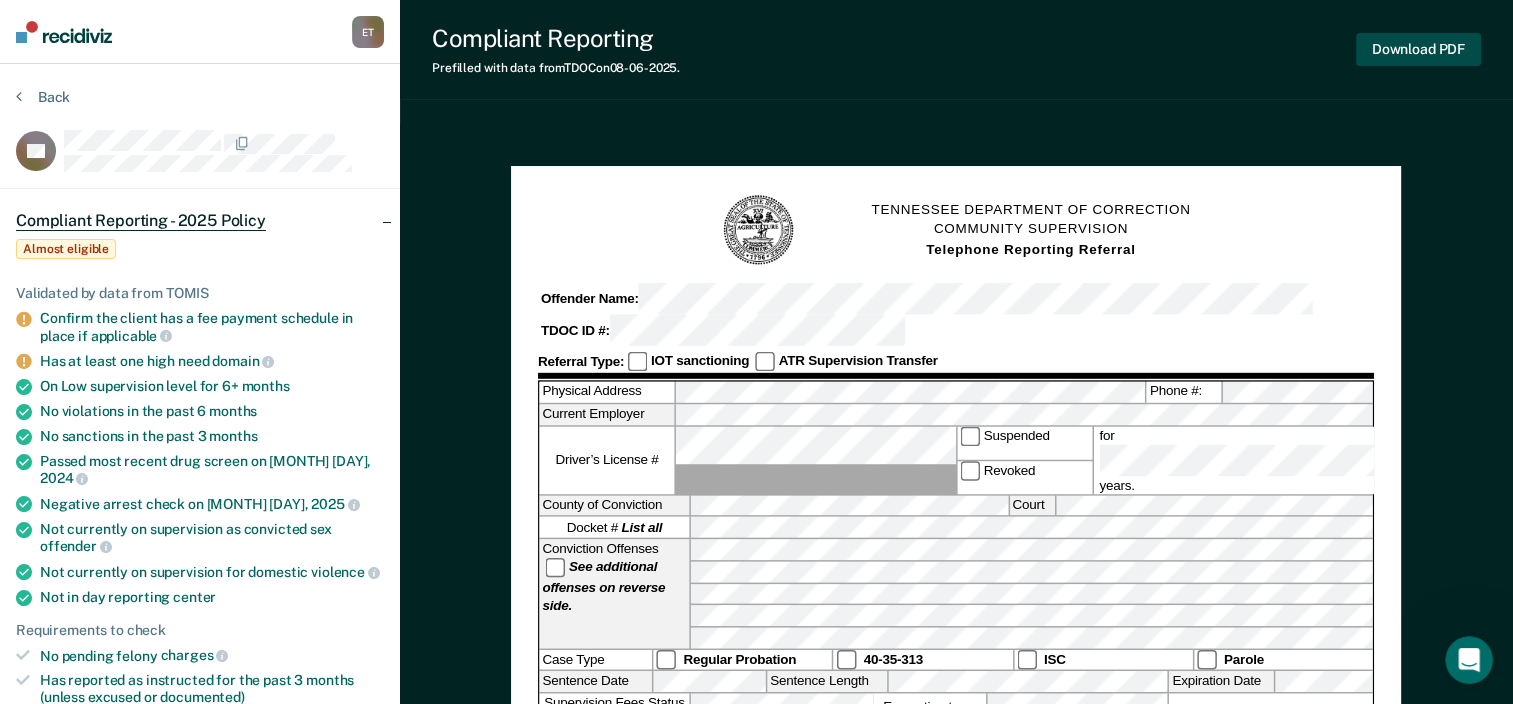 click on "Download PDF" at bounding box center [1418, 49] 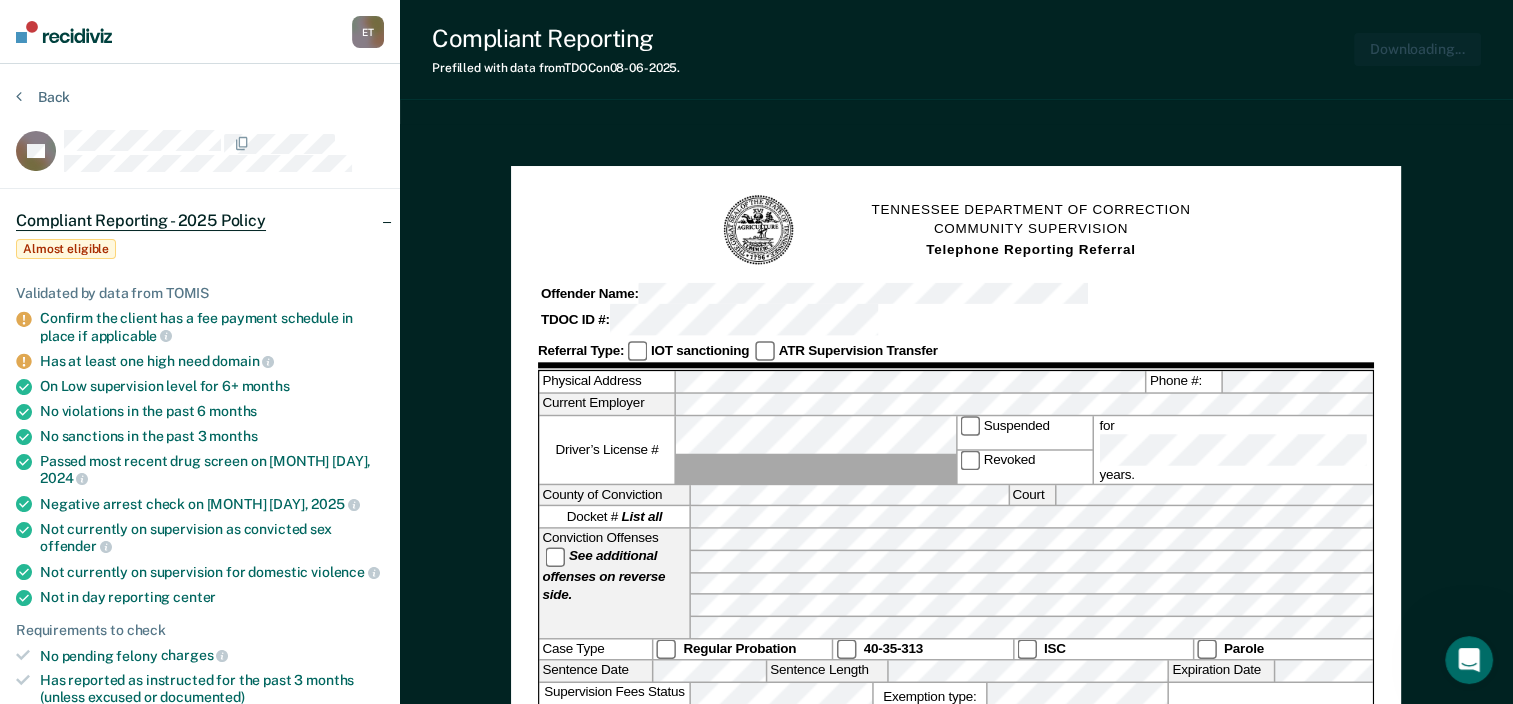 scroll, scrollTop: 0, scrollLeft: 0, axis: both 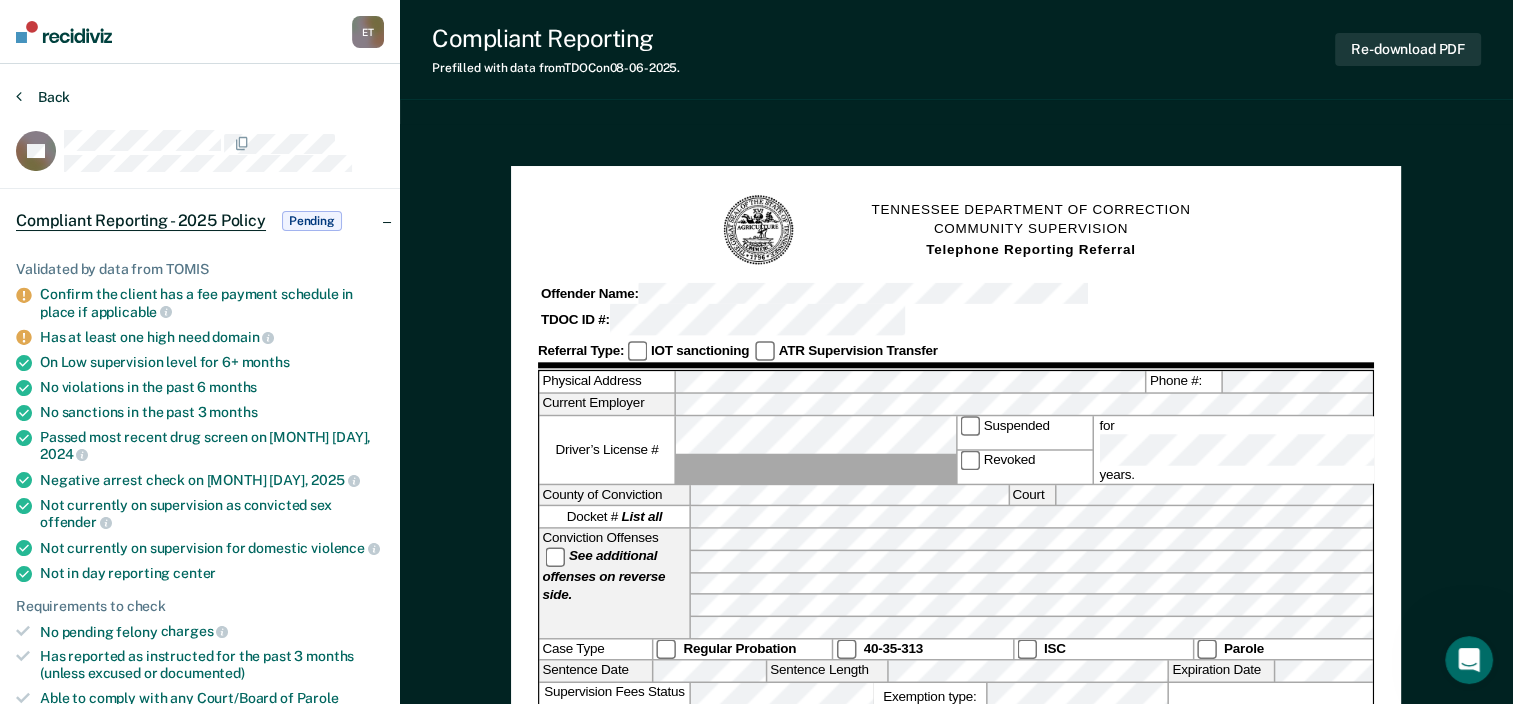 click on "Back" at bounding box center (43, 97) 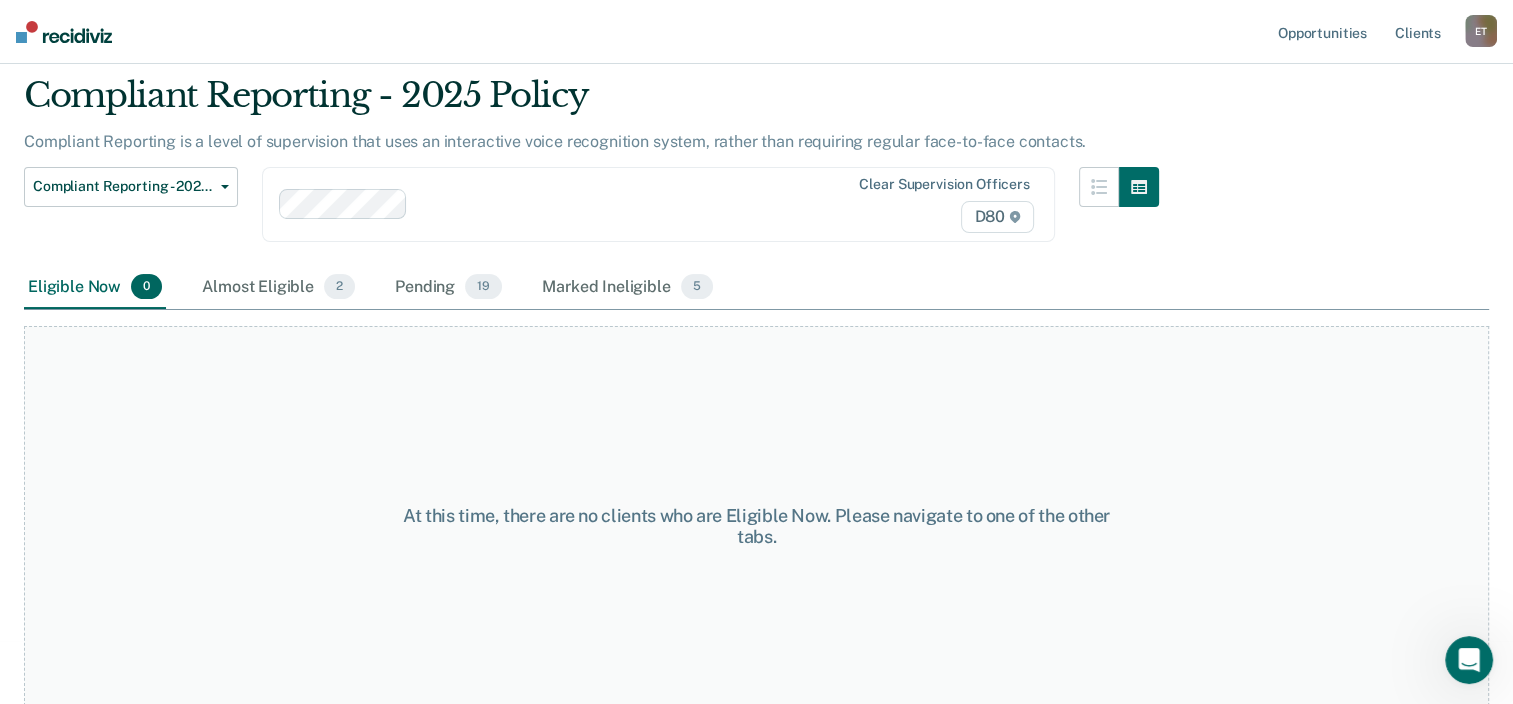 drag, startPoint x: 265, startPoint y: 284, endPoint x: 276, endPoint y: 282, distance: 11.18034 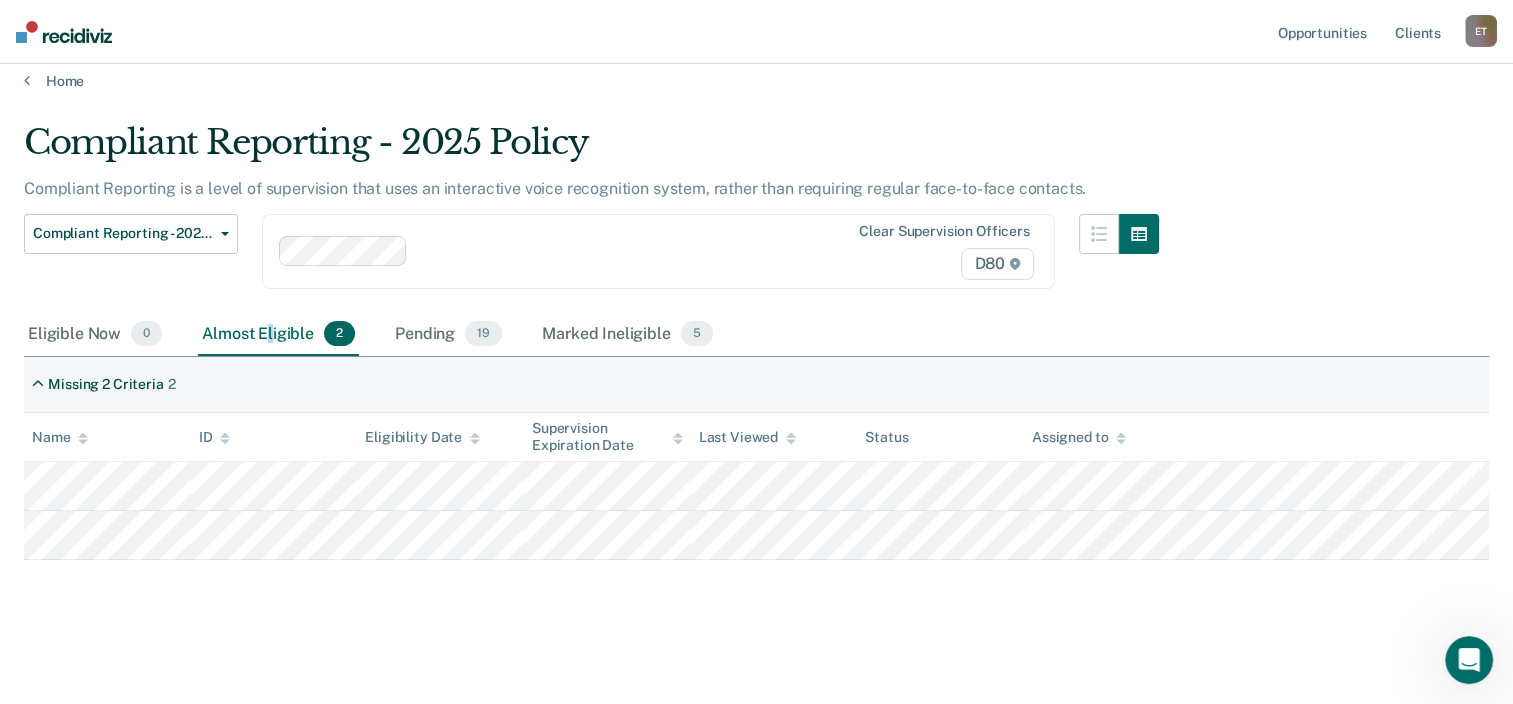 scroll, scrollTop: 14, scrollLeft: 0, axis: vertical 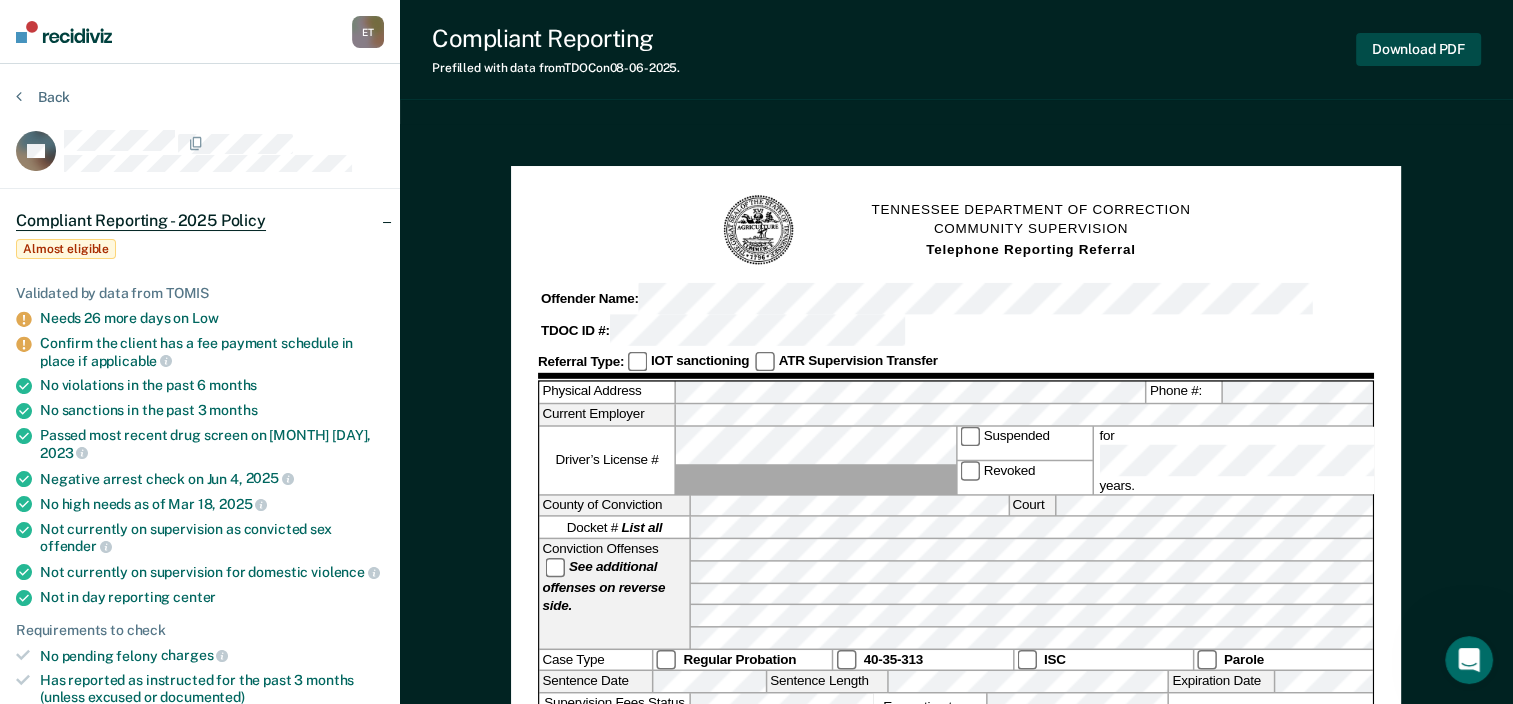 click on "Download PDF" at bounding box center [1418, 49] 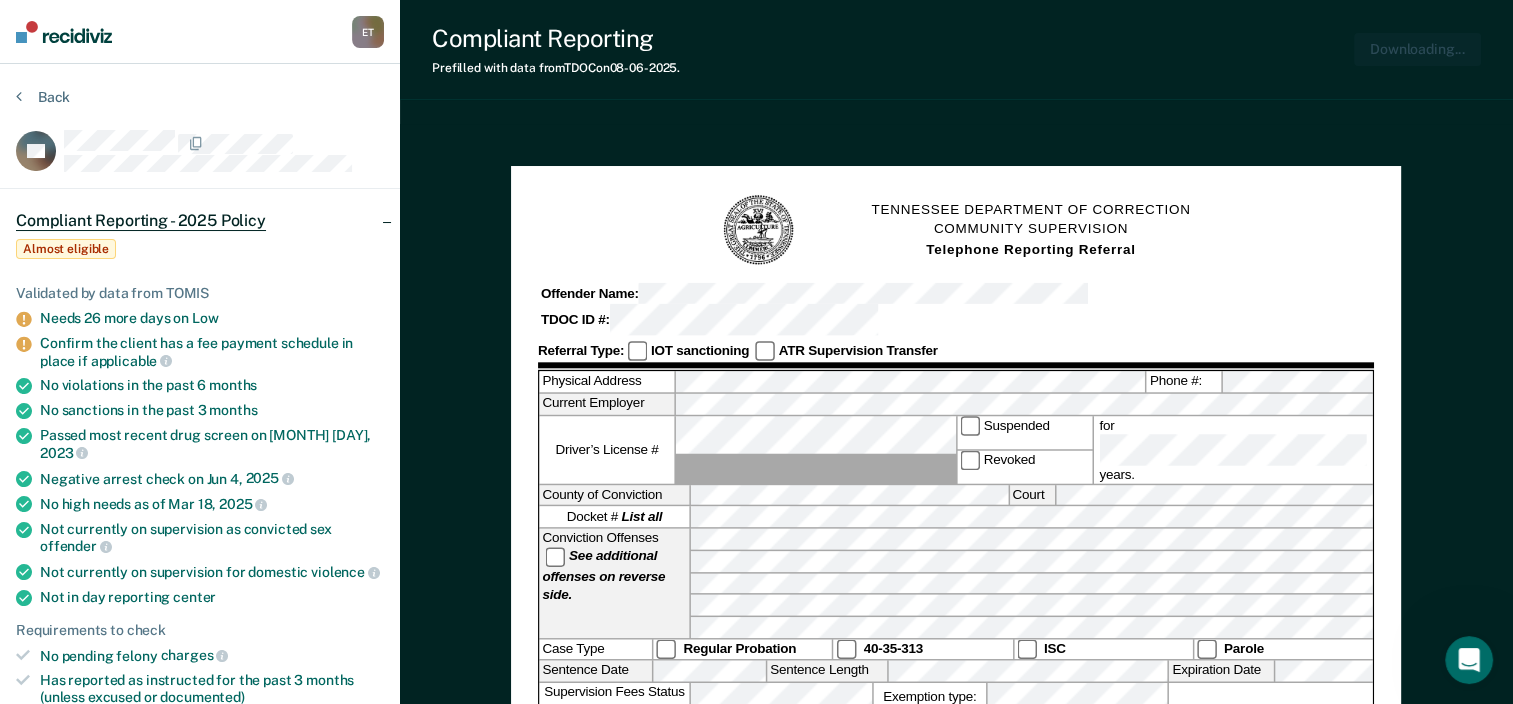 scroll, scrollTop: 0, scrollLeft: 0, axis: both 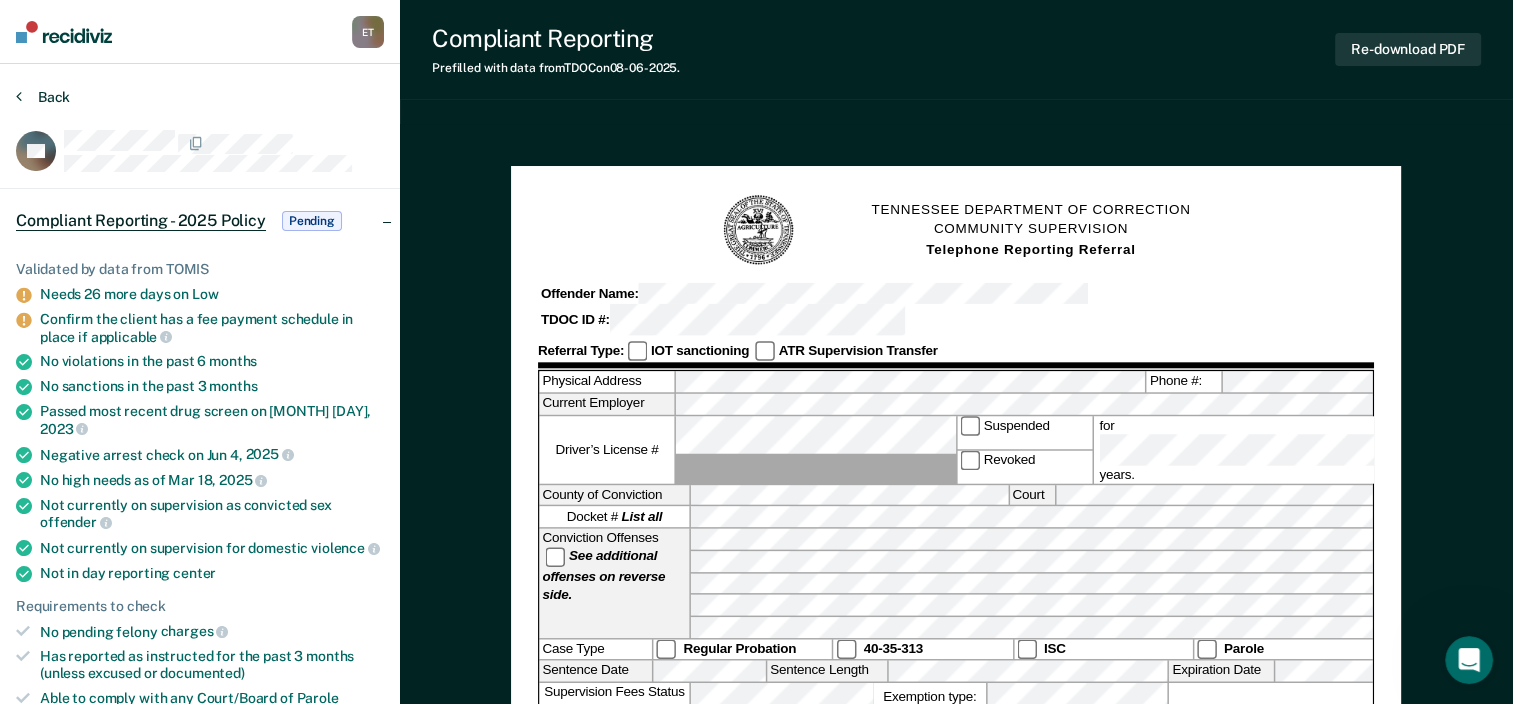 click at bounding box center [19, 96] 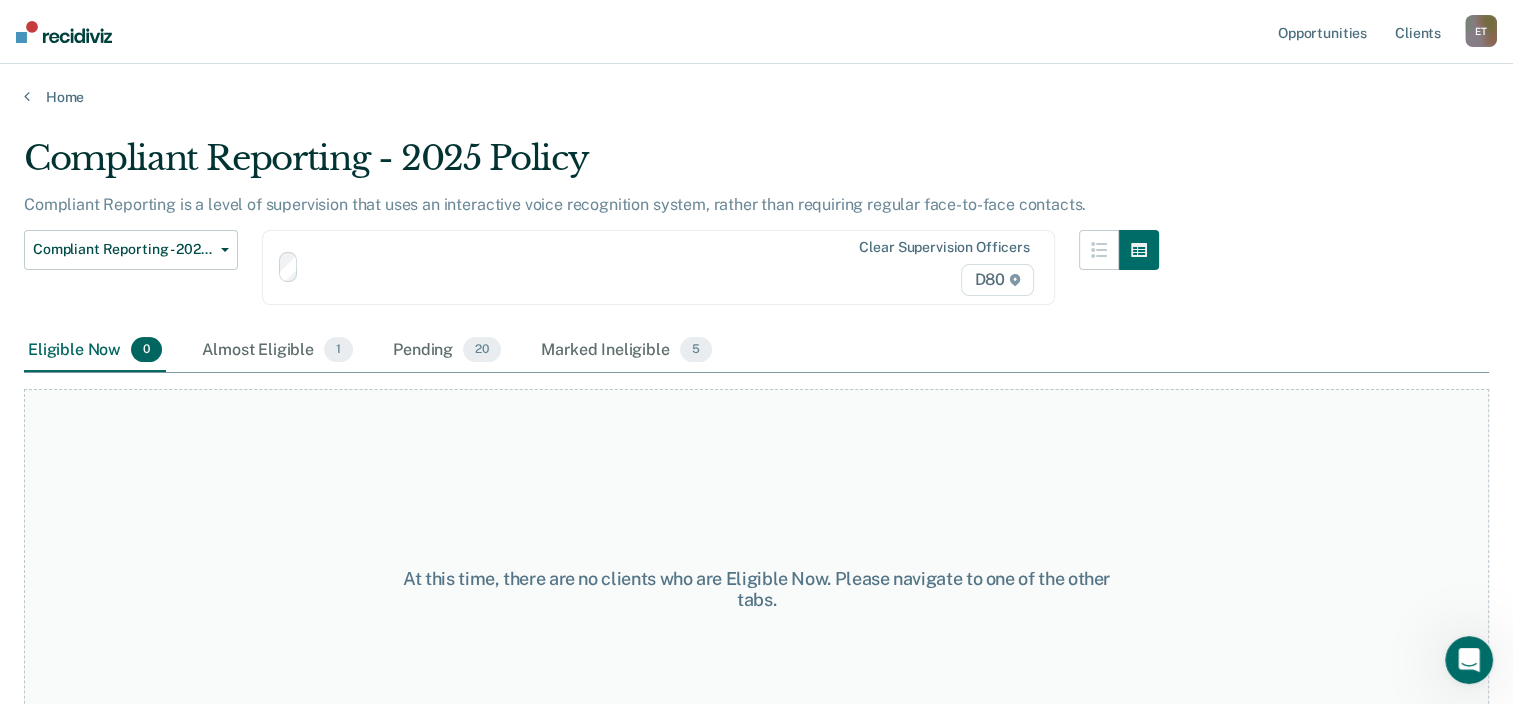 scroll, scrollTop: 14, scrollLeft: 0, axis: vertical 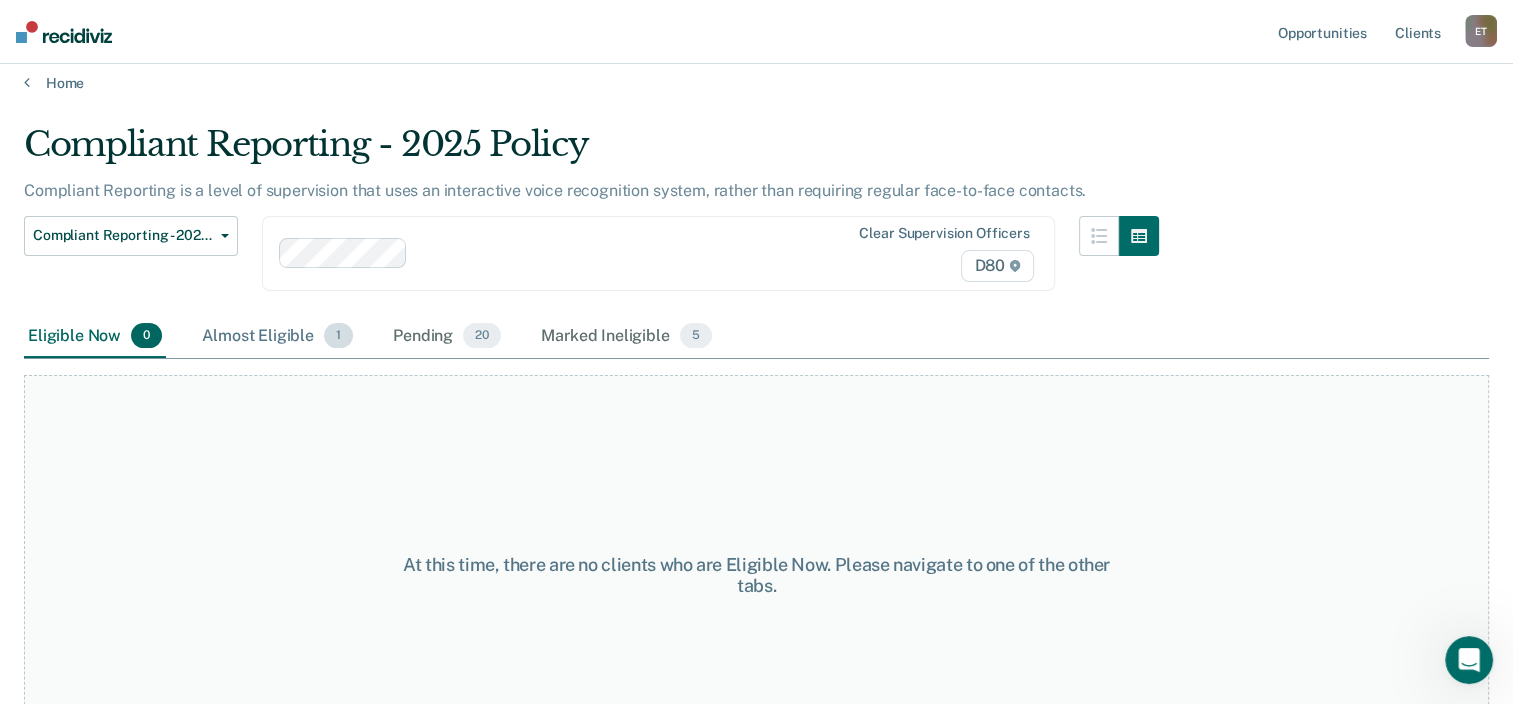 drag, startPoint x: 274, startPoint y: 331, endPoint x: 286, endPoint y: 329, distance: 12.165525 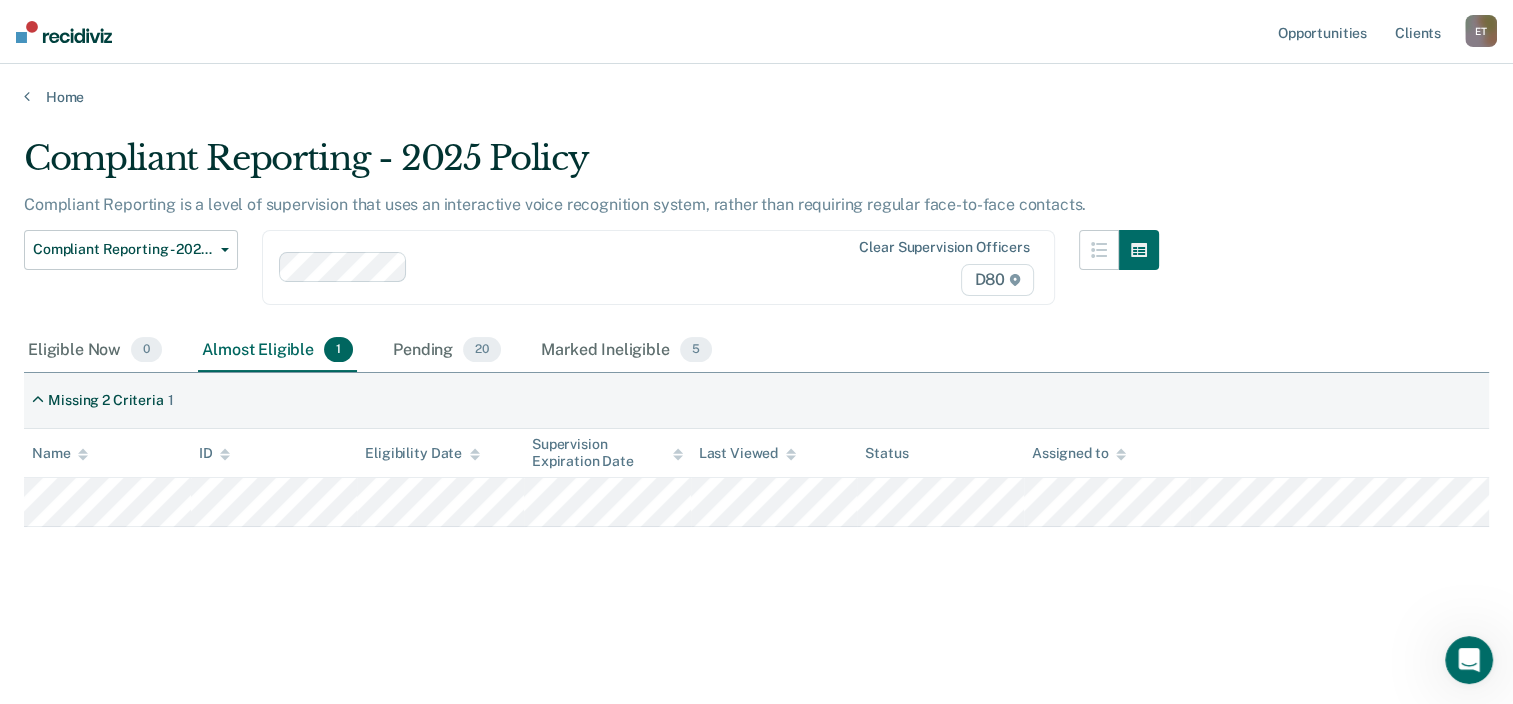 scroll, scrollTop: 0, scrollLeft: 0, axis: both 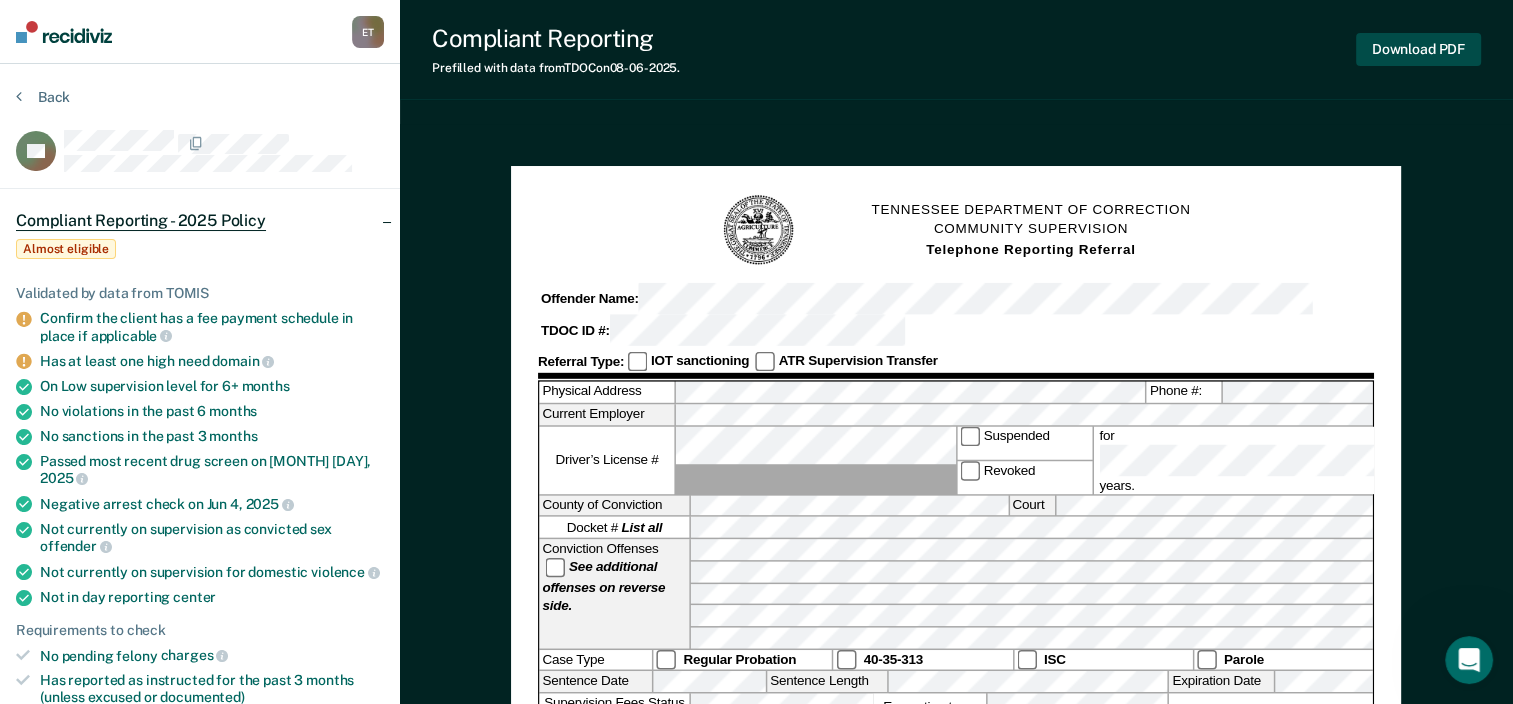 click on "Download PDF" at bounding box center [1418, 49] 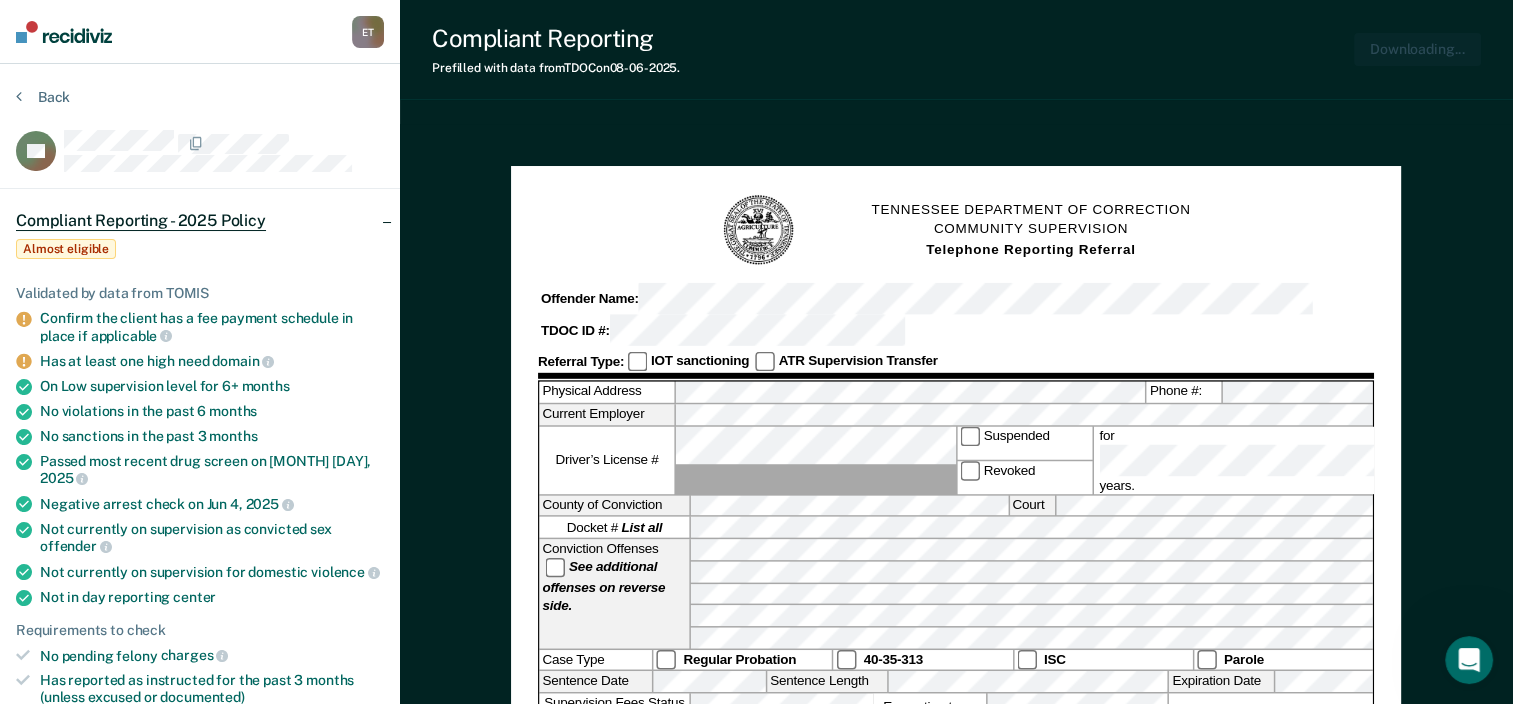 scroll, scrollTop: 0, scrollLeft: 0, axis: both 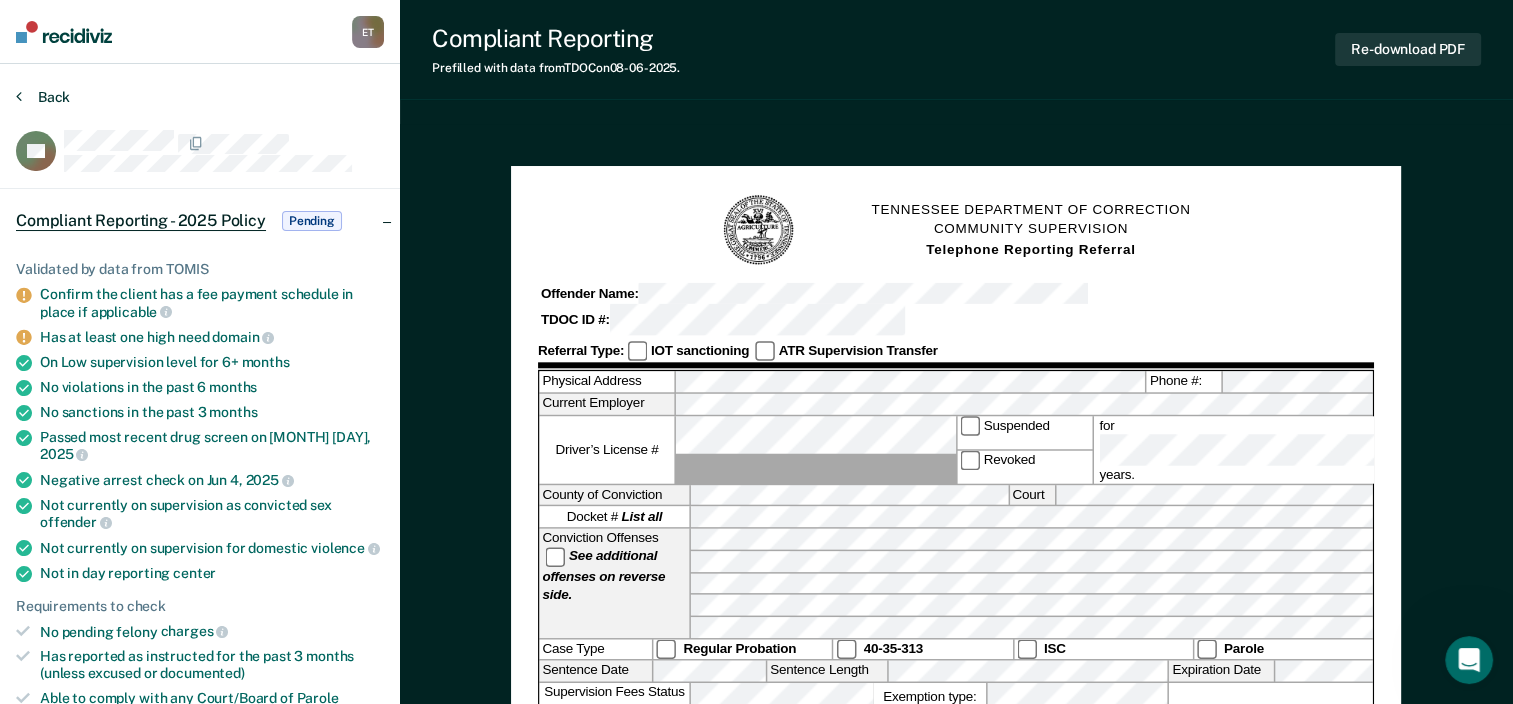 click at bounding box center (19, 96) 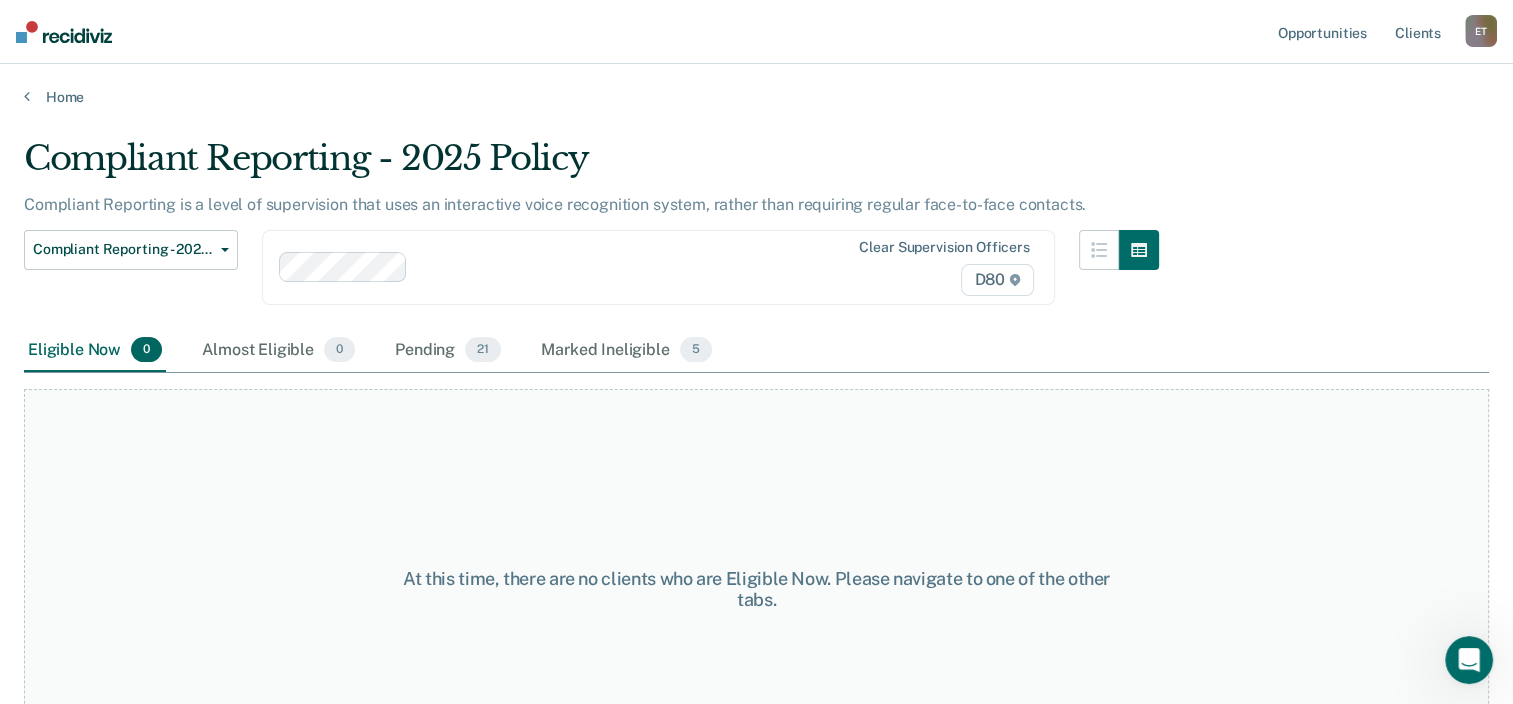 click on "At this time, there are no clients who are Eligible Now. Please navigate to one of the other tabs." at bounding box center (756, 581) 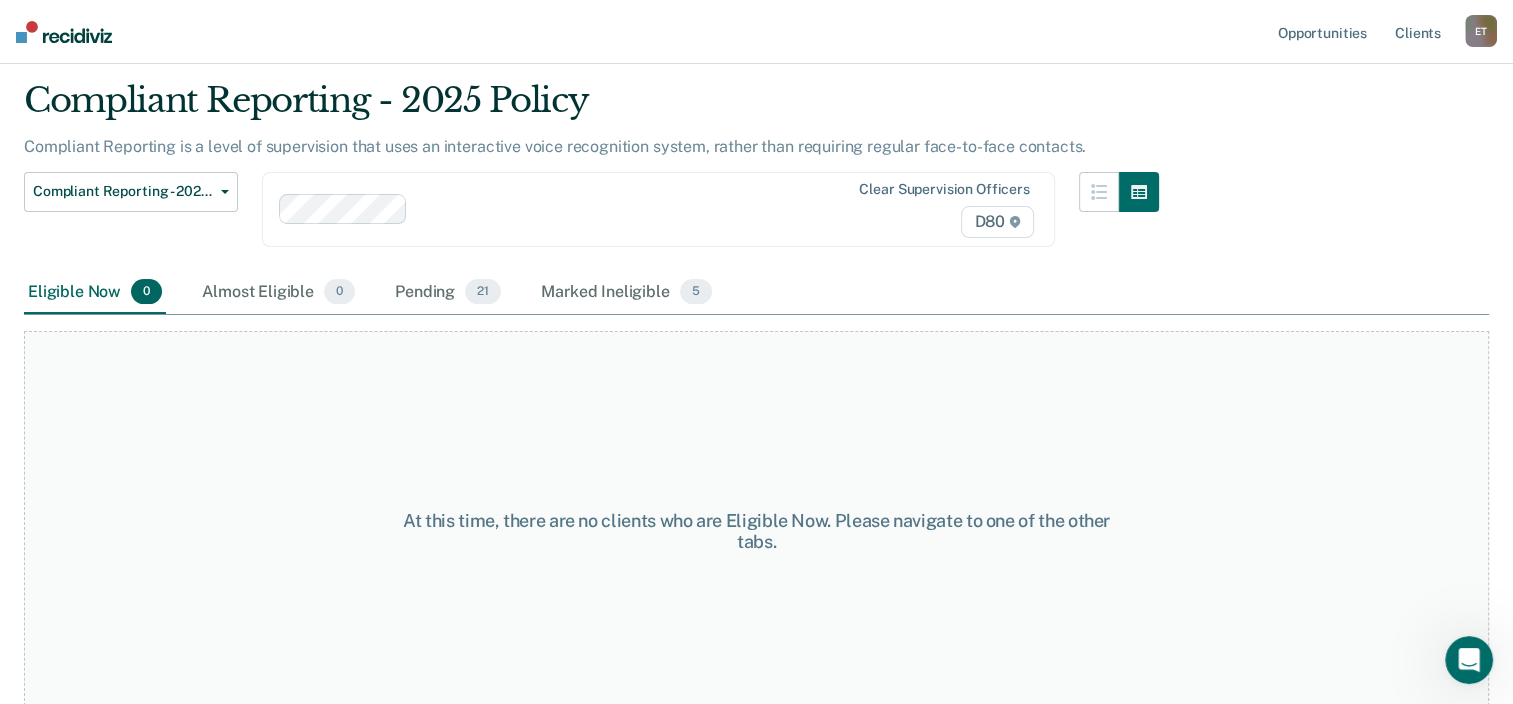 scroll, scrollTop: 83, scrollLeft: 0, axis: vertical 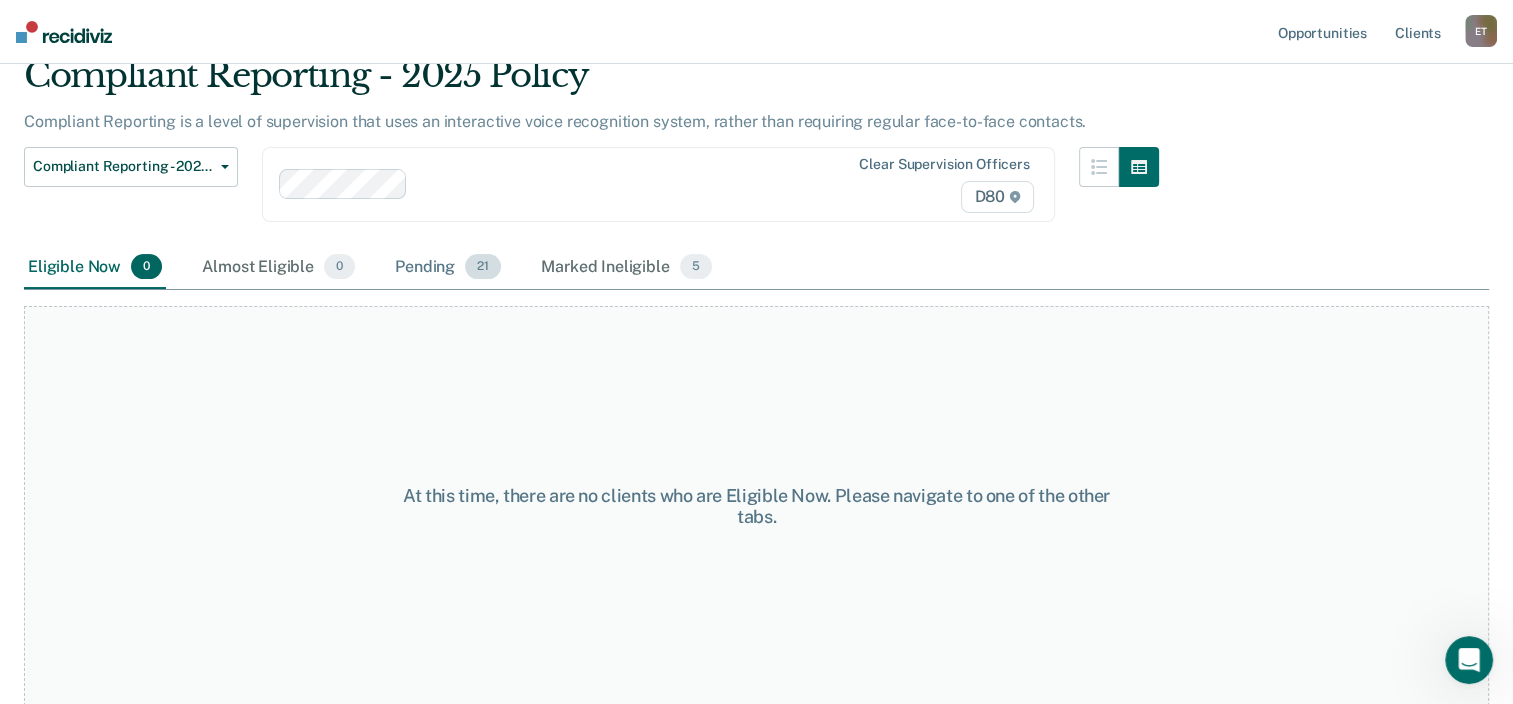 click on "Pending 21" at bounding box center (448, 268) 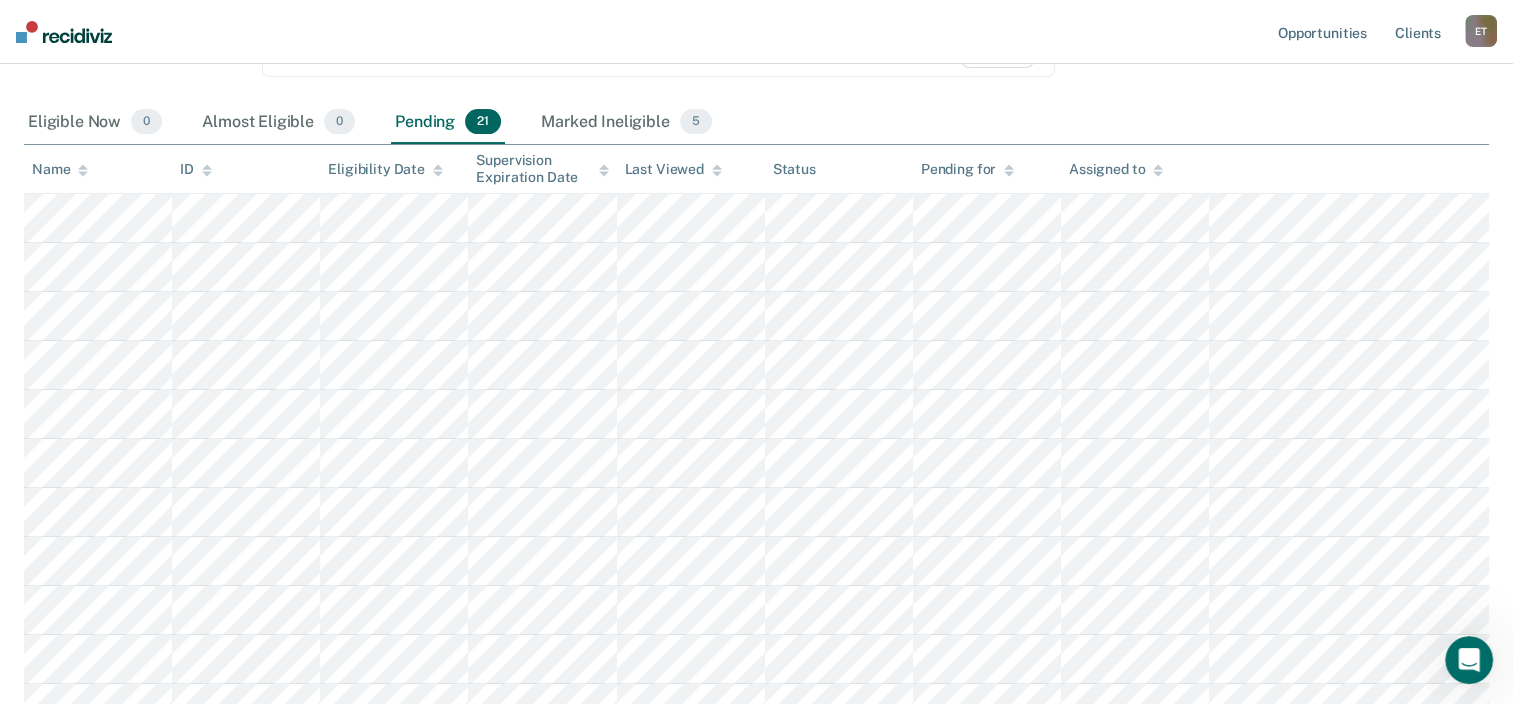 scroll, scrollTop: 200, scrollLeft: 0, axis: vertical 